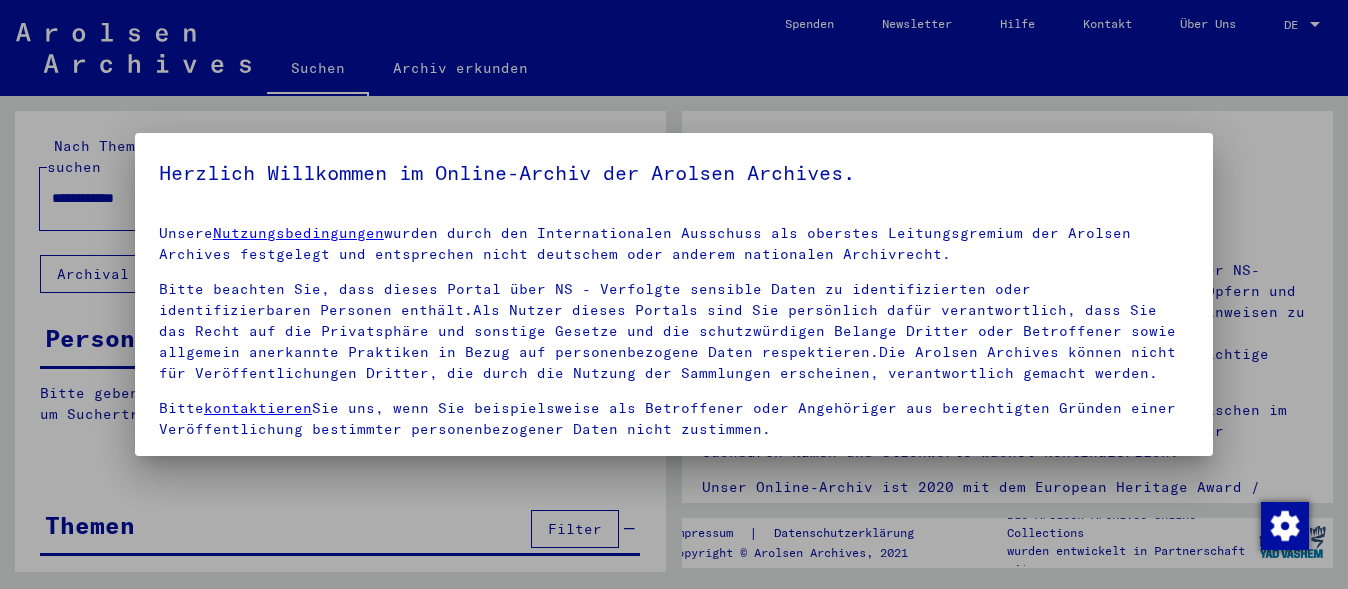 scroll, scrollTop: 0, scrollLeft: 0, axis: both 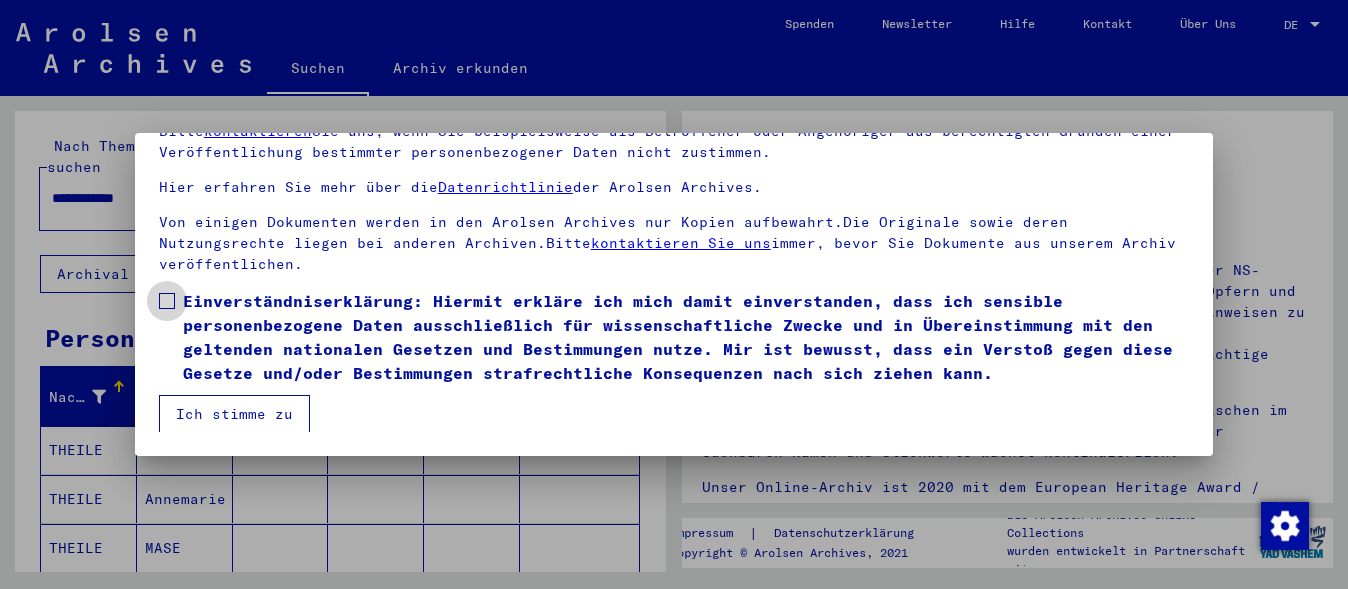 click at bounding box center (167, 301) 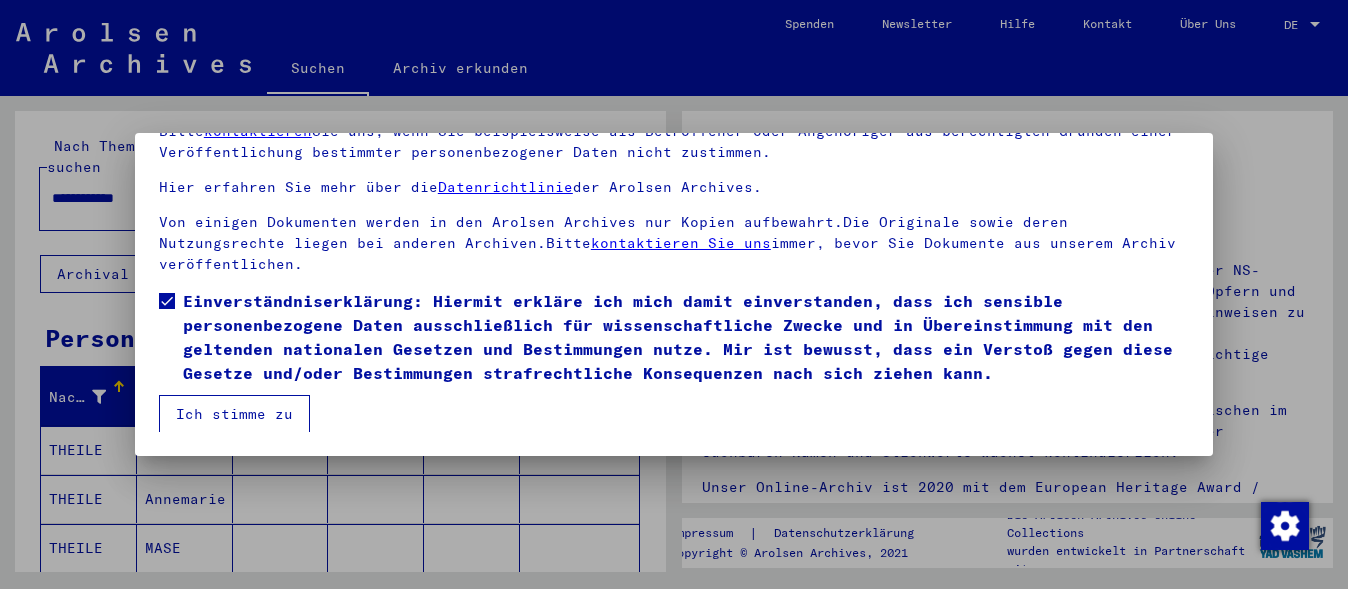 click on "Ich stimme zu" at bounding box center (234, 414) 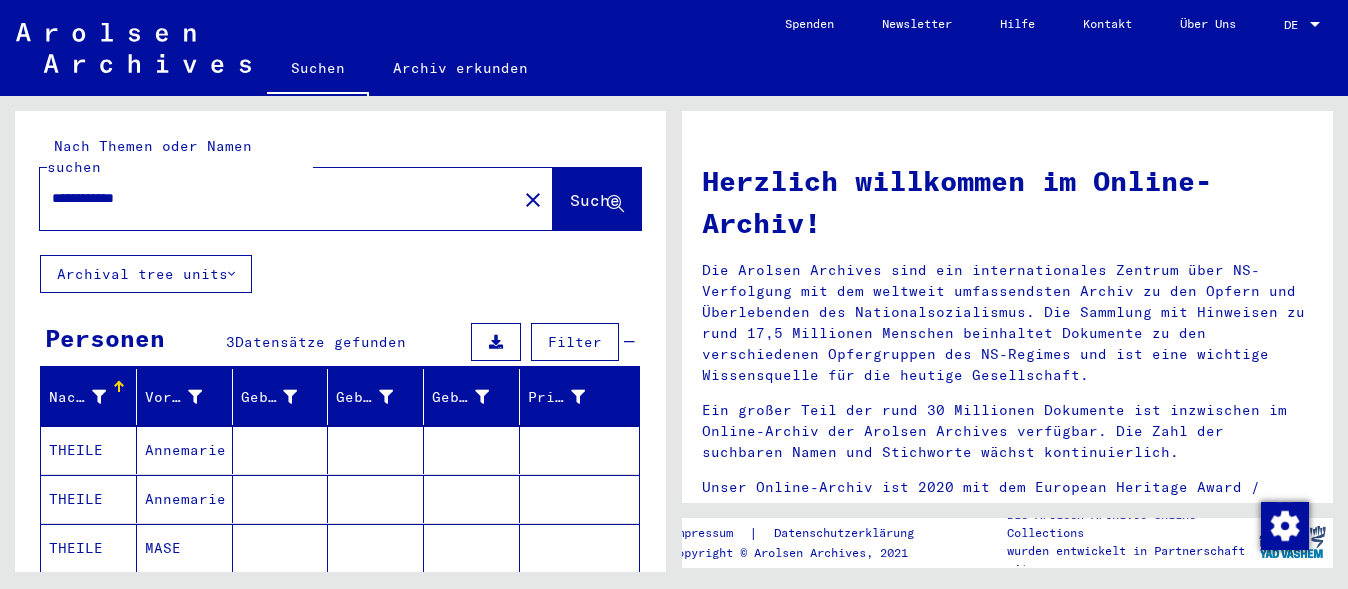 click on "**********" at bounding box center [272, 198] 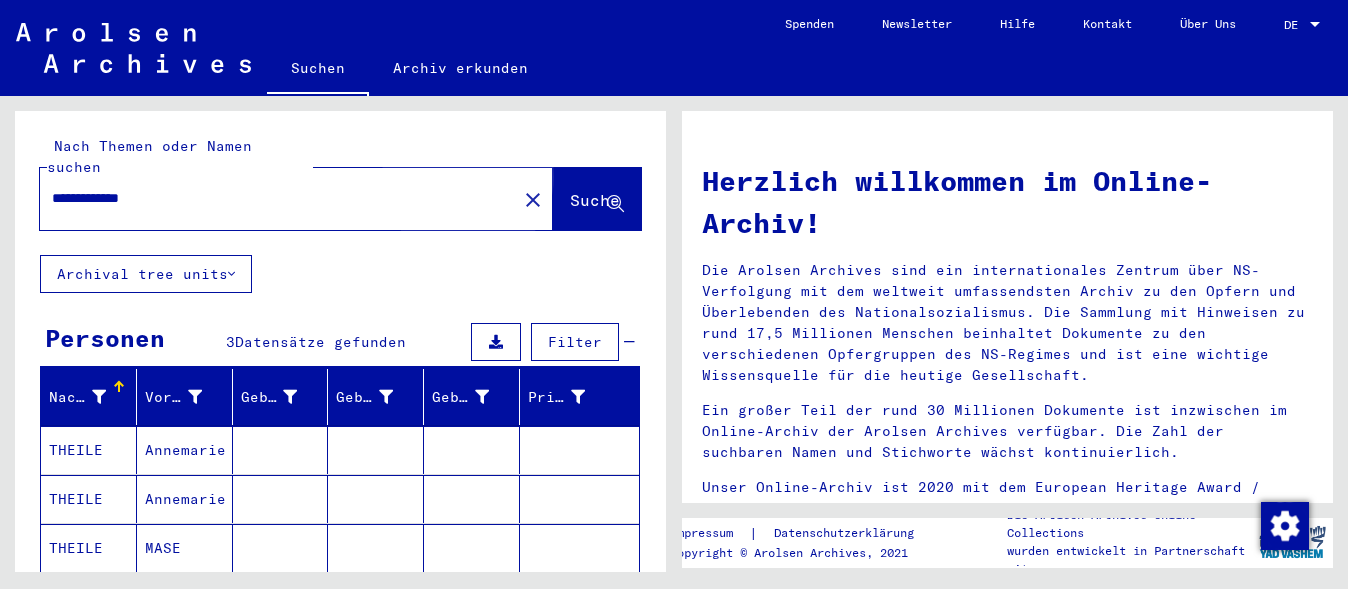 click on "Suche" 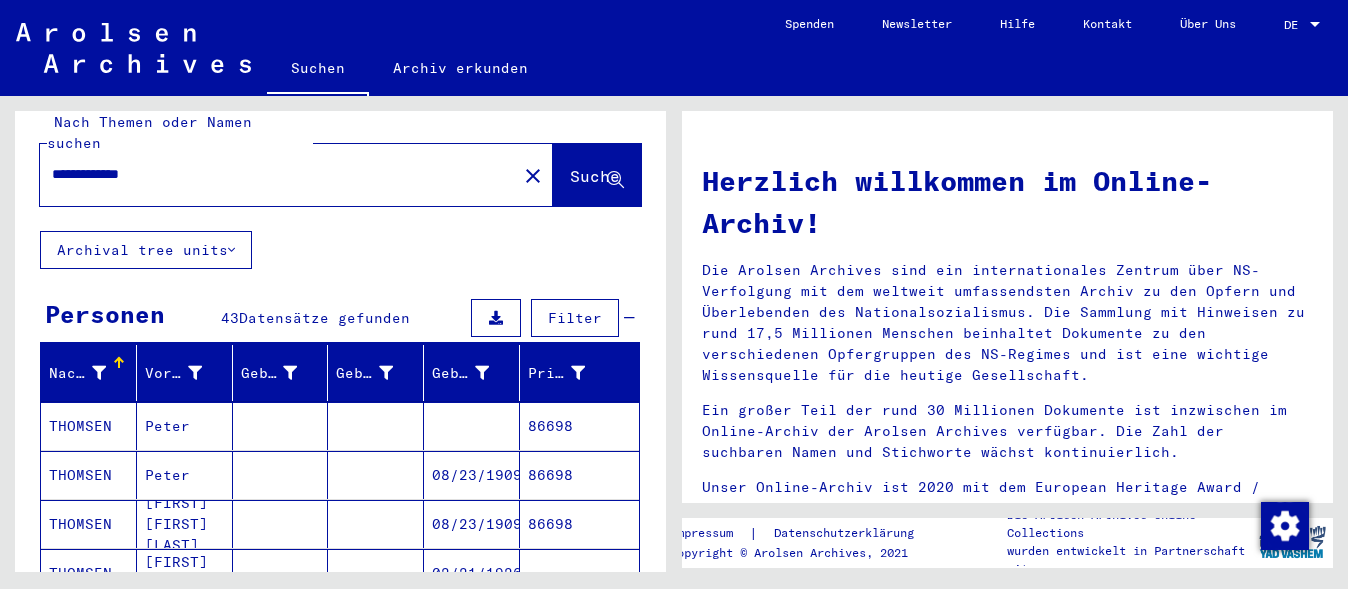 scroll, scrollTop: 200, scrollLeft: 0, axis: vertical 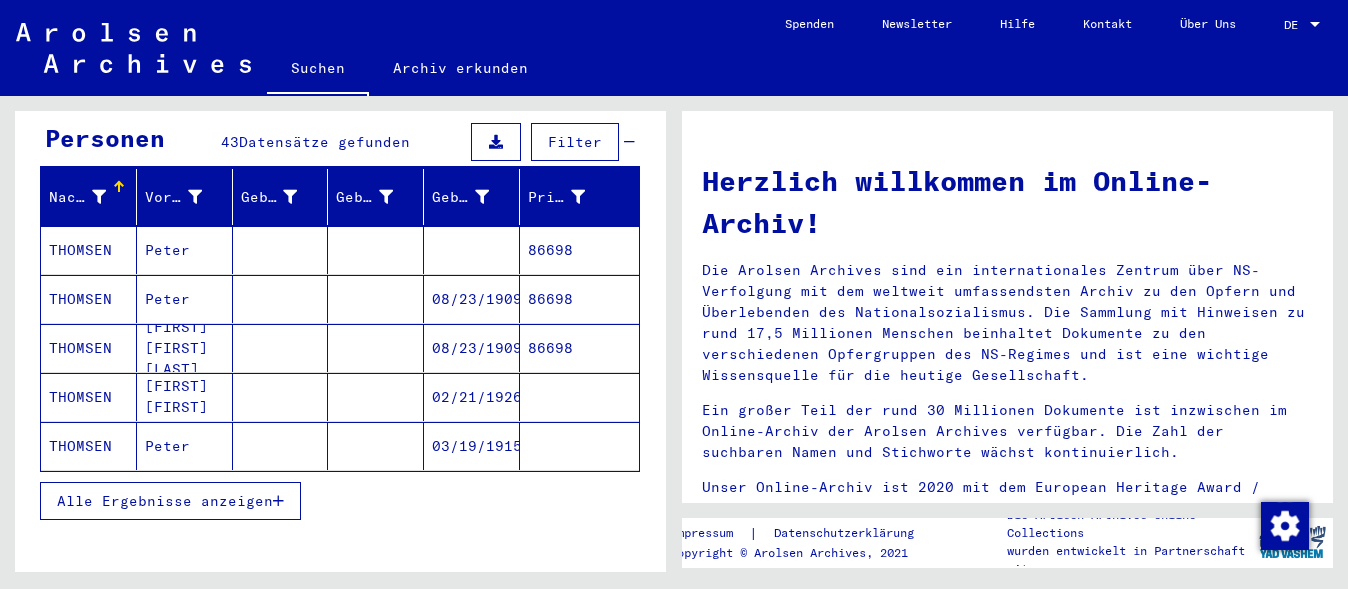 click on "Peter" at bounding box center (185, 299) 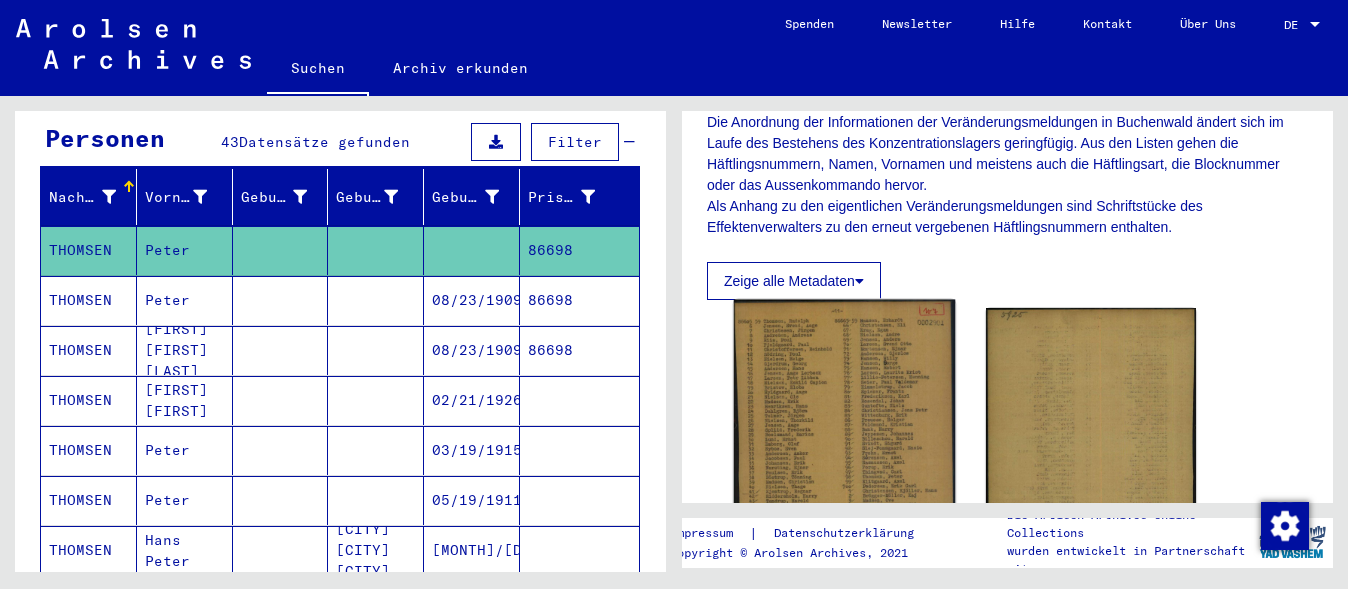 scroll, scrollTop: 500, scrollLeft: 0, axis: vertical 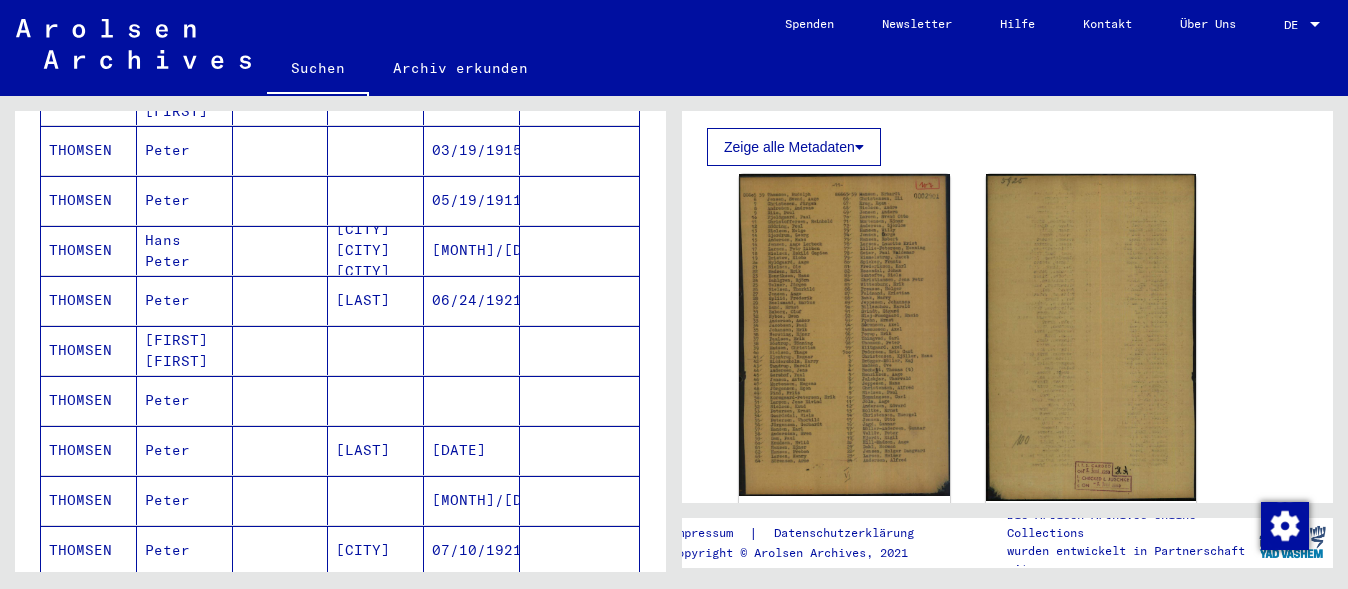 click on "[LAST]" at bounding box center [376, 500] 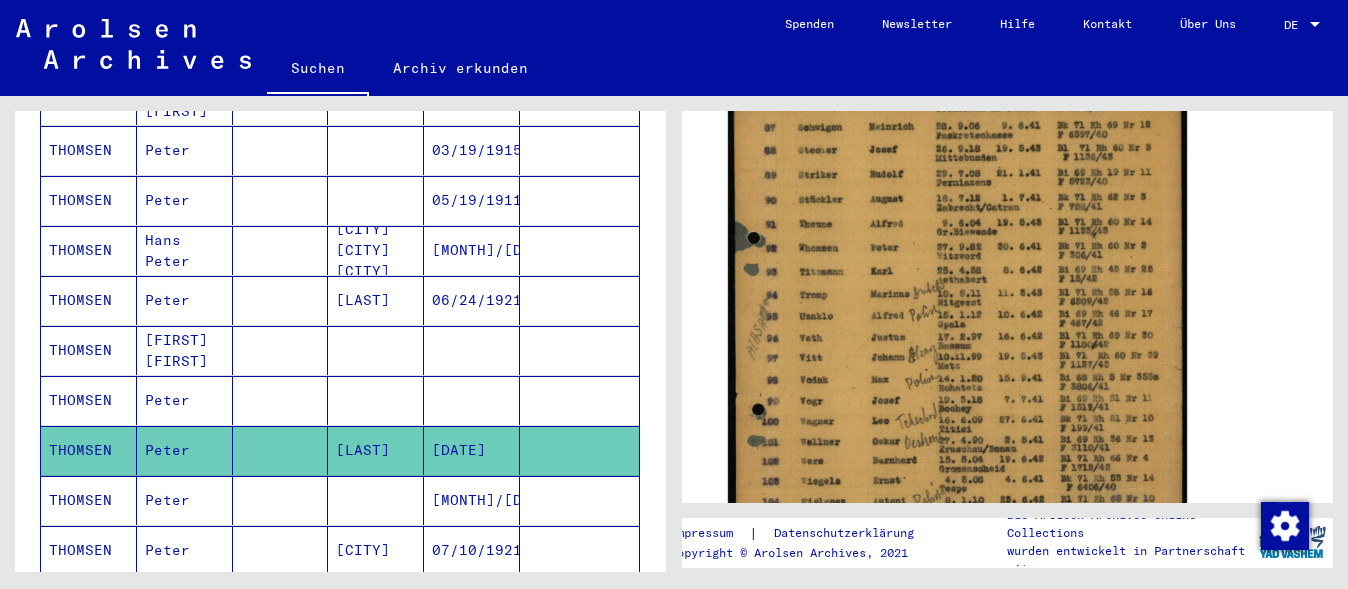 scroll, scrollTop: 500, scrollLeft: 0, axis: vertical 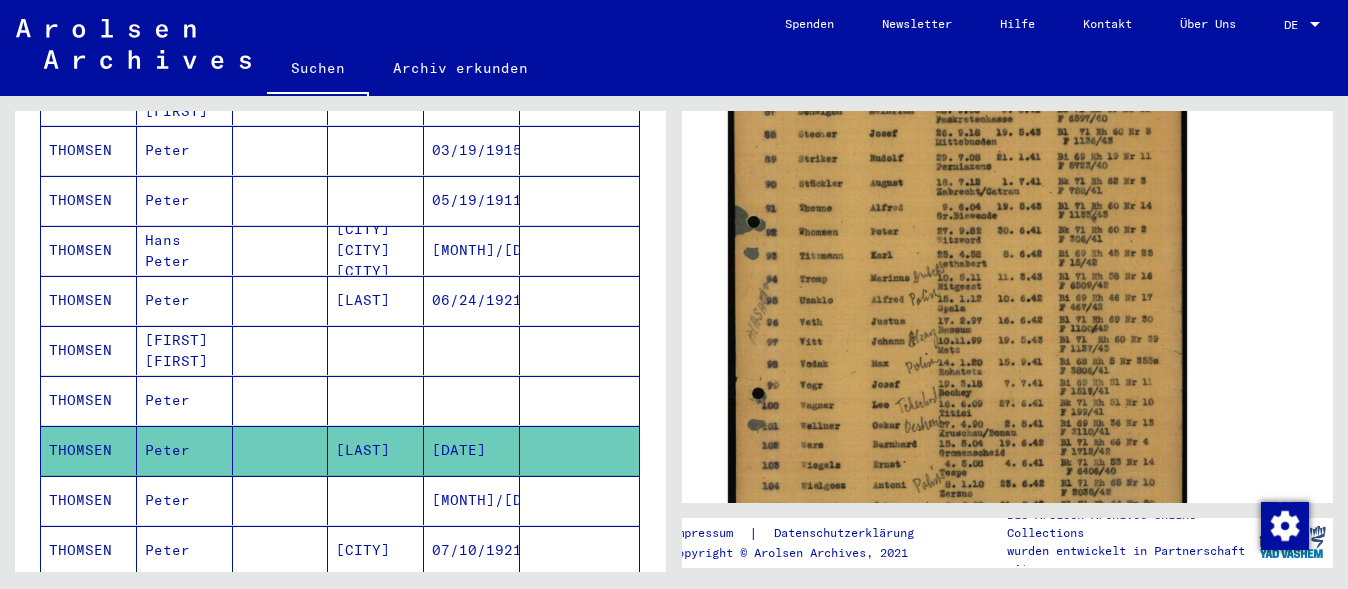 click 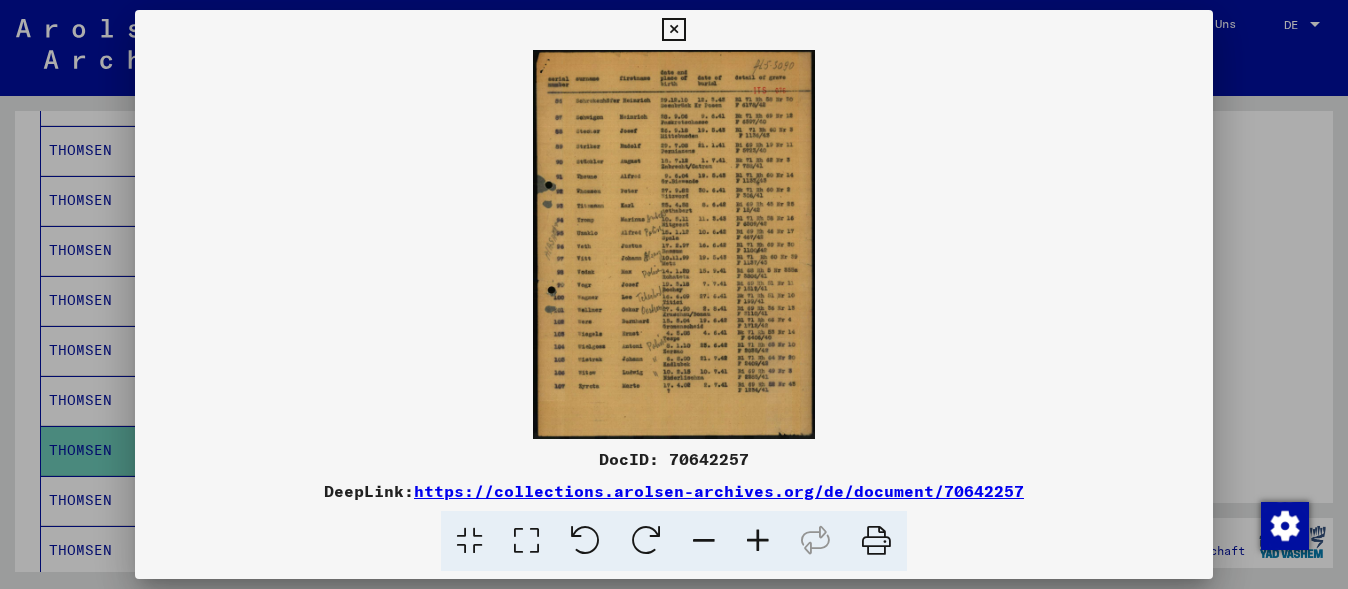 click at bounding box center [758, 541] 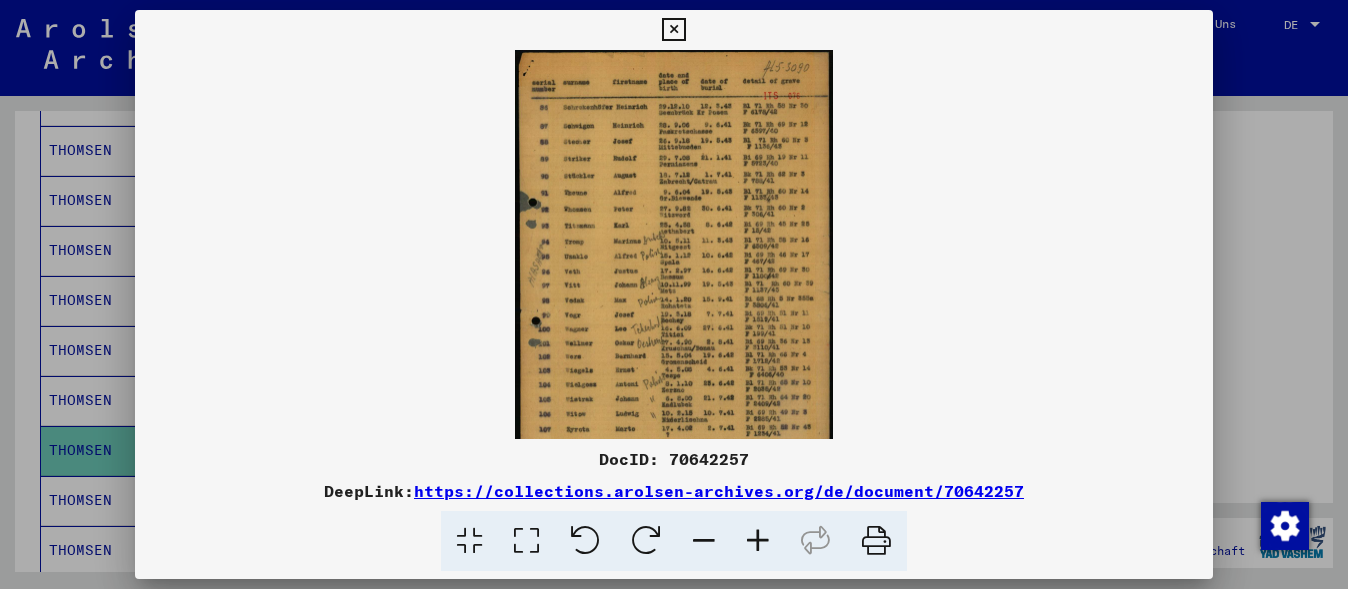 click at bounding box center [758, 541] 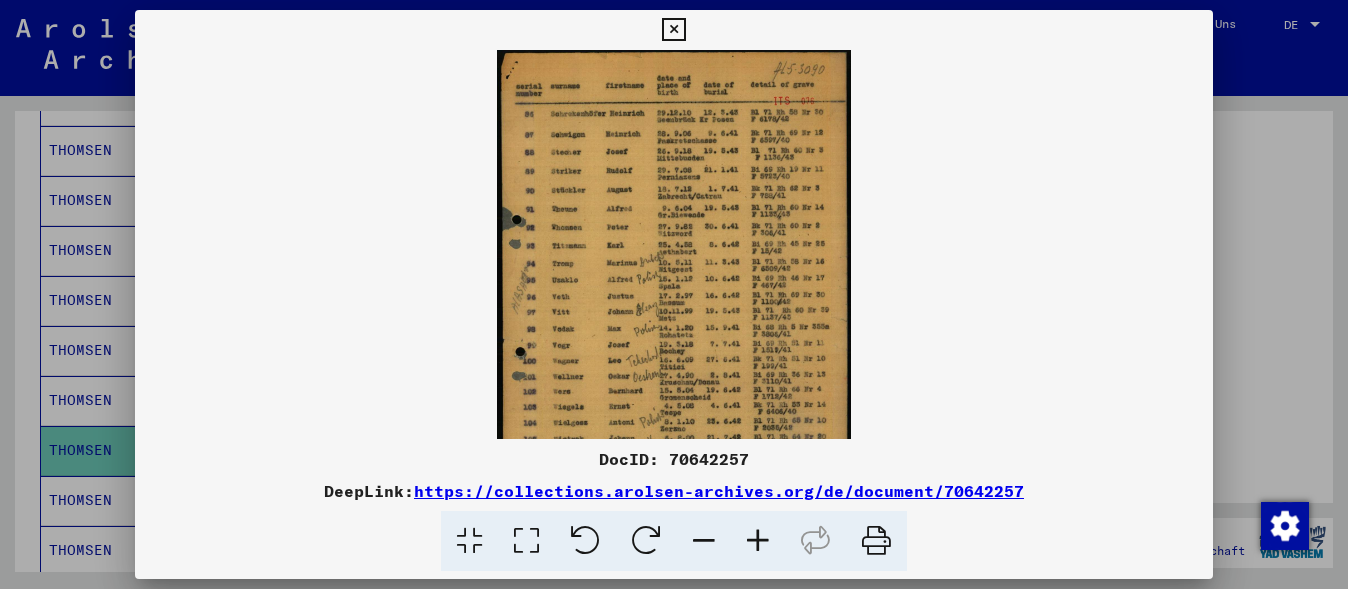 click at bounding box center [758, 541] 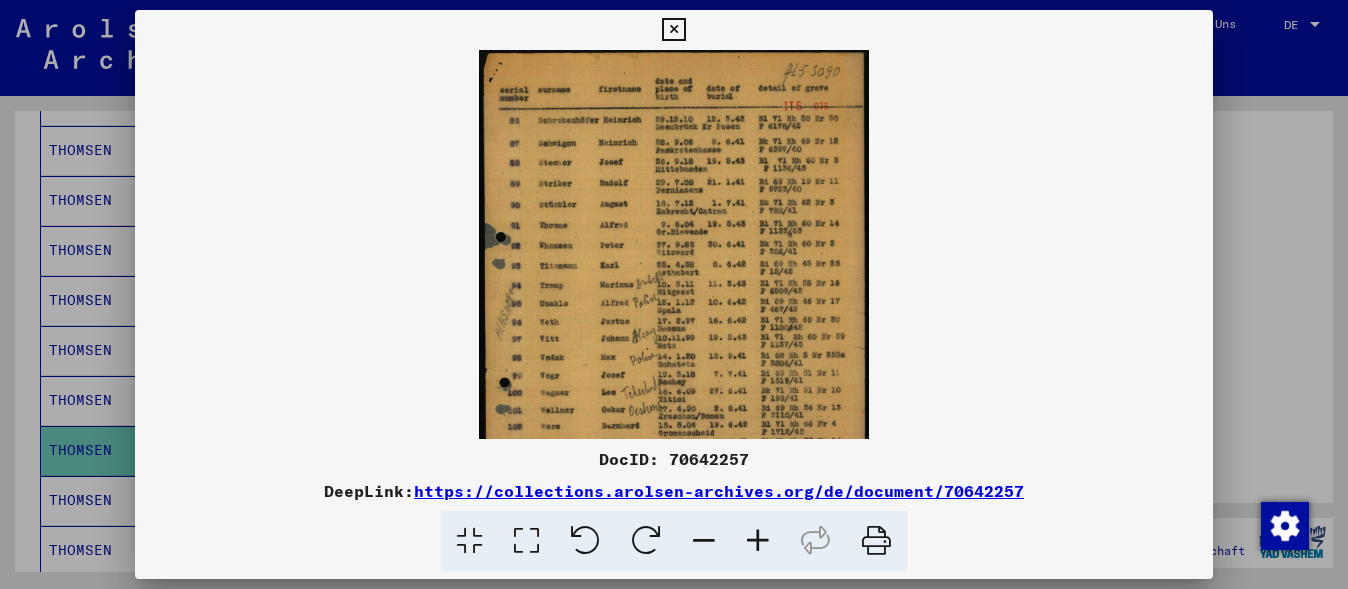 click at bounding box center [758, 541] 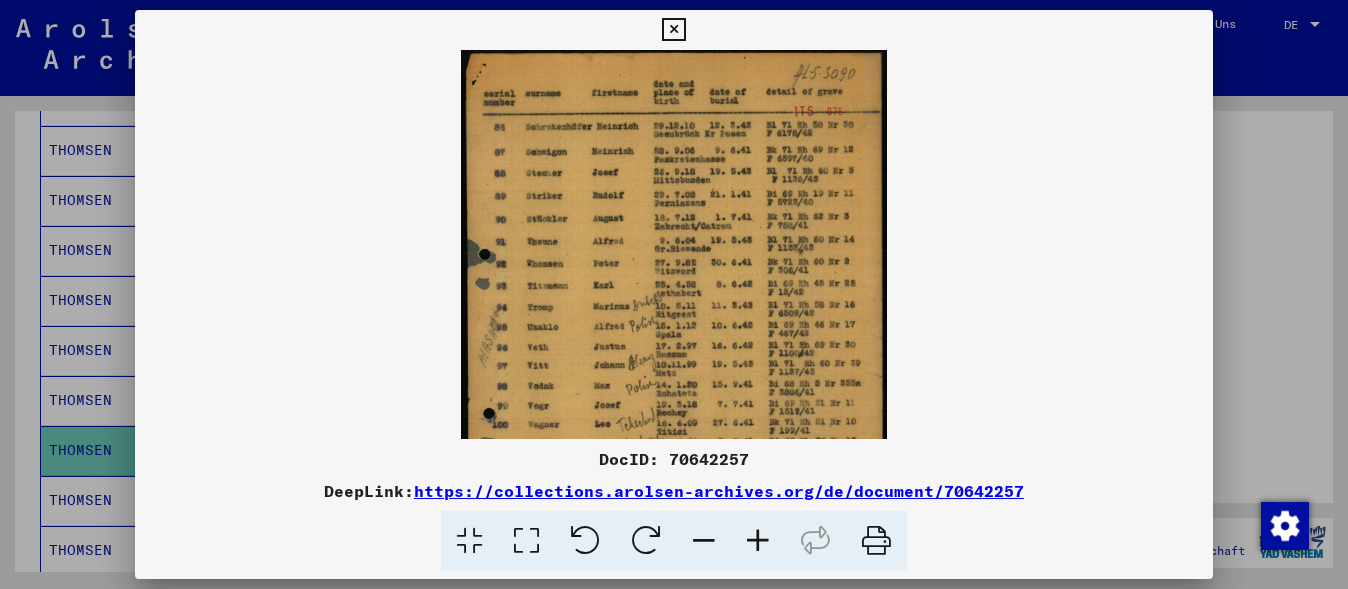 click at bounding box center (758, 541) 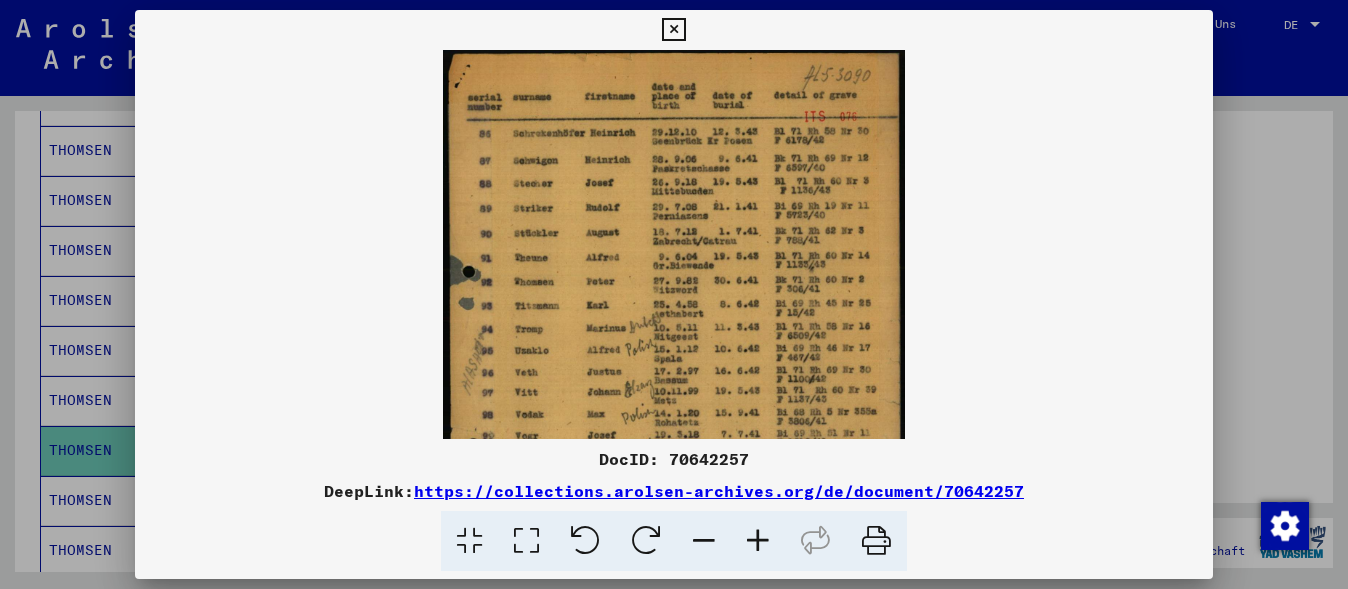 click at bounding box center [758, 541] 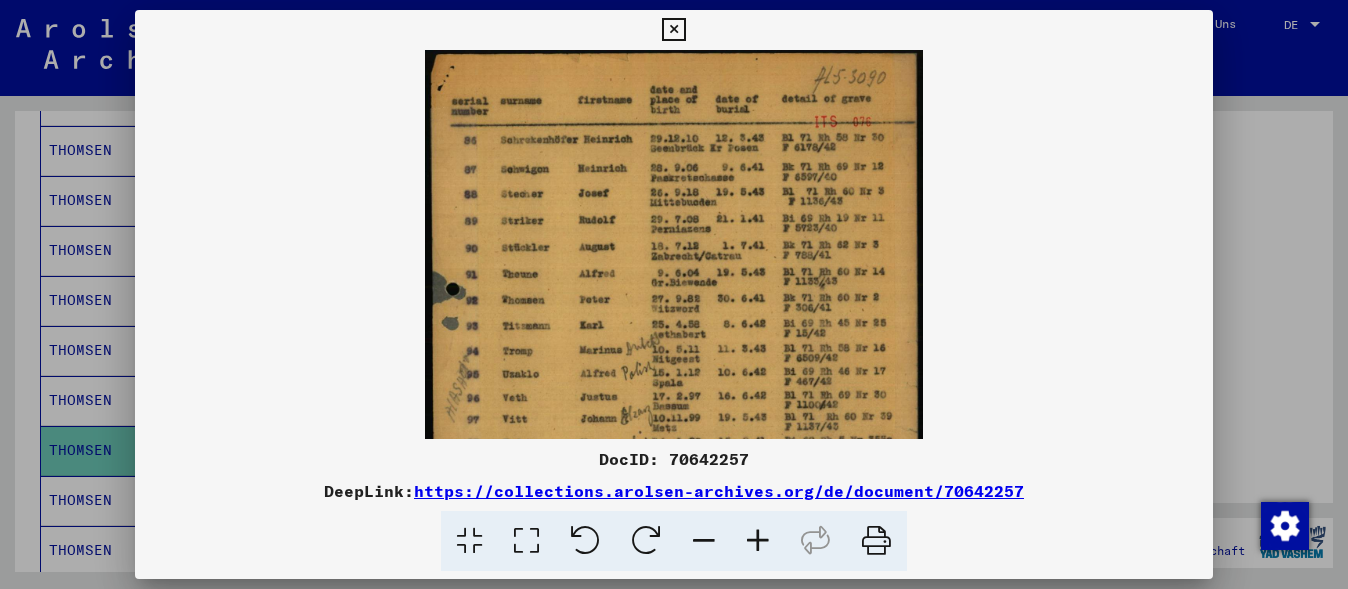 click at bounding box center (758, 541) 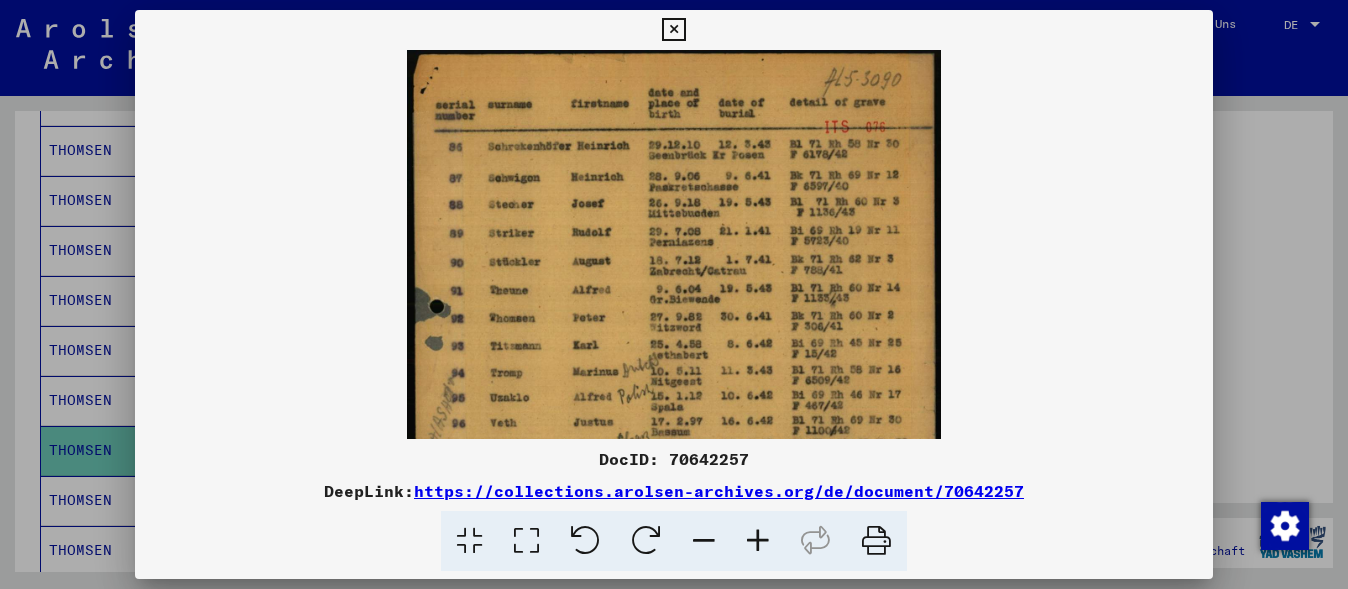 click at bounding box center (758, 541) 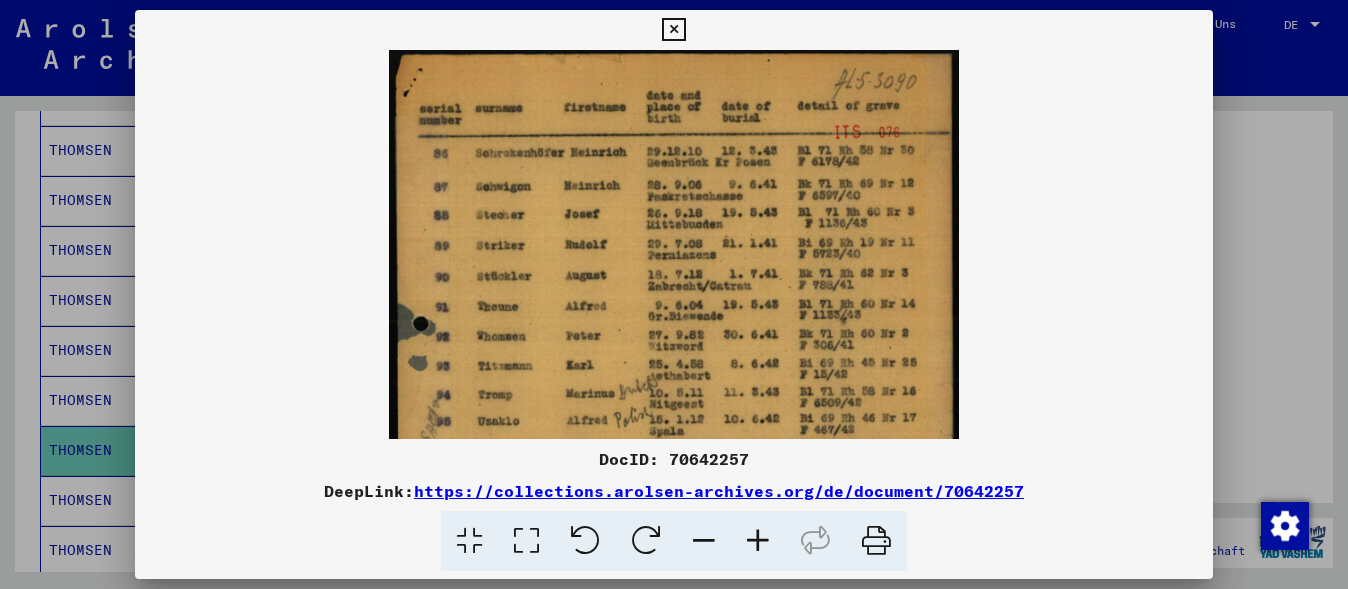 click at bounding box center (758, 541) 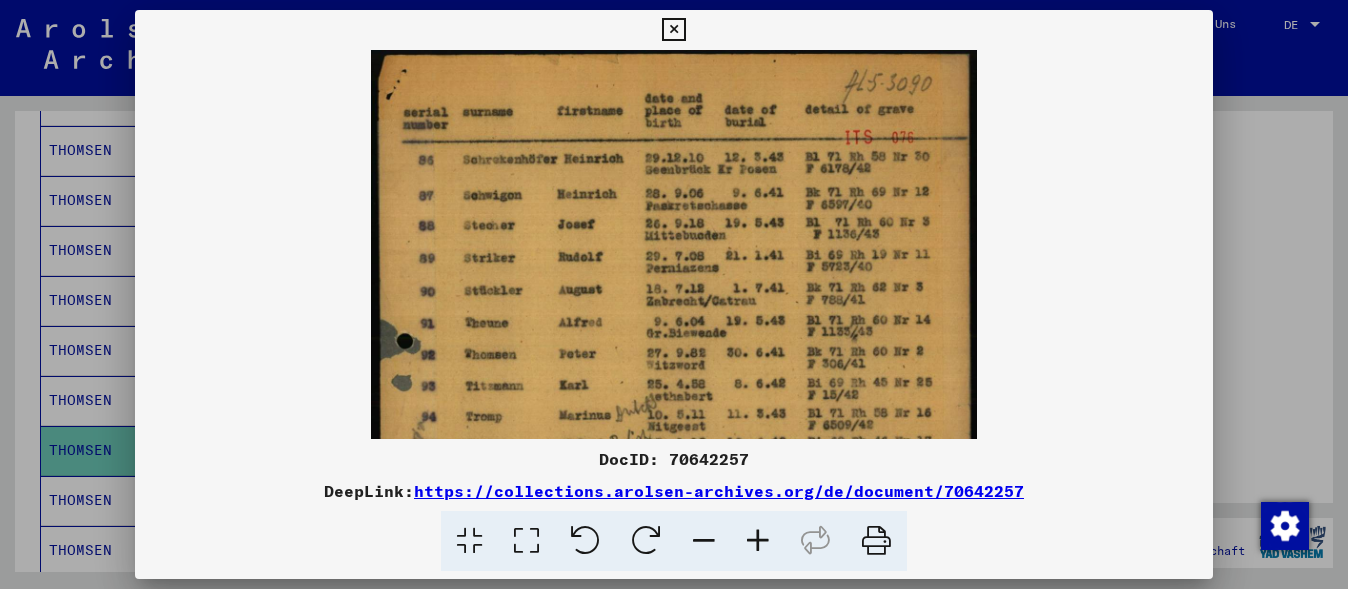 click at bounding box center (758, 541) 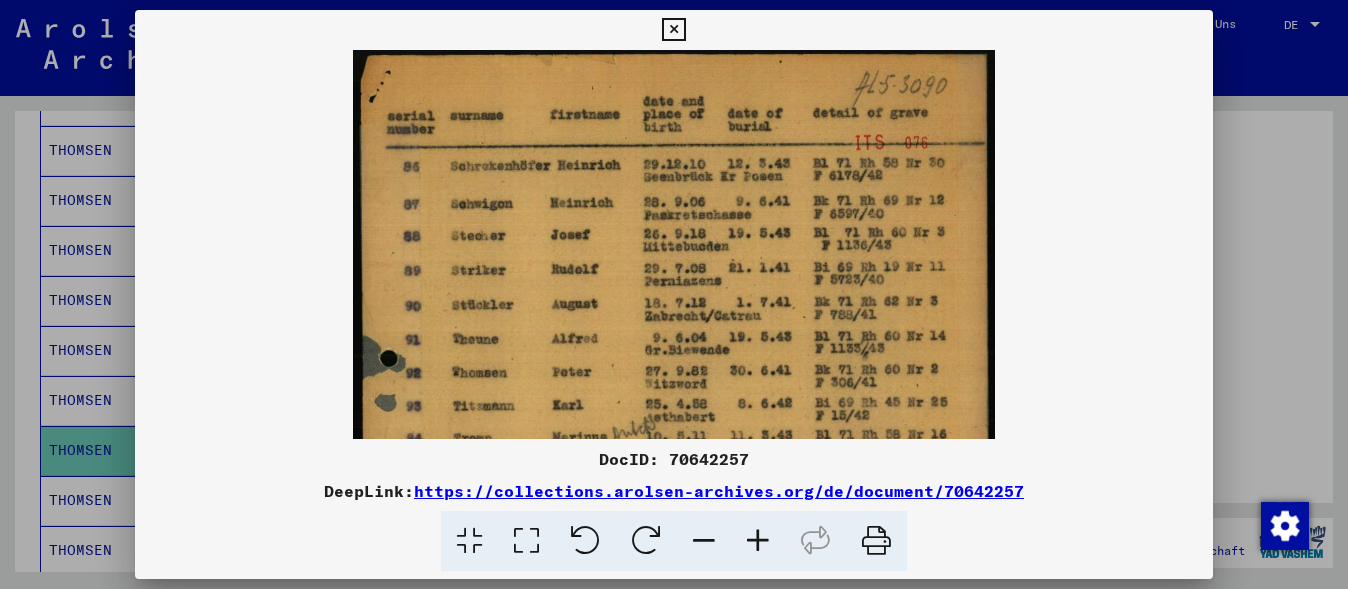 click at bounding box center (758, 541) 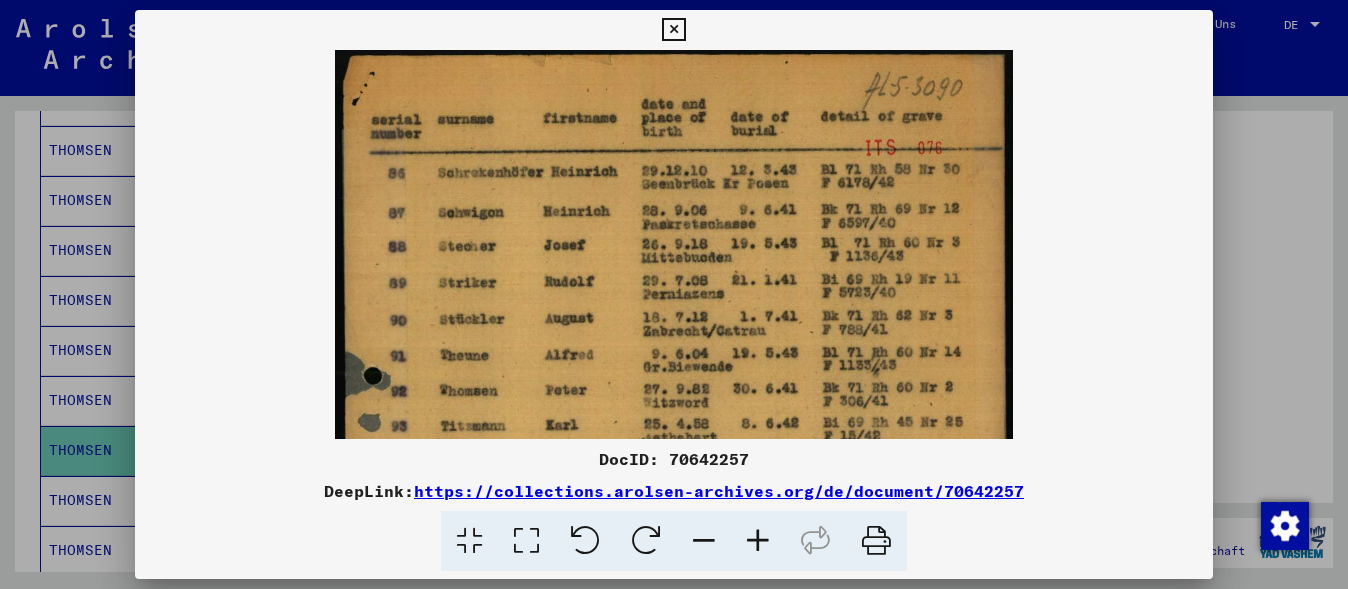 click at bounding box center [758, 541] 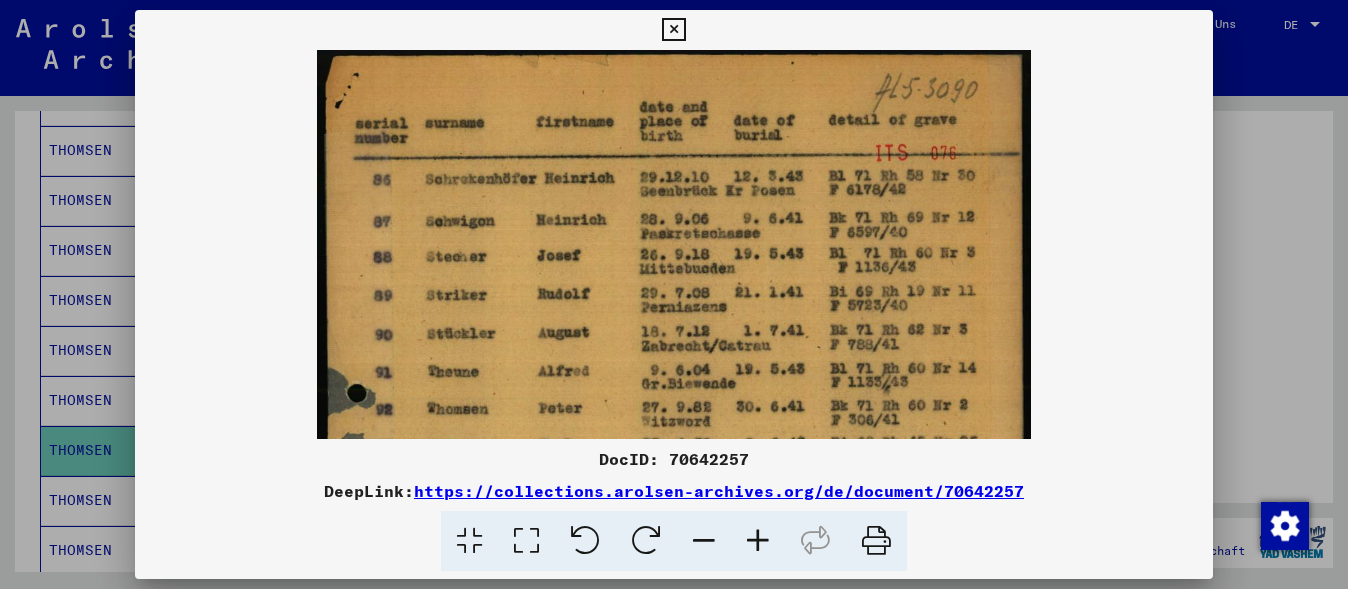click at bounding box center [758, 541] 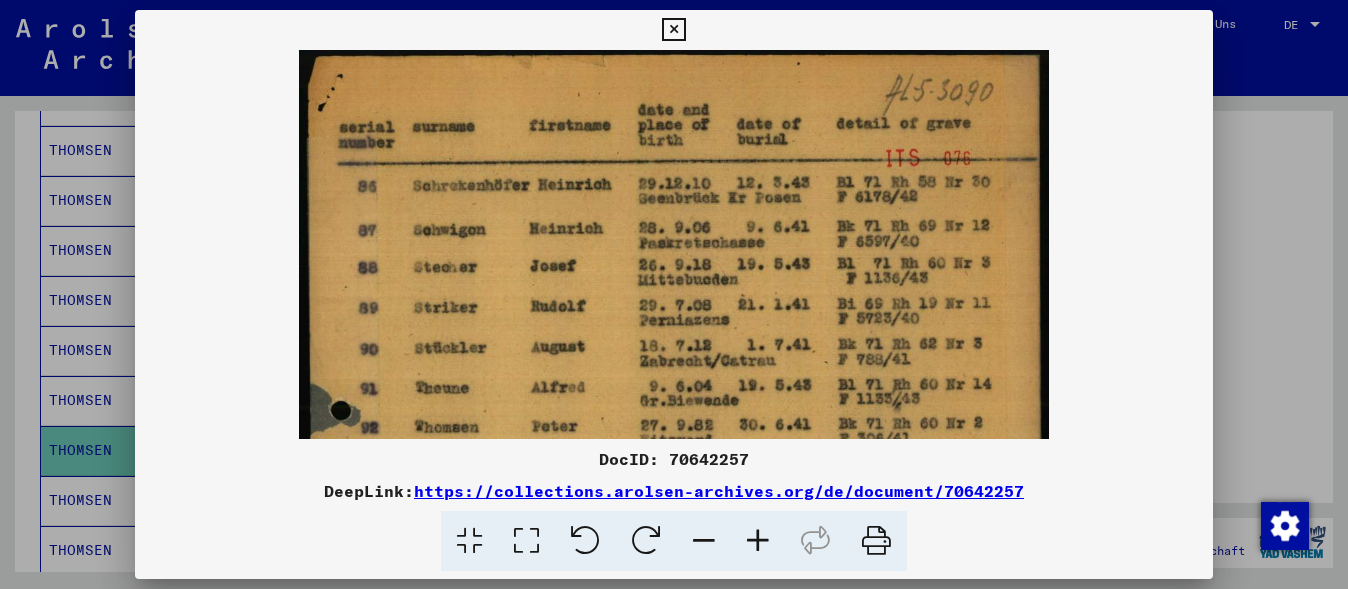 click at bounding box center (758, 541) 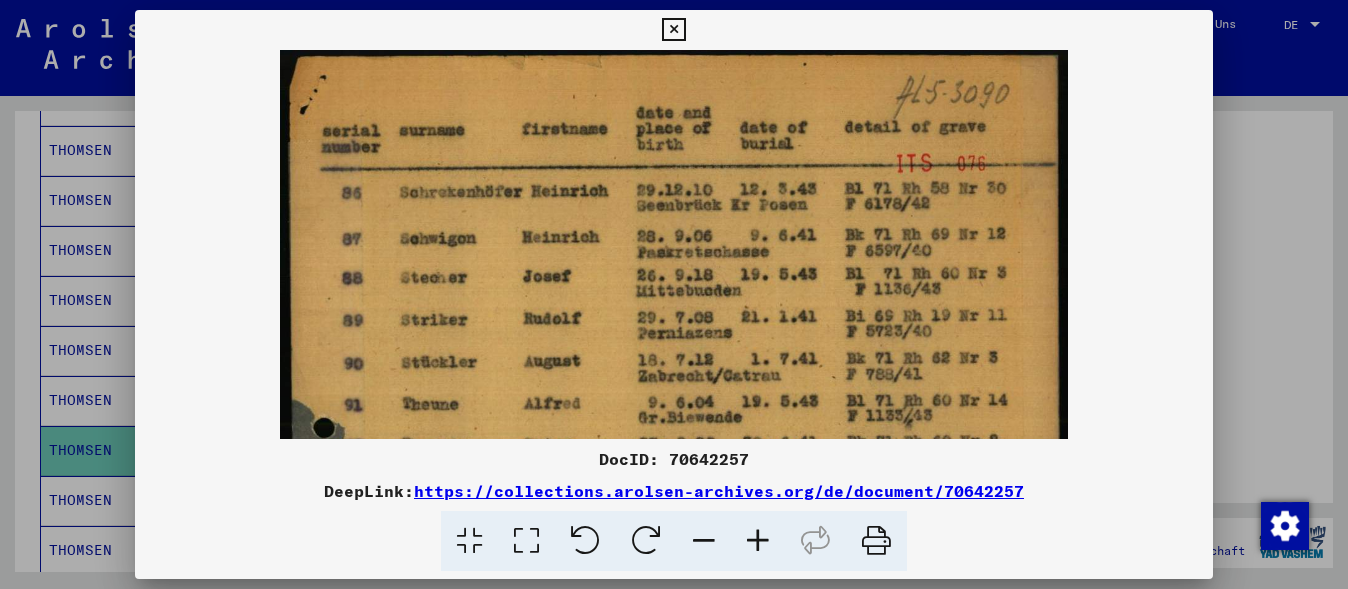 click at bounding box center [758, 541] 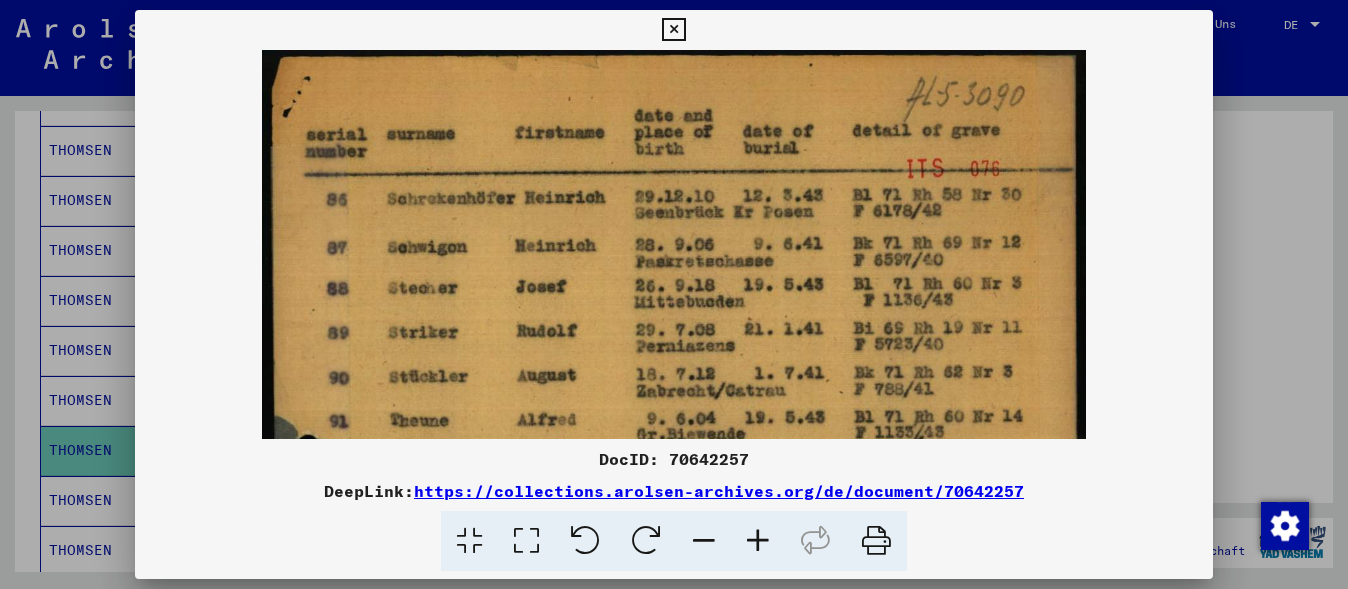 click at bounding box center [758, 541] 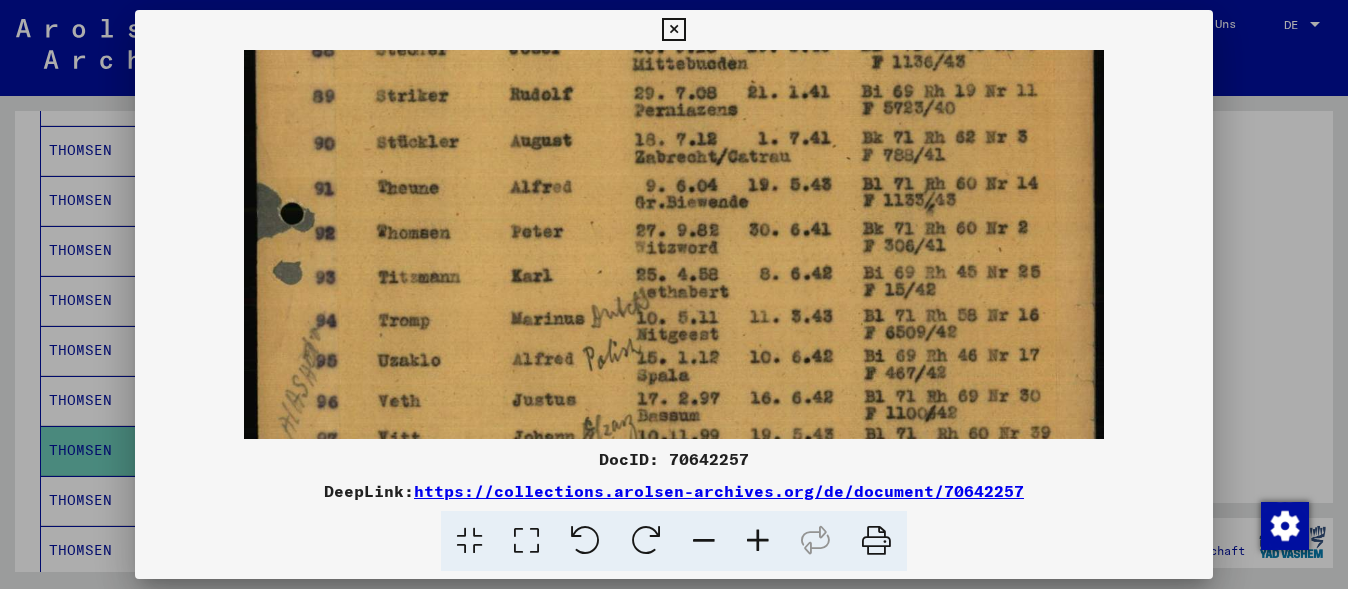 drag, startPoint x: 687, startPoint y: 367, endPoint x: 690, endPoint y: 115, distance: 252.01785 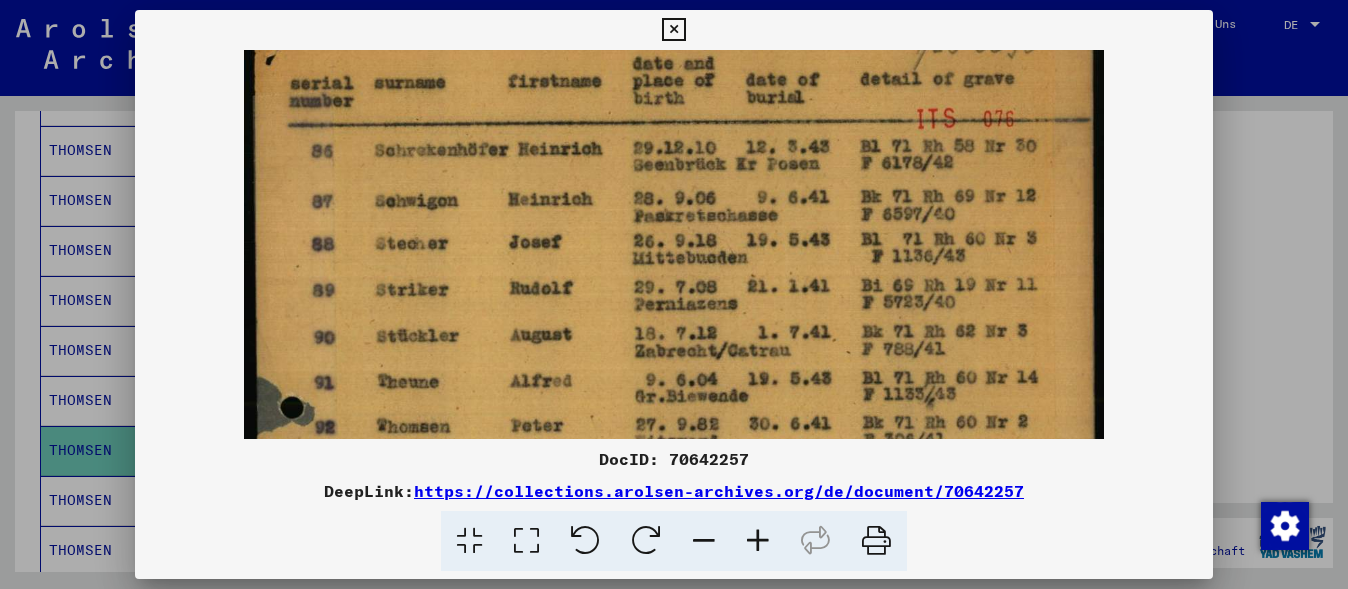 scroll, scrollTop: 49, scrollLeft: 0, axis: vertical 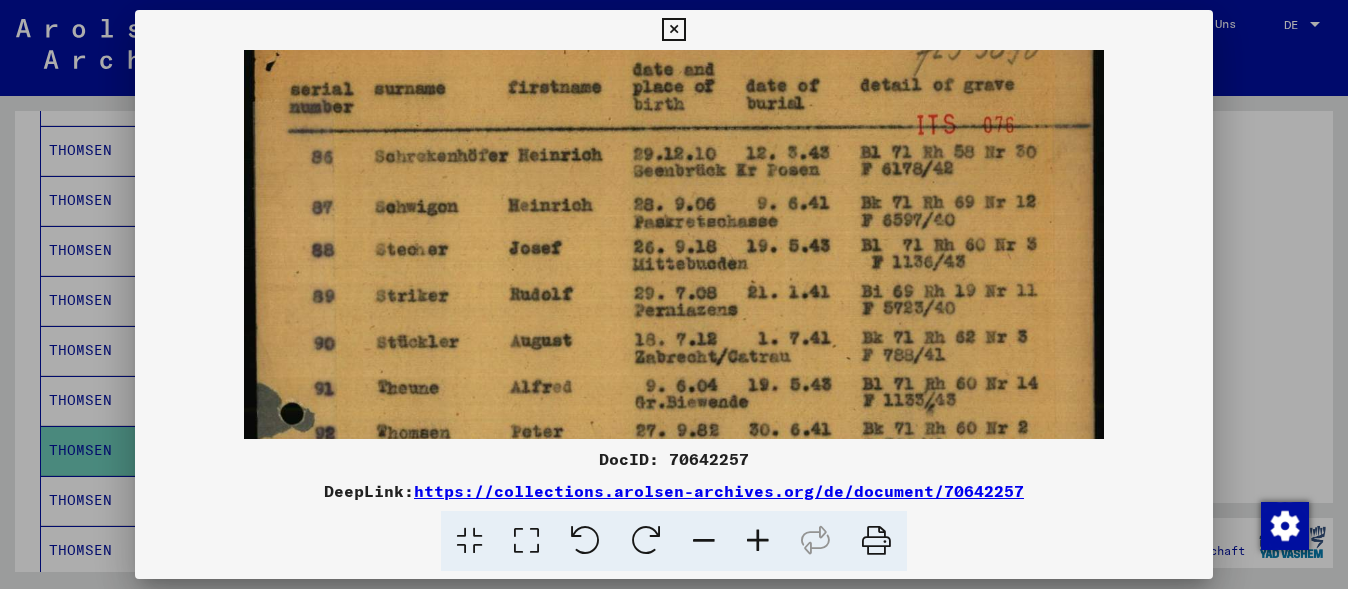 drag, startPoint x: 772, startPoint y: 84, endPoint x: 782, endPoint y: 292, distance: 208.24025 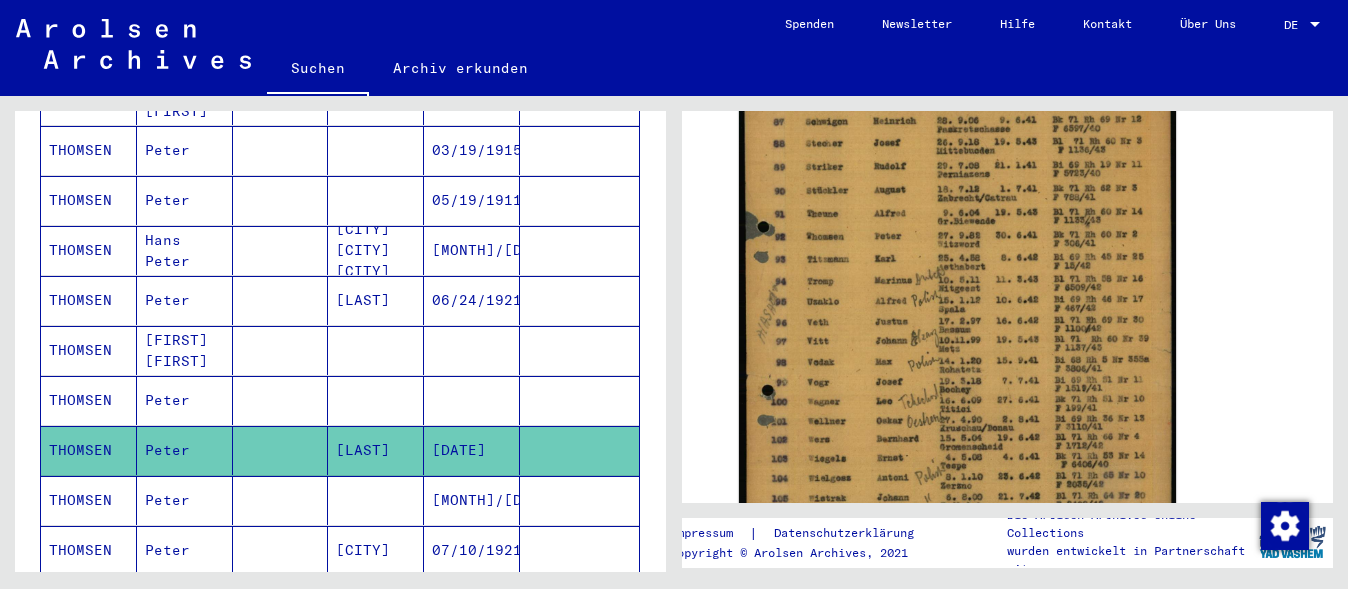 click on "Peter" at bounding box center (185, 450) 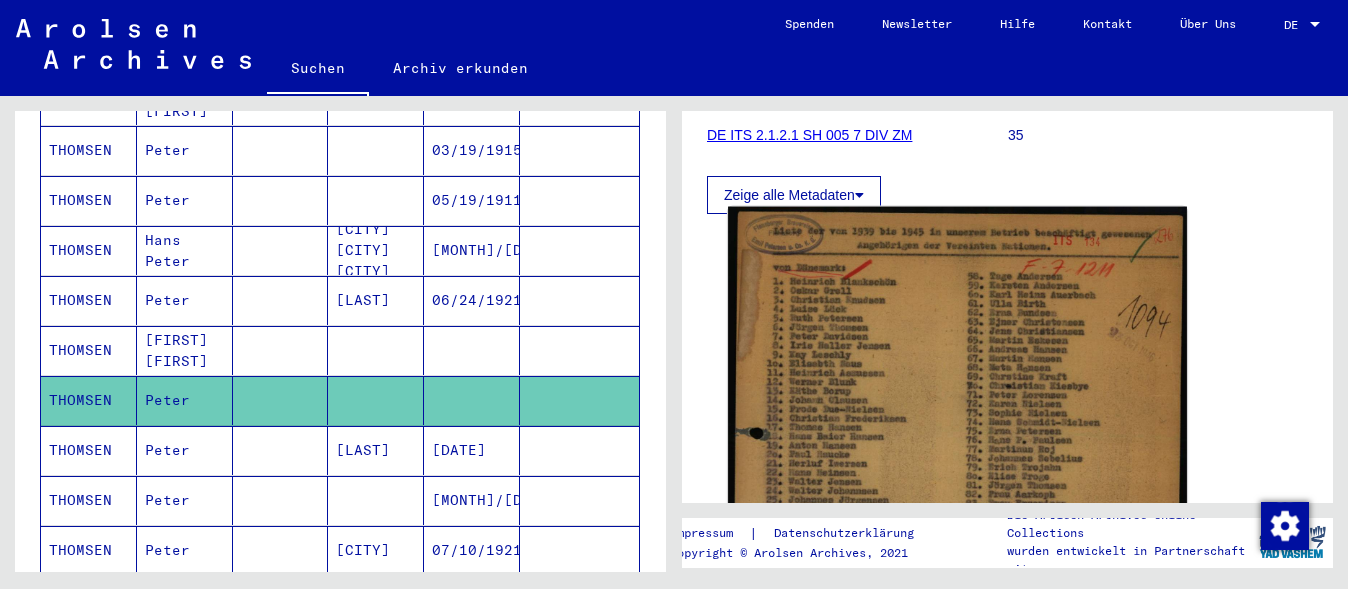 scroll, scrollTop: 300, scrollLeft: 0, axis: vertical 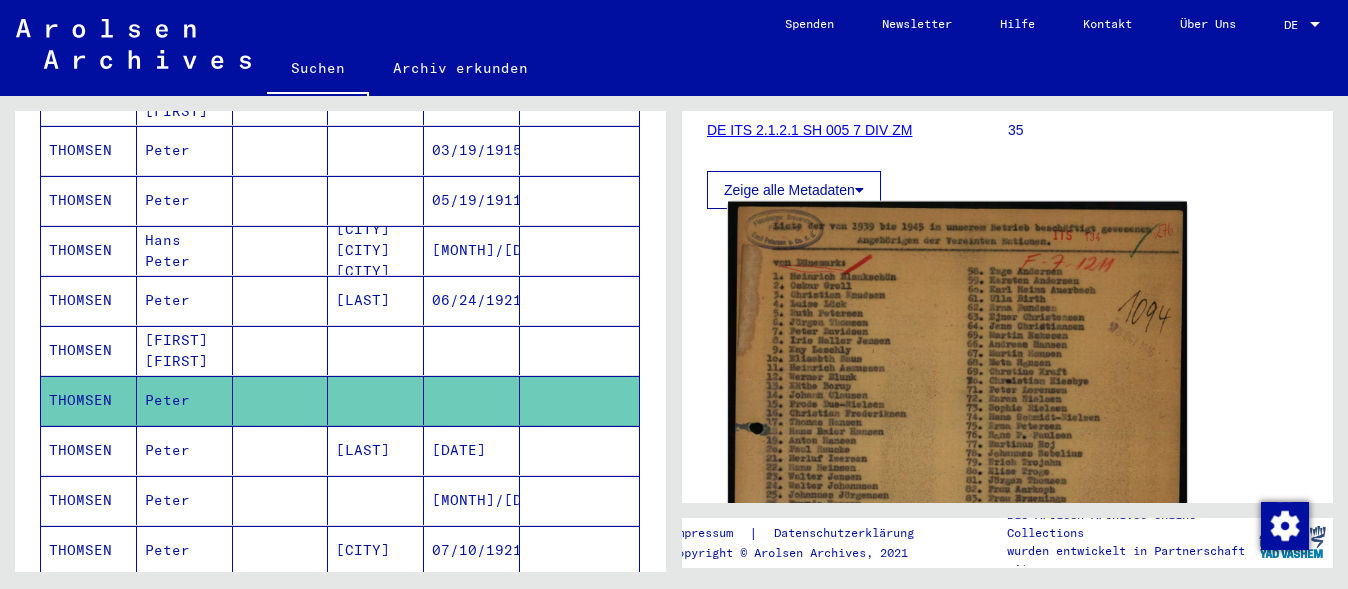 click 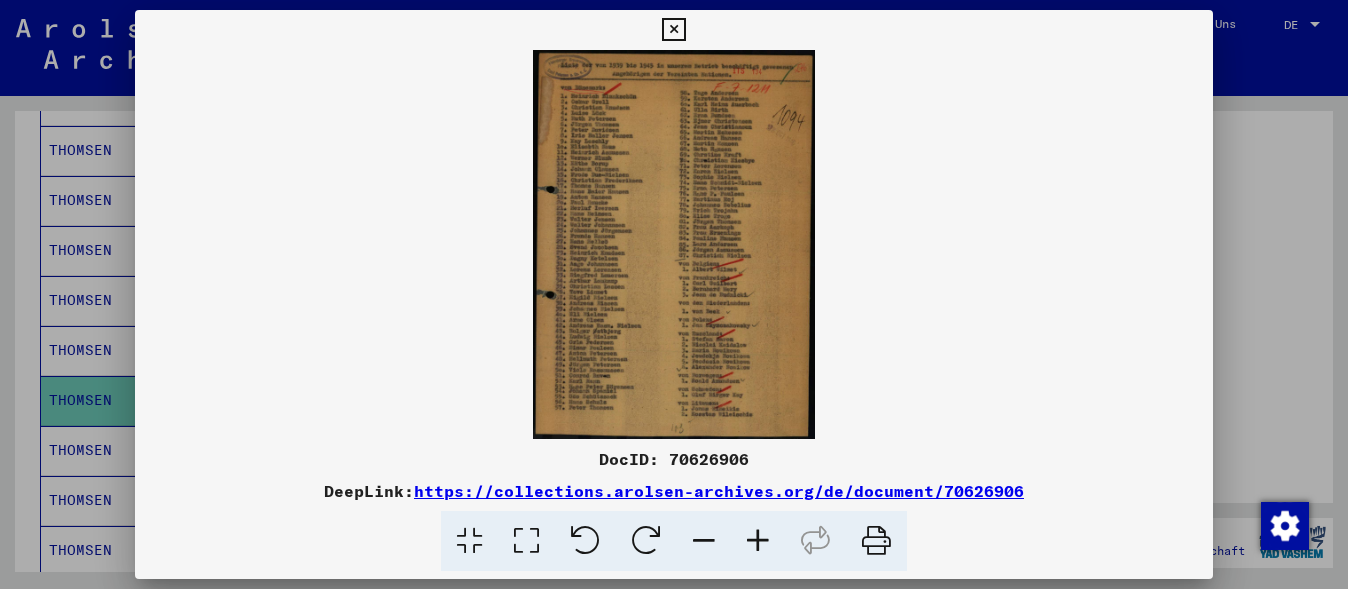 click at bounding box center [758, 541] 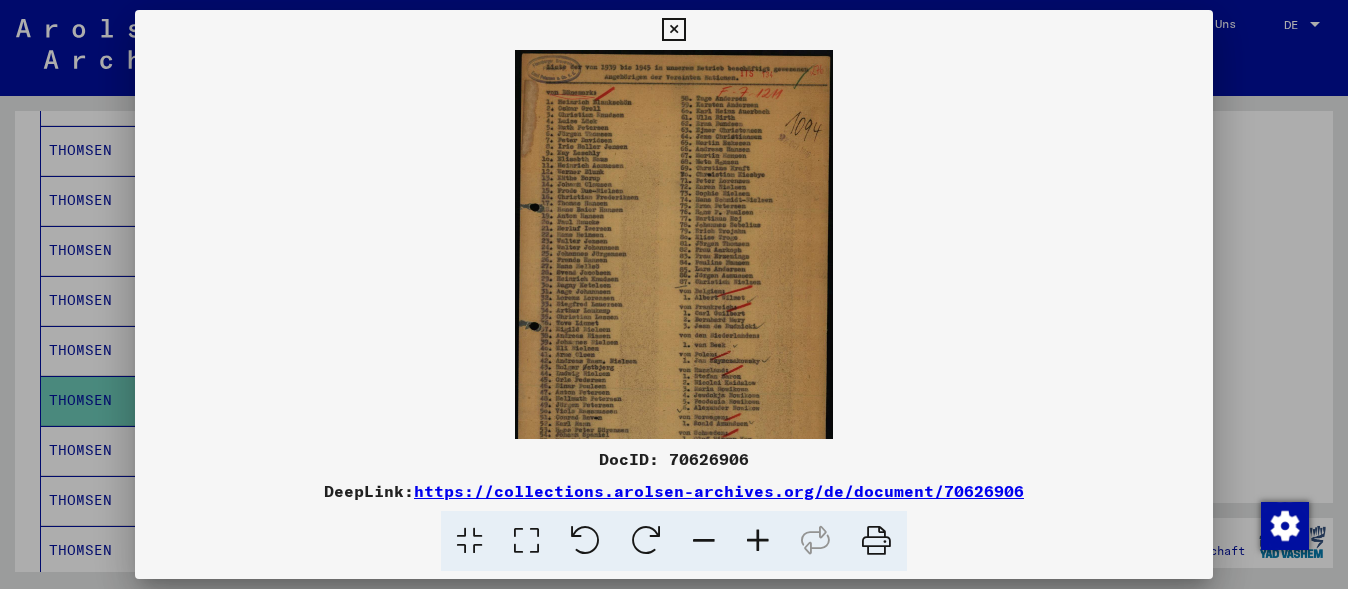 click at bounding box center [758, 541] 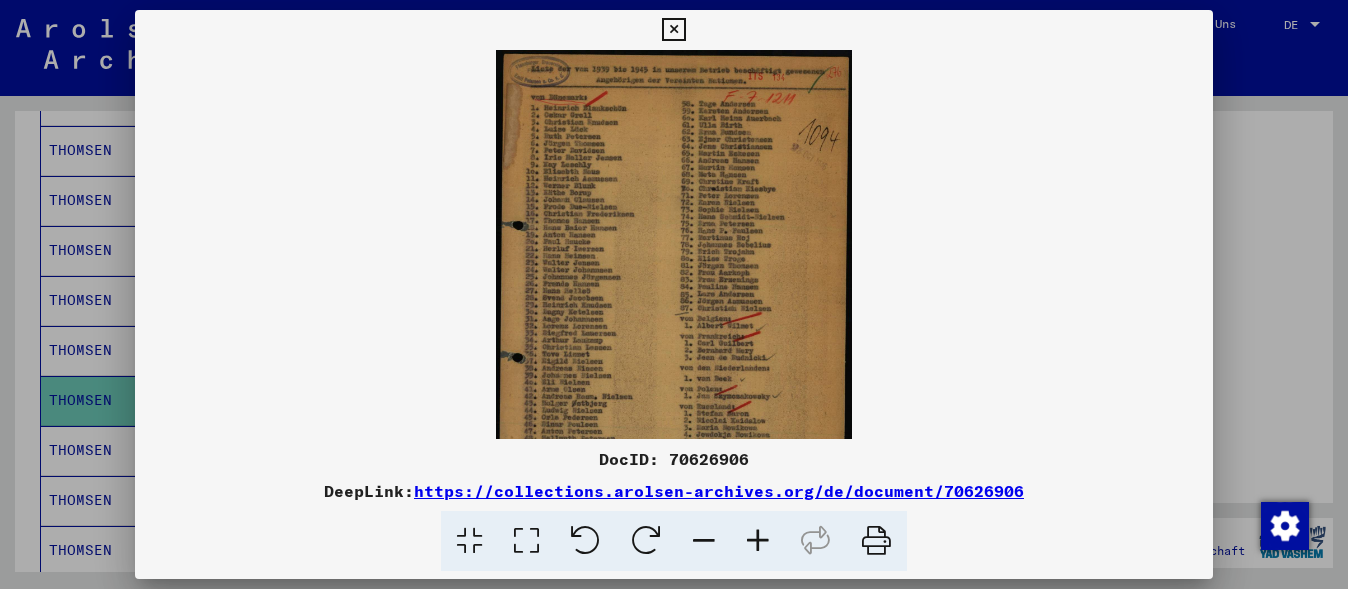 click at bounding box center [758, 541] 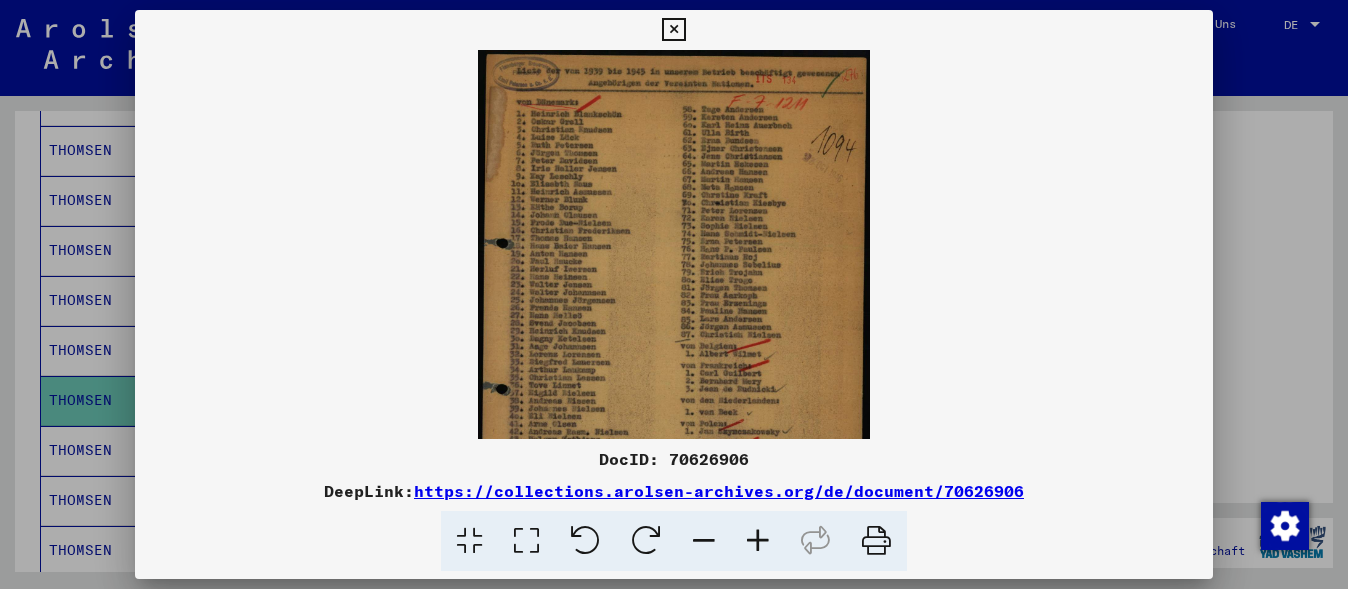 click at bounding box center (758, 541) 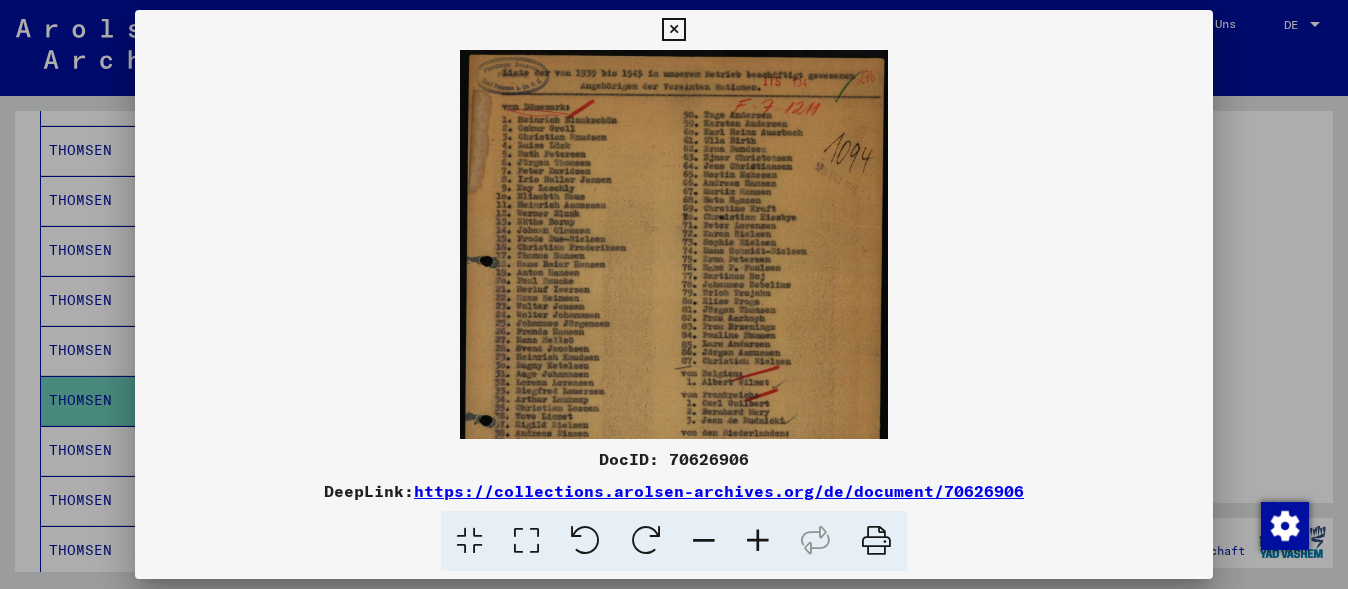 click at bounding box center (758, 541) 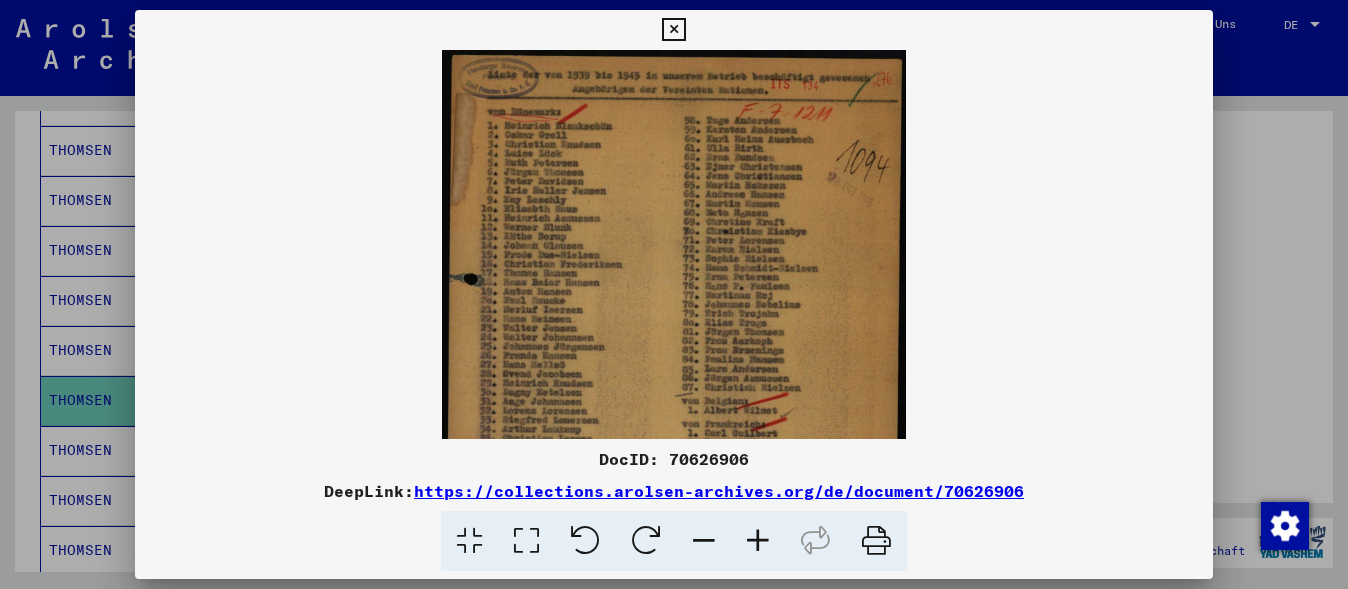 click at bounding box center (758, 541) 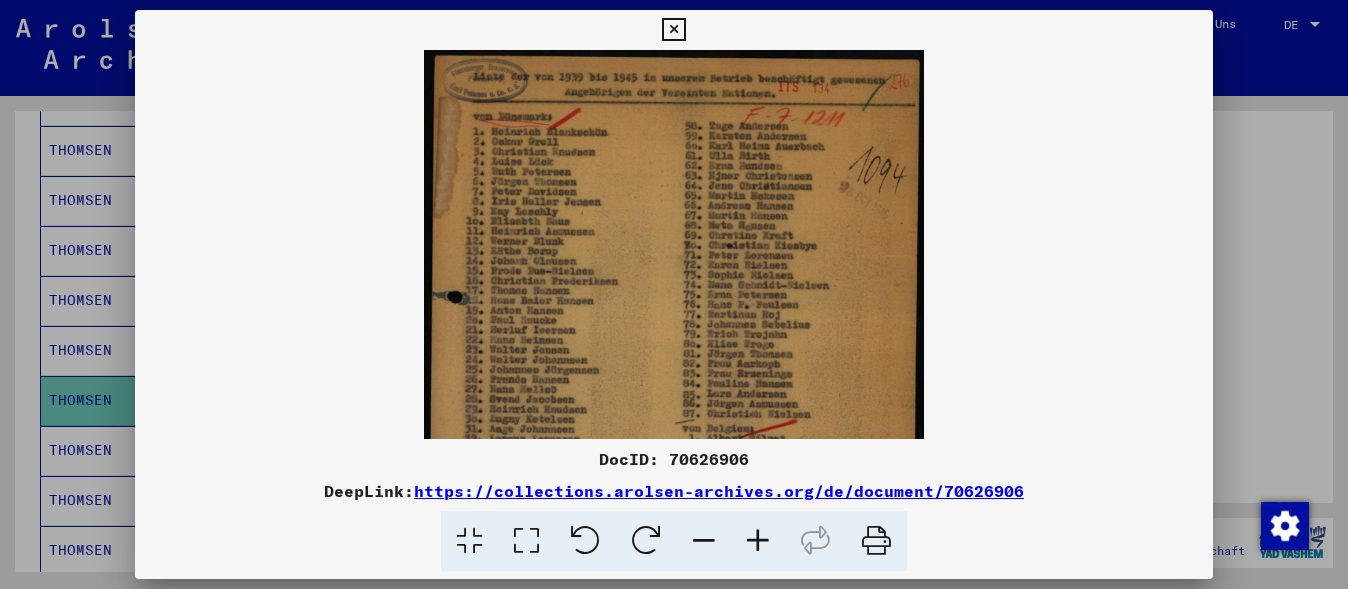 click at bounding box center [758, 541] 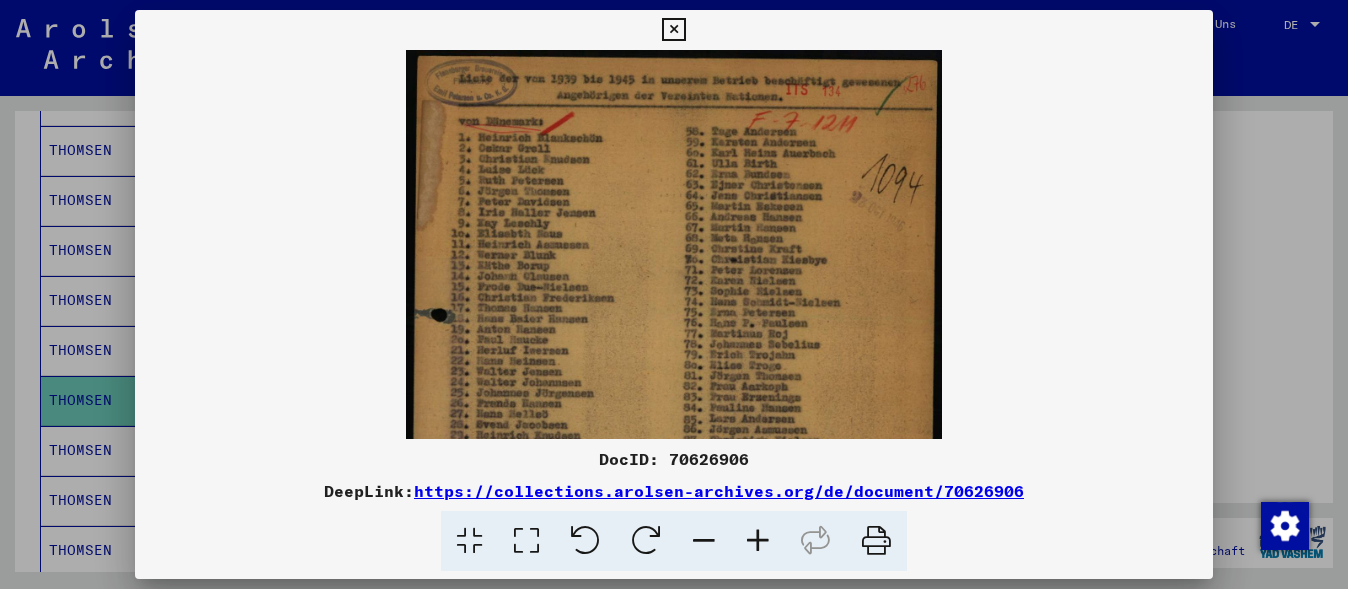 click at bounding box center [758, 541] 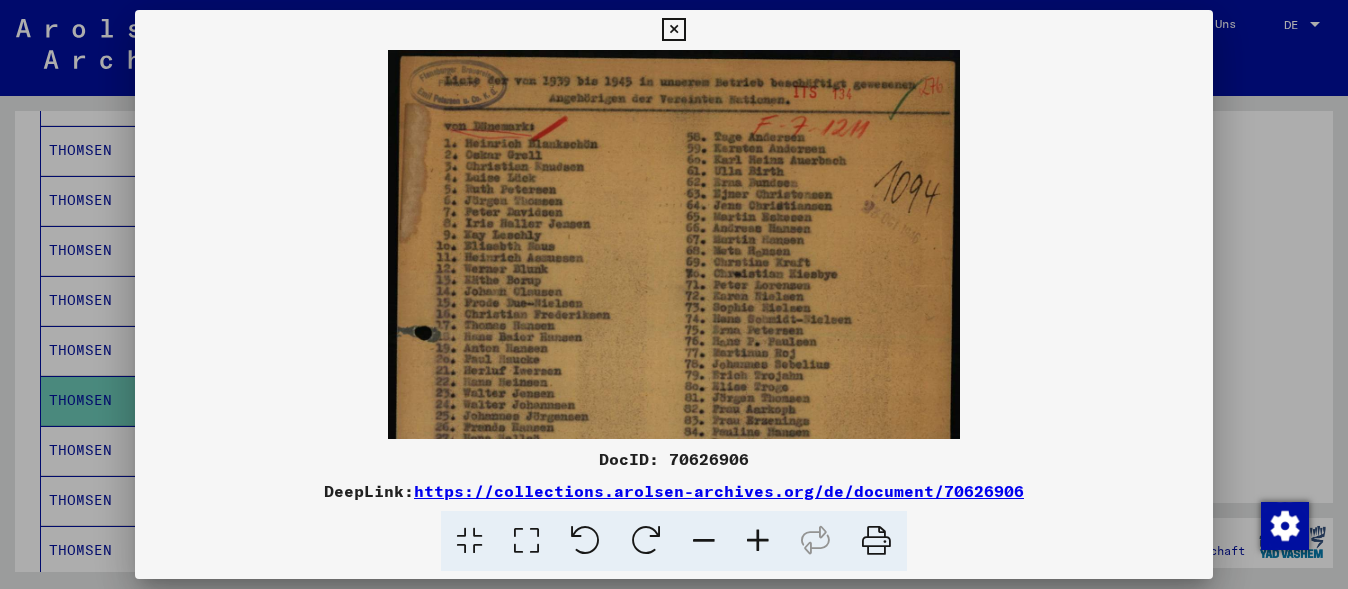 click at bounding box center (758, 541) 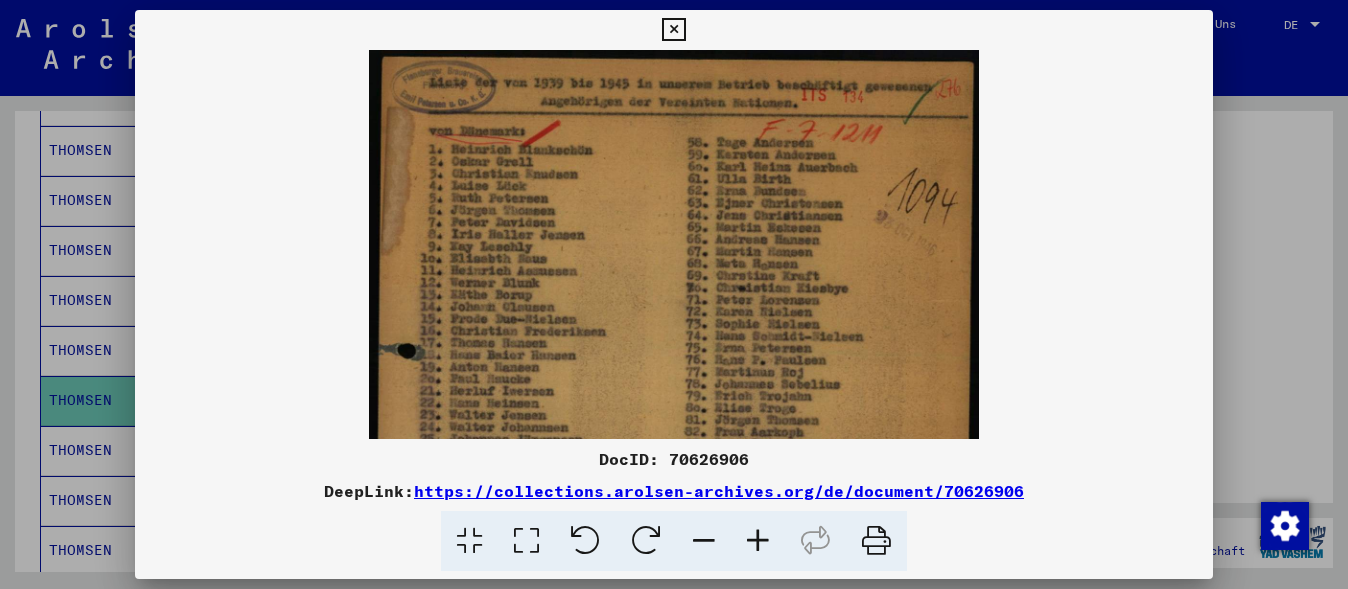 click at bounding box center [758, 541] 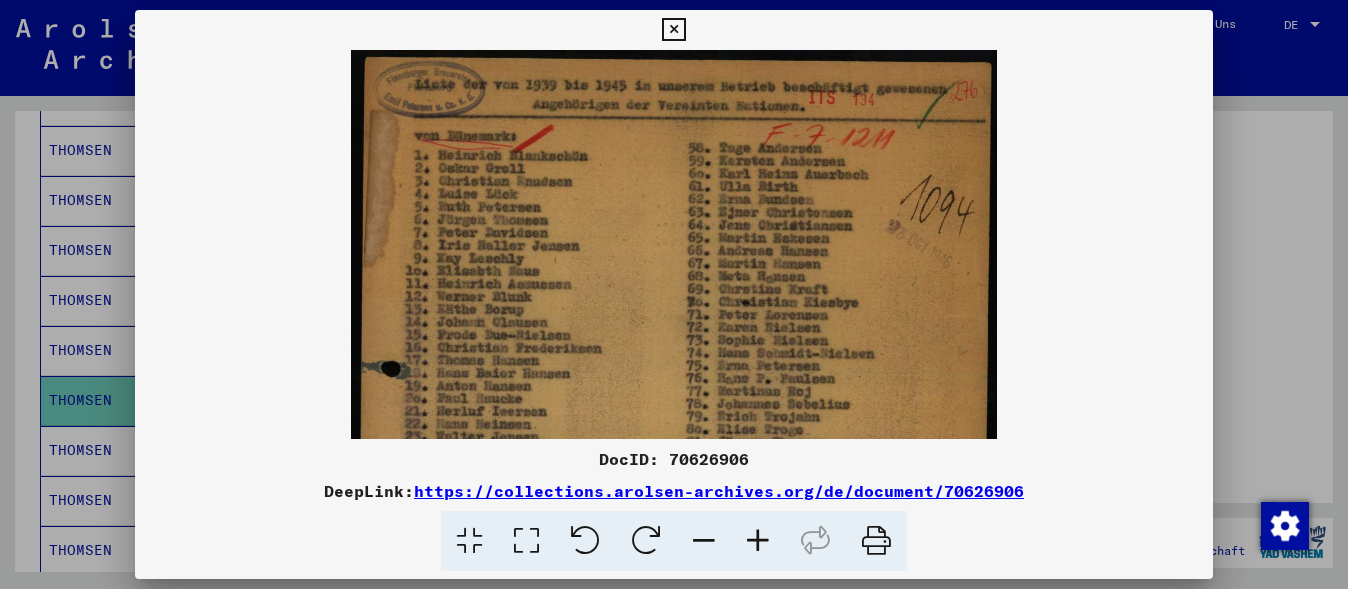 click at bounding box center [758, 541] 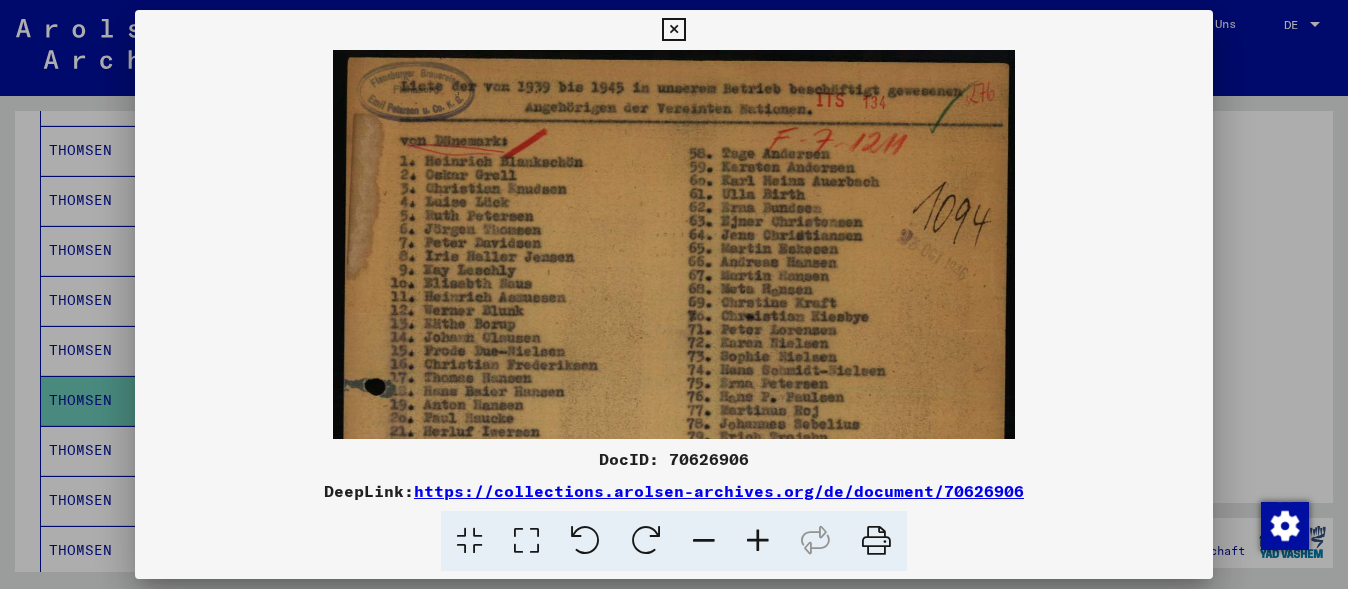 click at bounding box center (758, 541) 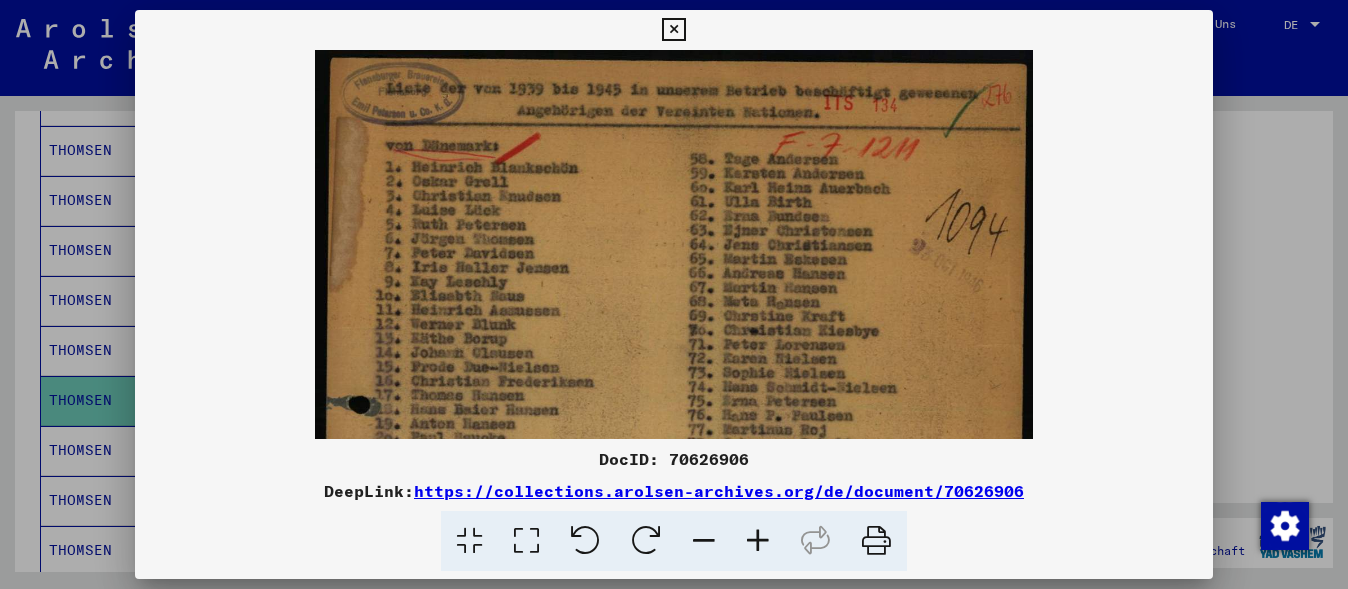 click at bounding box center [758, 541] 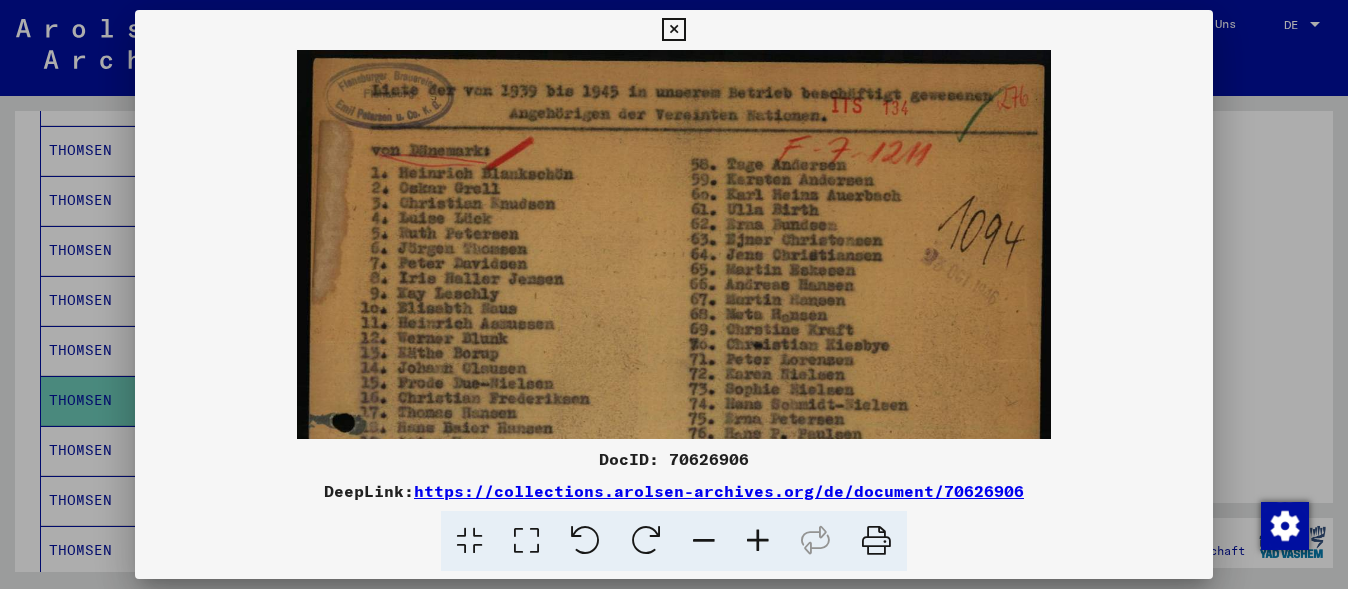 click at bounding box center (758, 541) 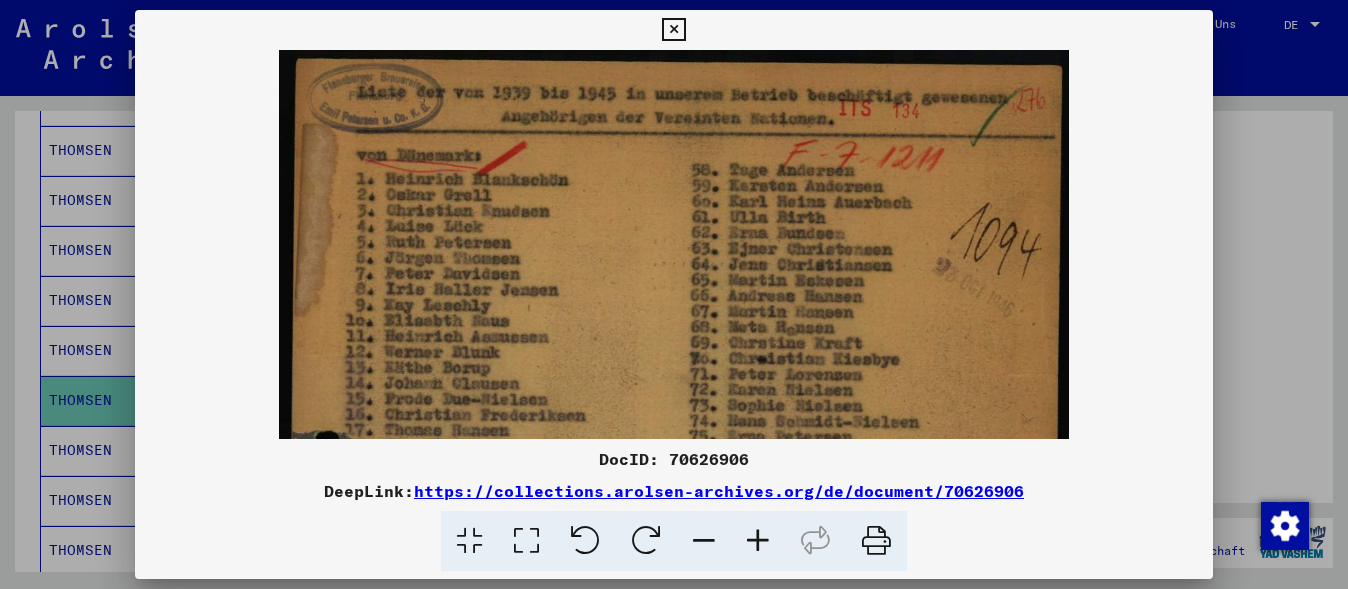 click at bounding box center (758, 541) 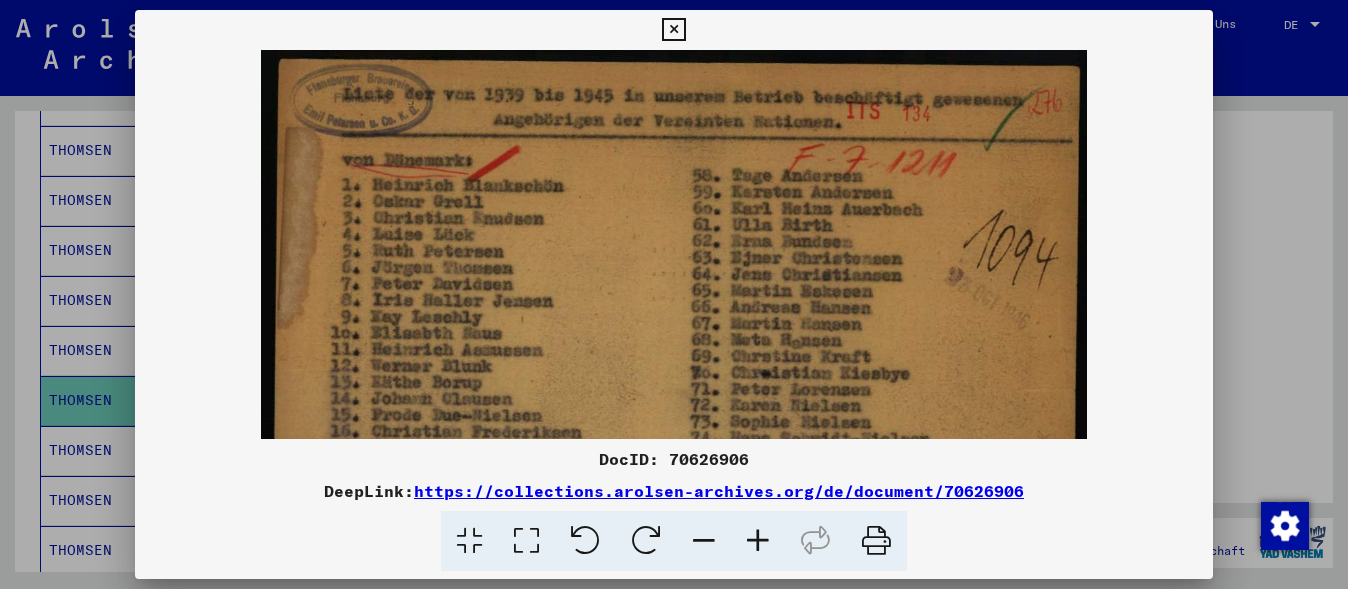 click at bounding box center (758, 541) 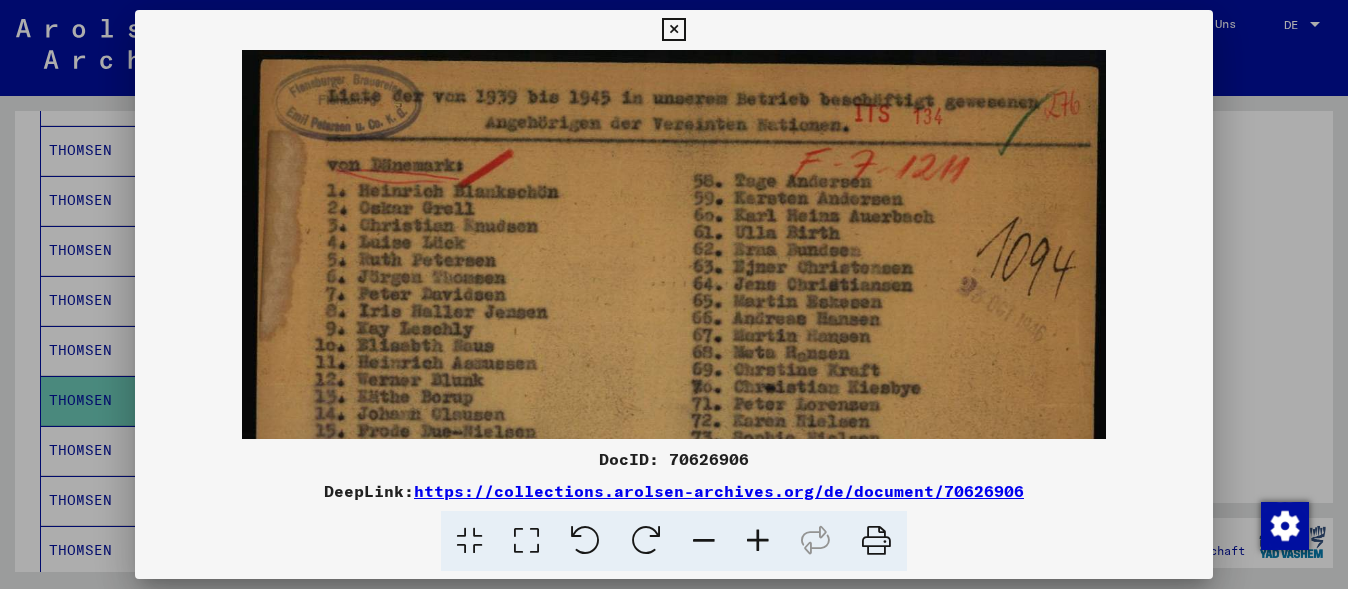 click at bounding box center [758, 541] 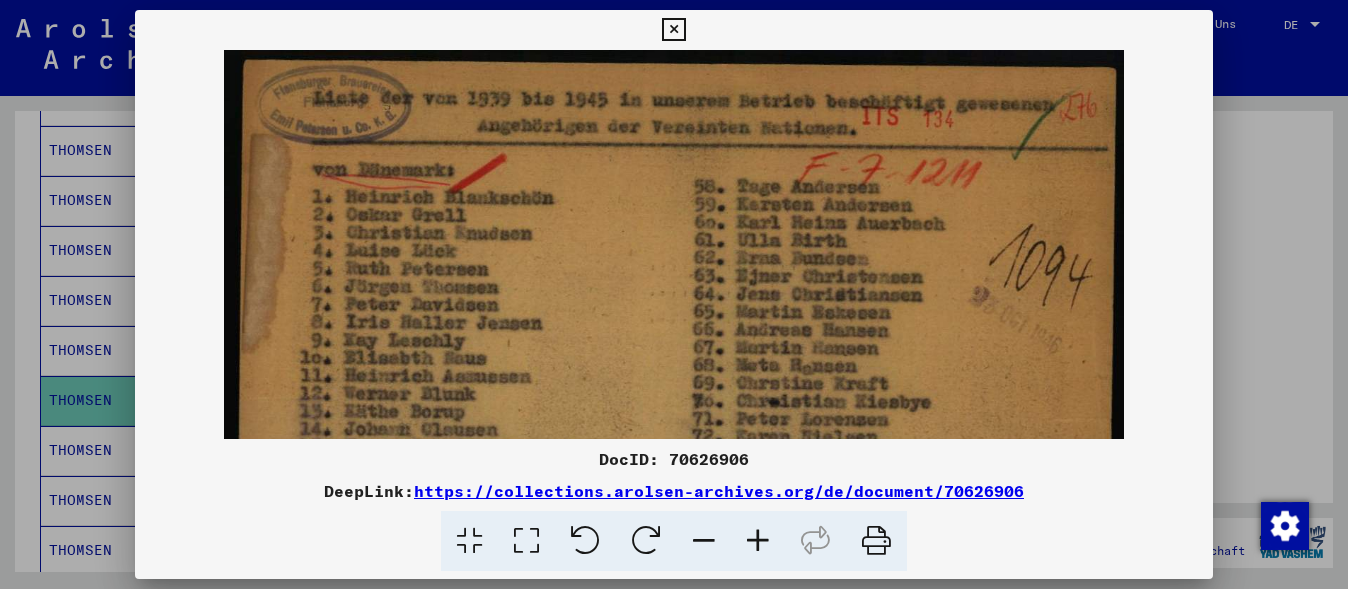 click at bounding box center (758, 541) 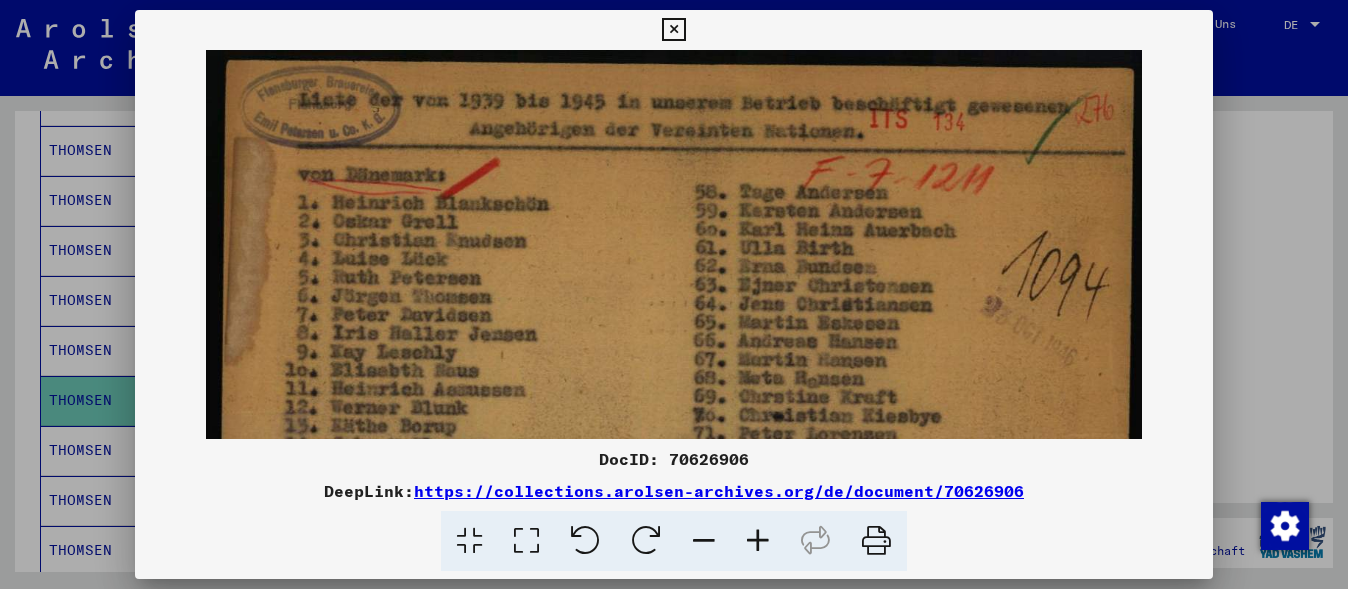 click at bounding box center (758, 541) 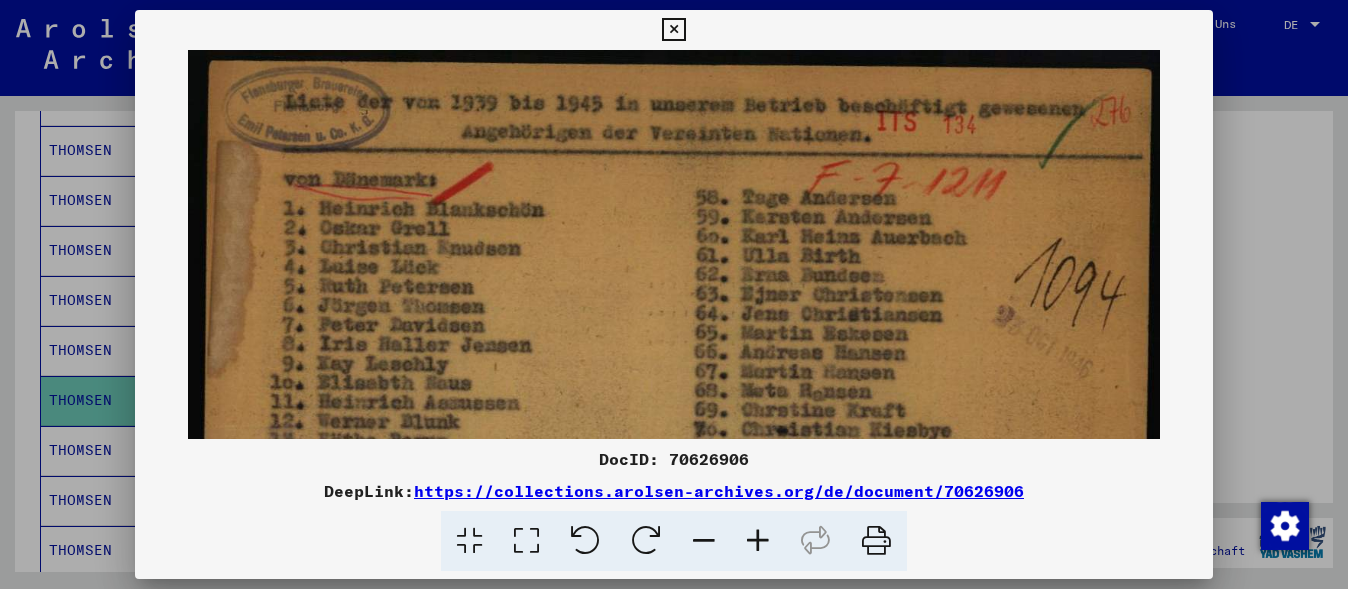 click at bounding box center [674, 294] 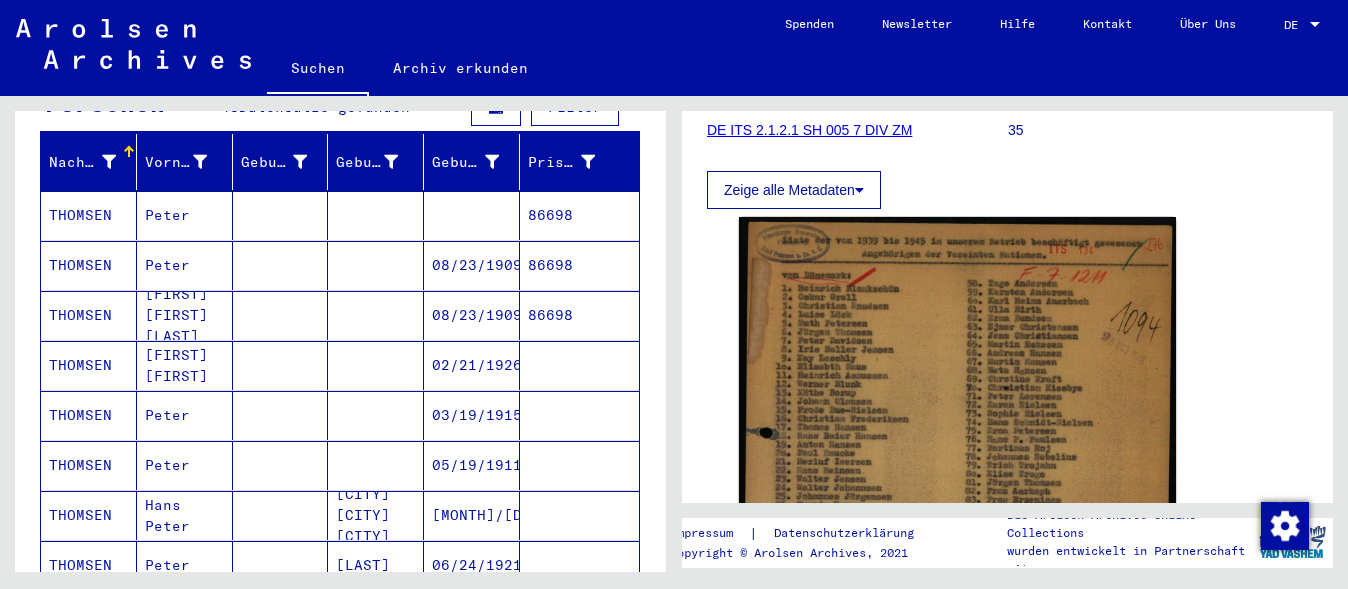 scroll, scrollTop: 200, scrollLeft: 0, axis: vertical 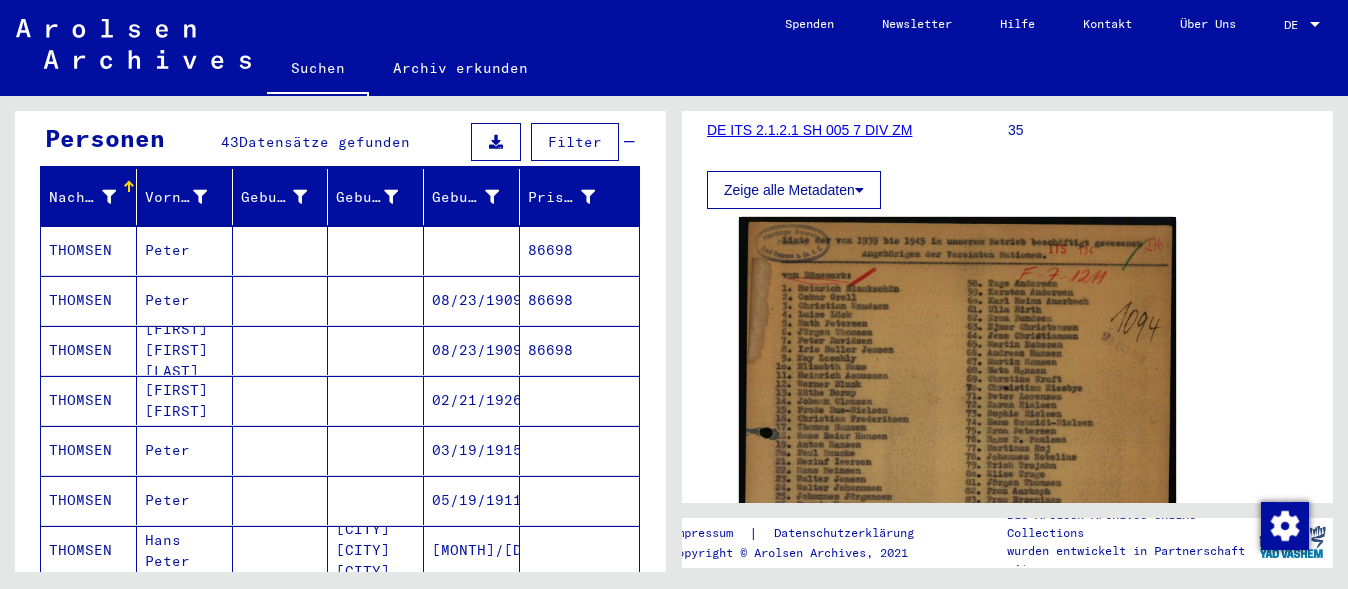 click on "Peter" at bounding box center (185, 300) 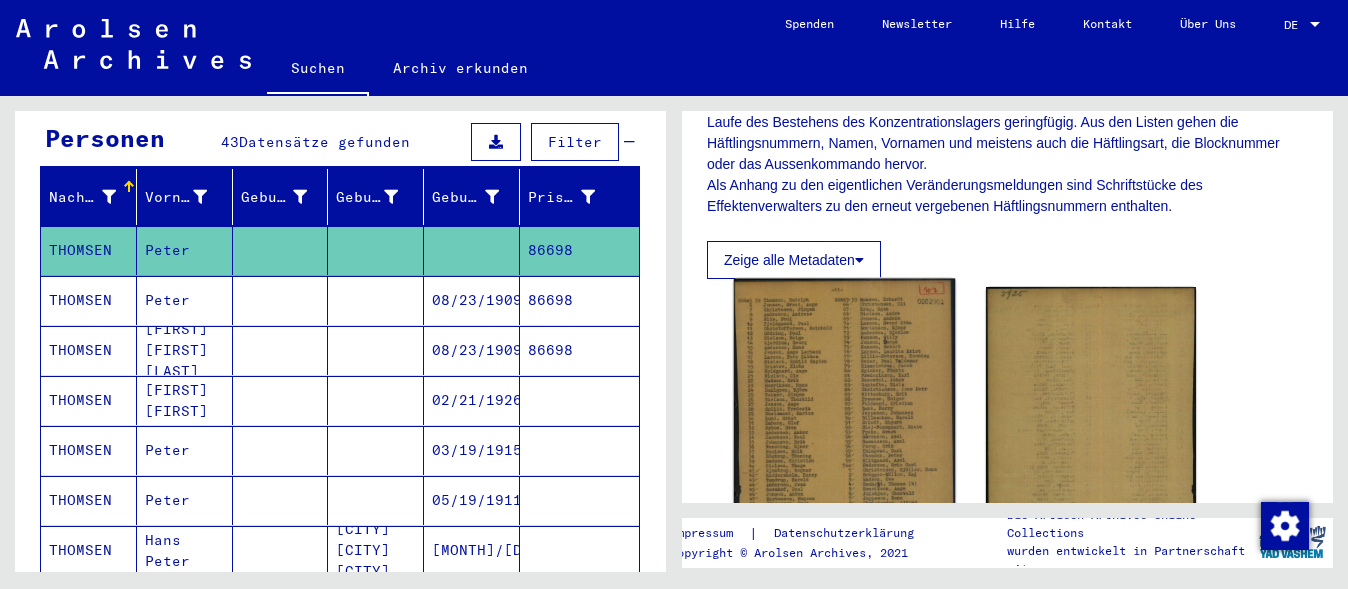 scroll, scrollTop: 400, scrollLeft: 0, axis: vertical 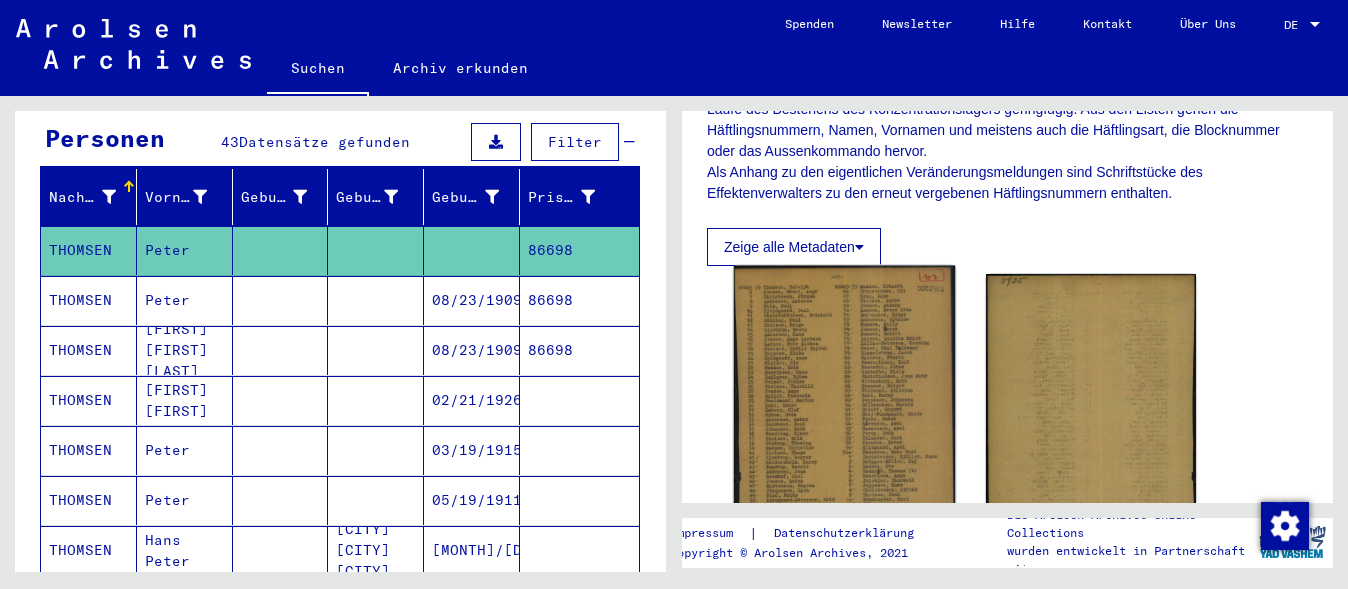 click 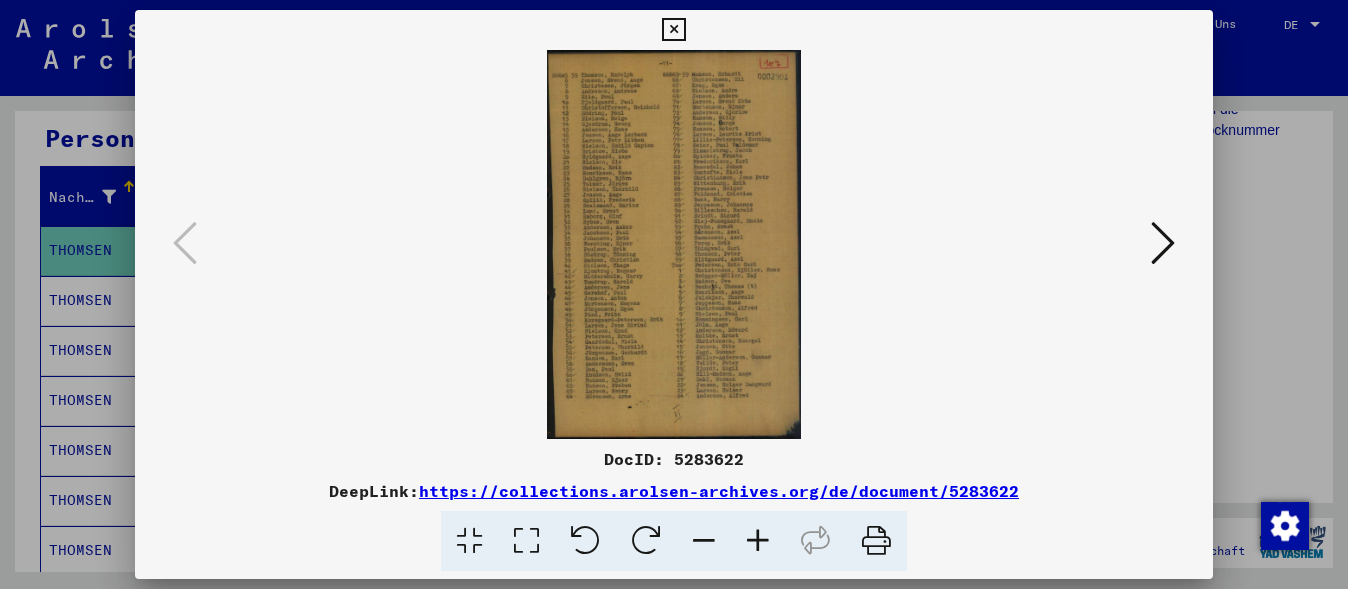 click at bounding box center (758, 541) 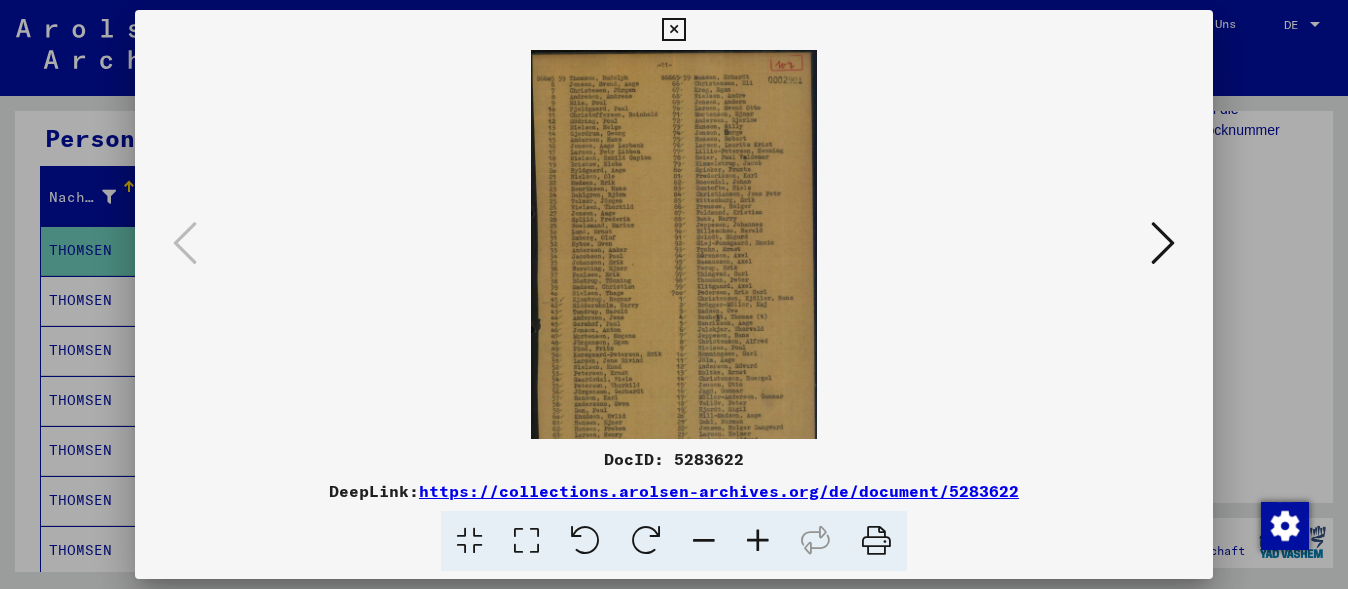 click at bounding box center [758, 541] 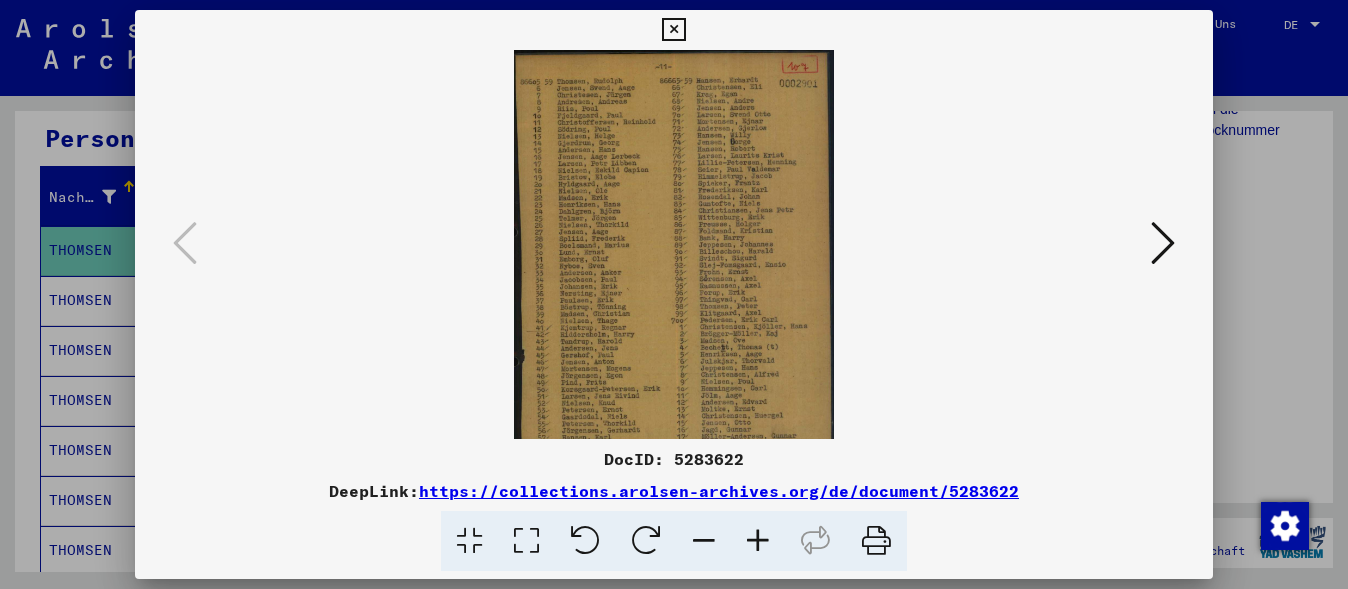 click at bounding box center (758, 541) 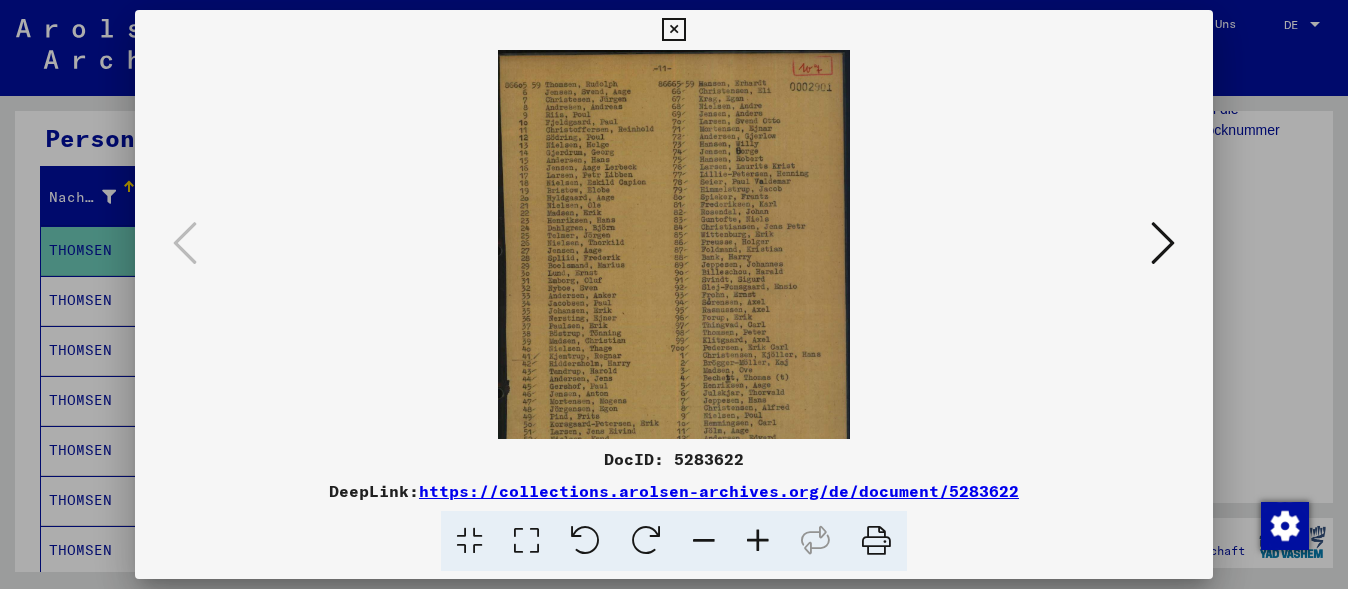 click at bounding box center [758, 541] 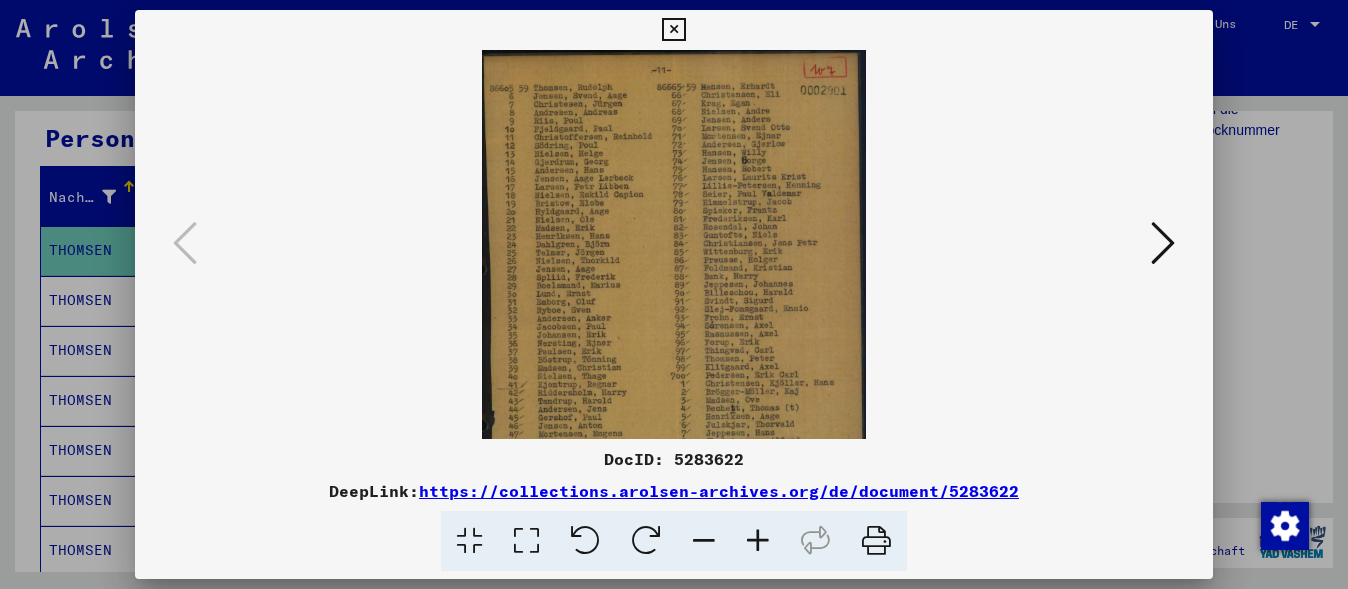 click at bounding box center (758, 541) 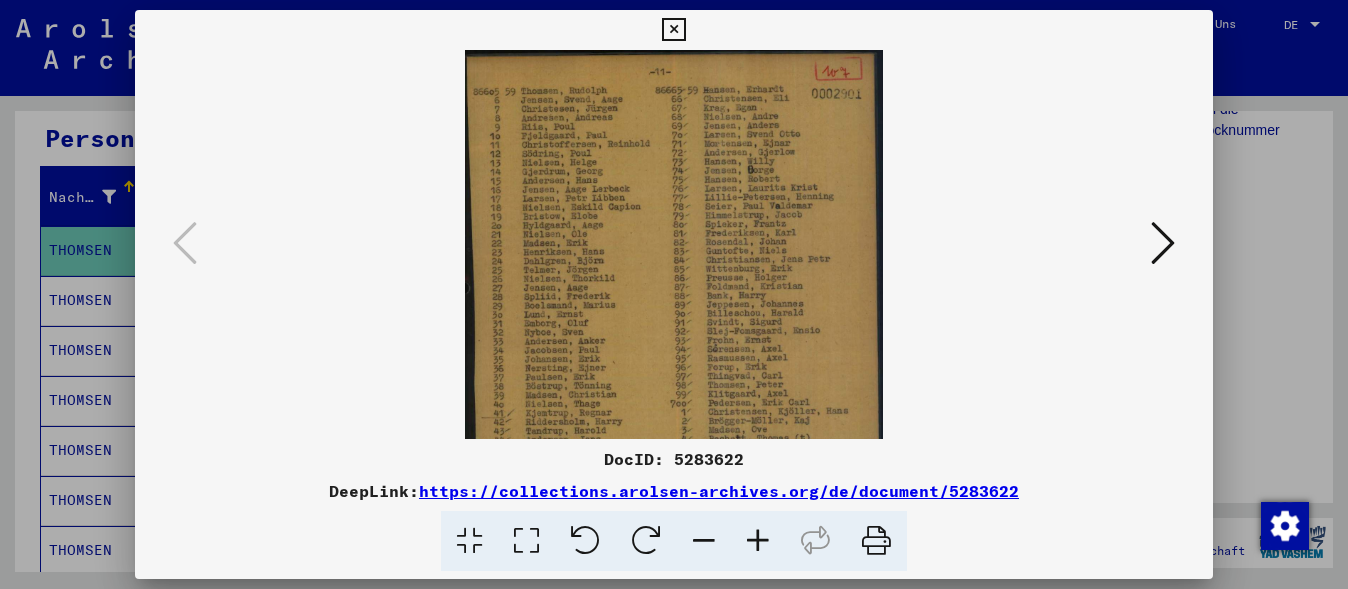 click at bounding box center [758, 541] 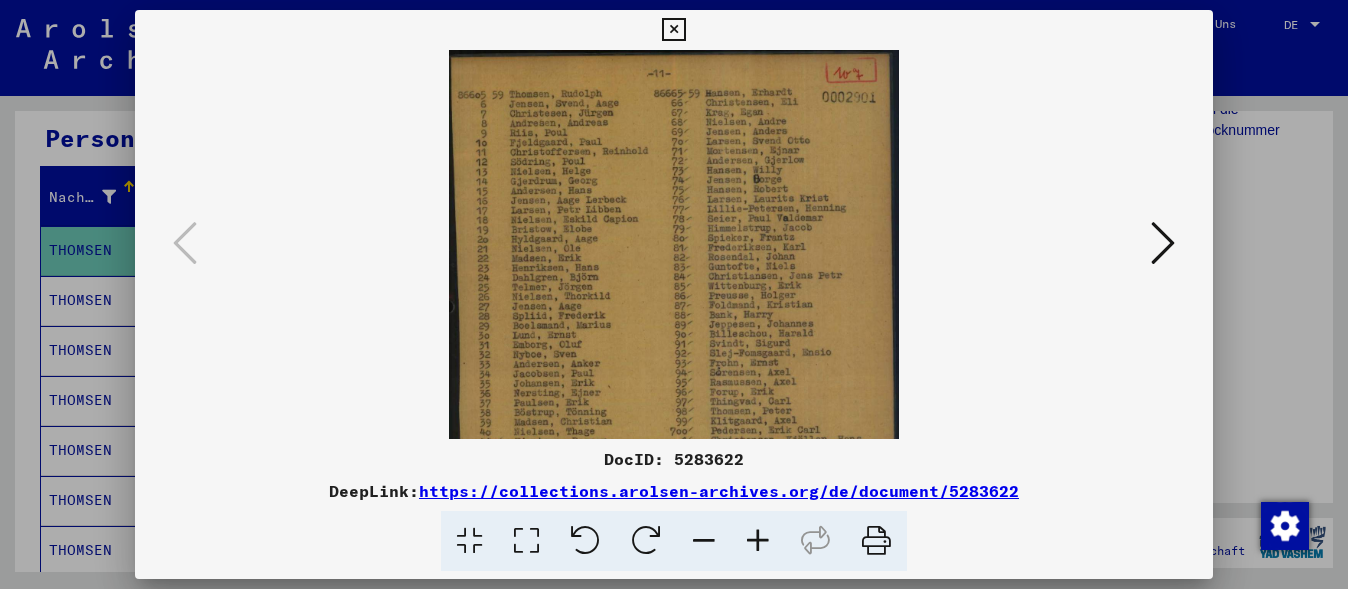 click at bounding box center [758, 541] 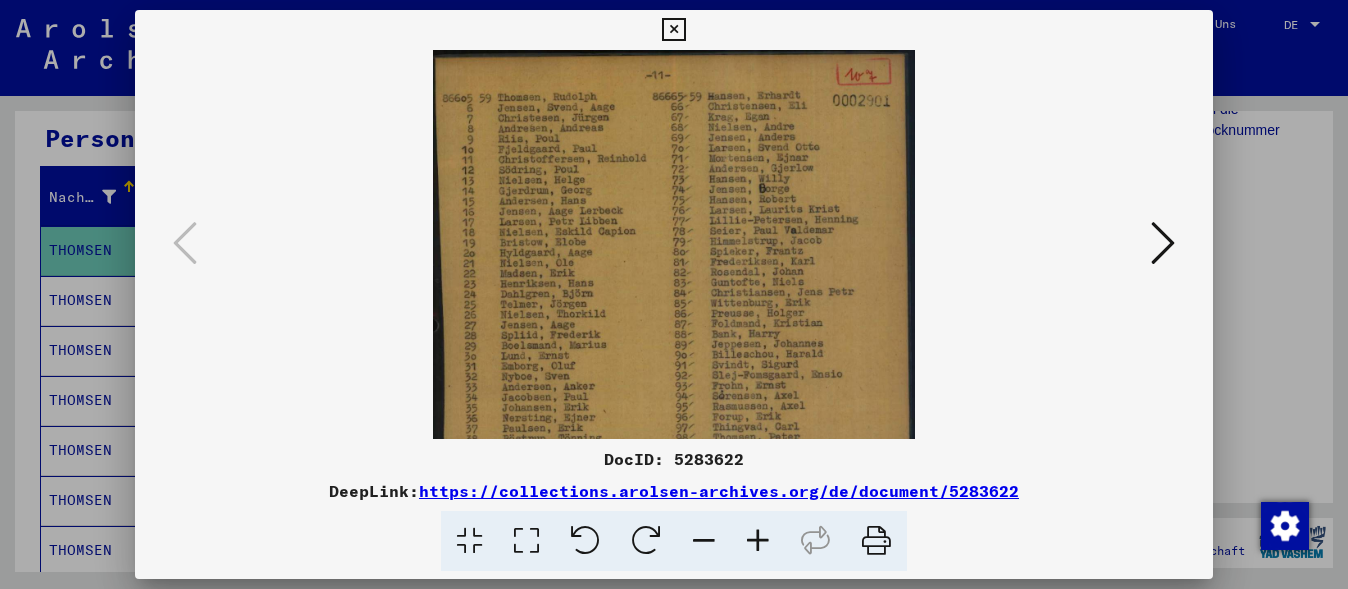click at bounding box center [758, 541] 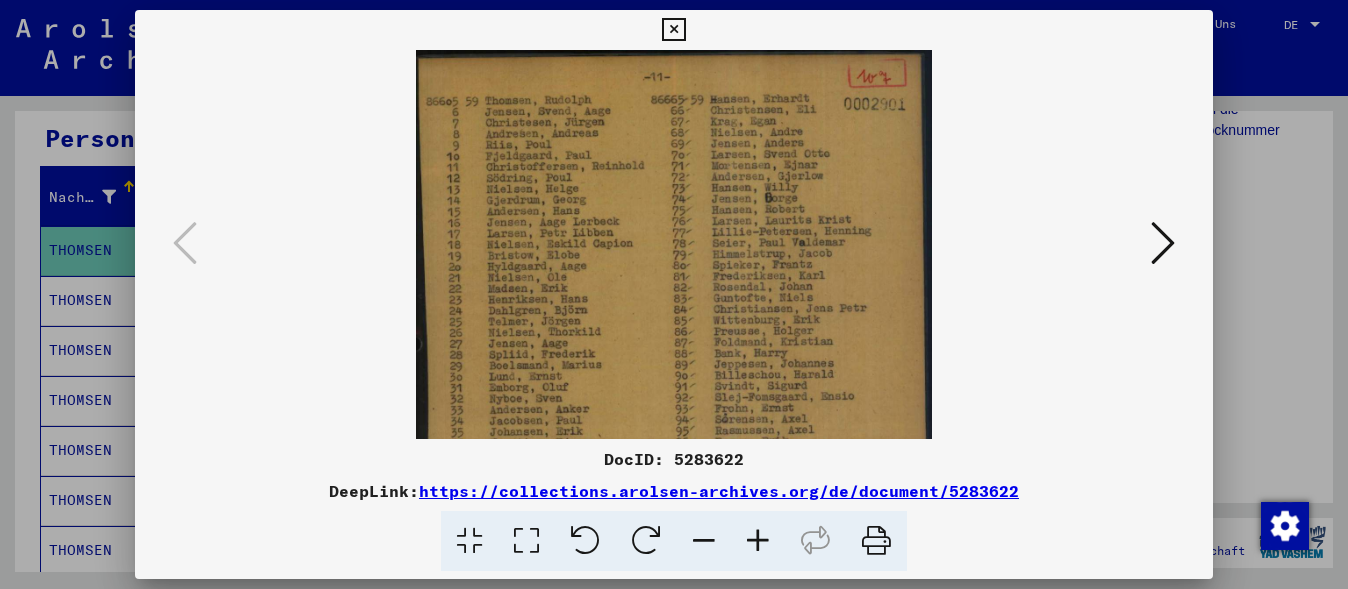click at bounding box center (758, 541) 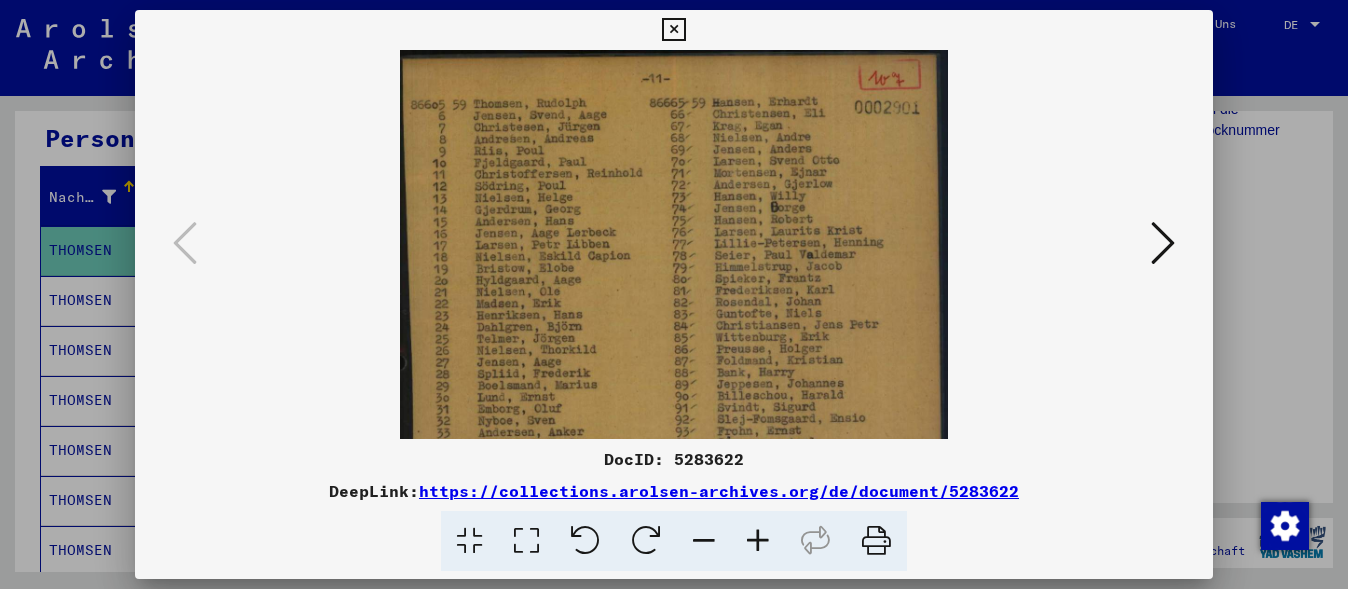 click at bounding box center (758, 541) 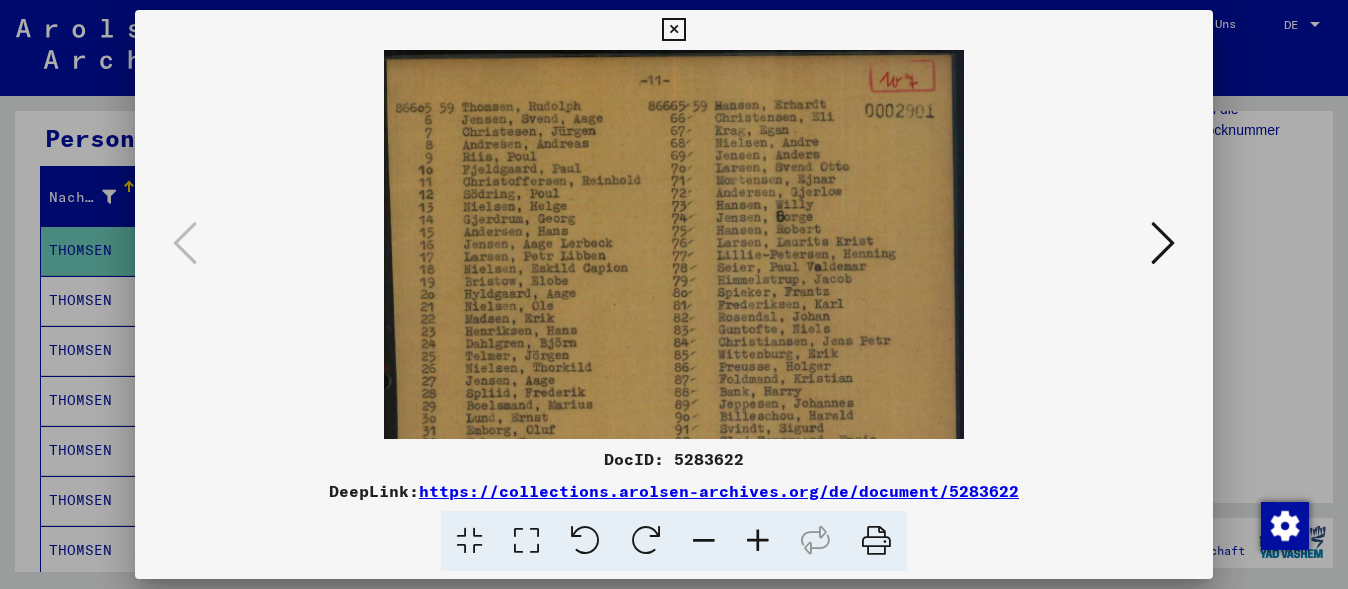 click at bounding box center [758, 541] 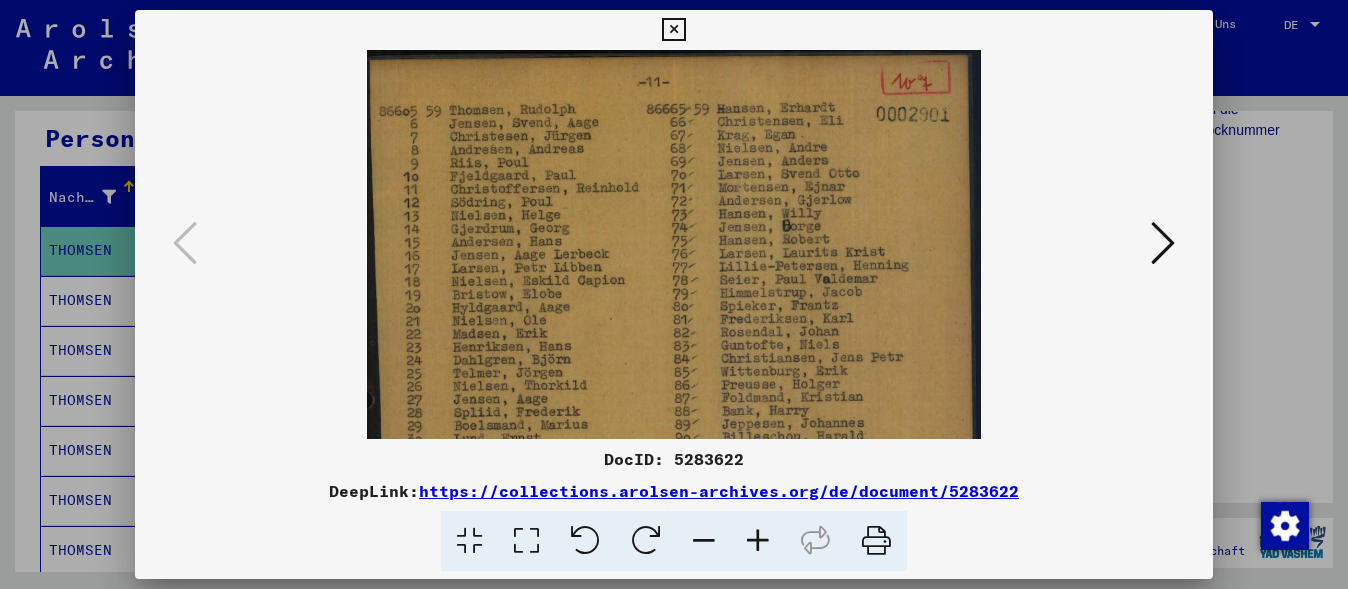 click at bounding box center (758, 541) 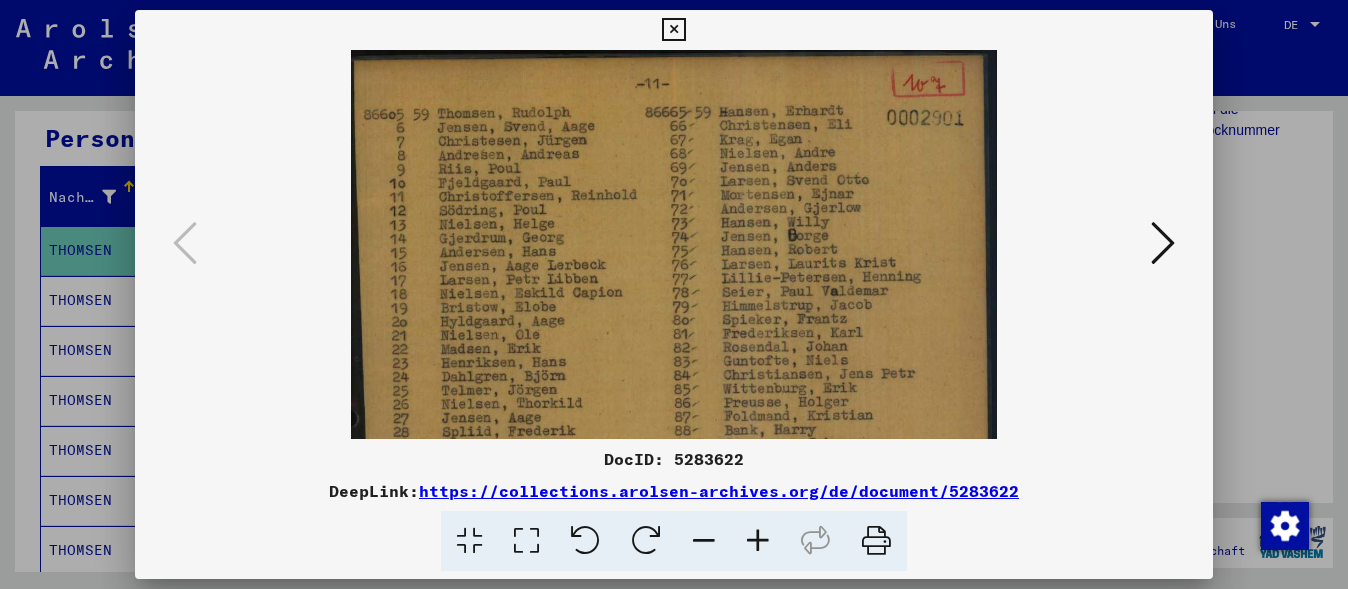 click at bounding box center [674, 294] 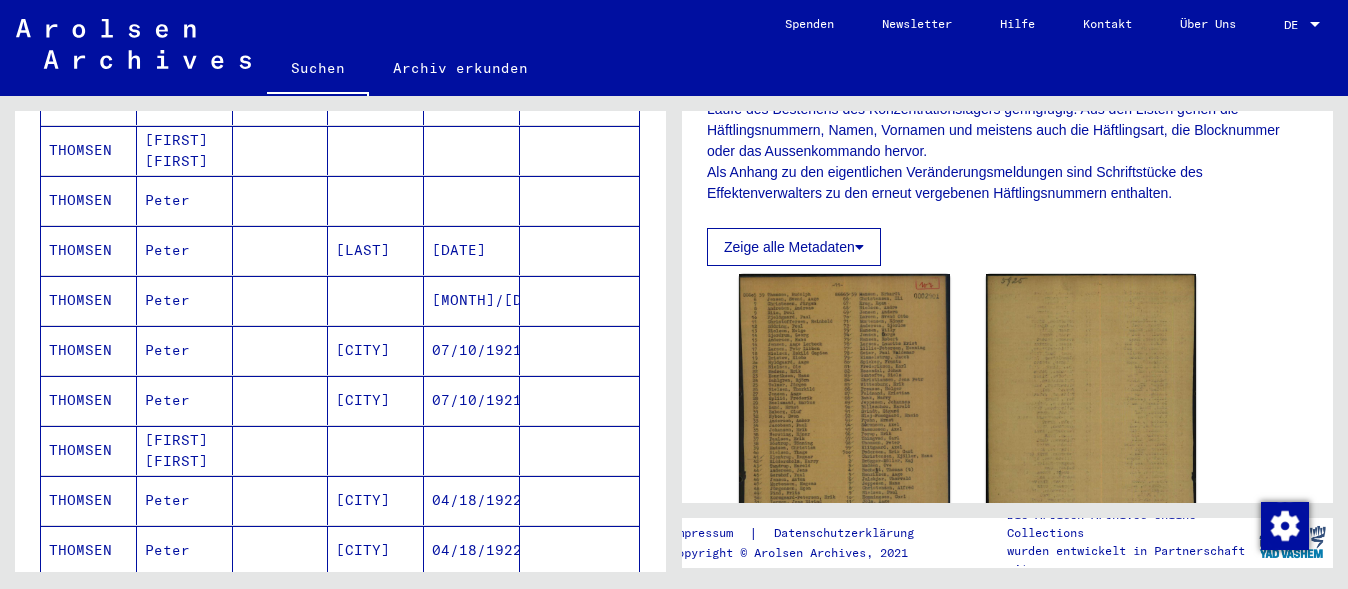 scroll, scrollTop: 600, scrollLeft: 0, axis: vertical 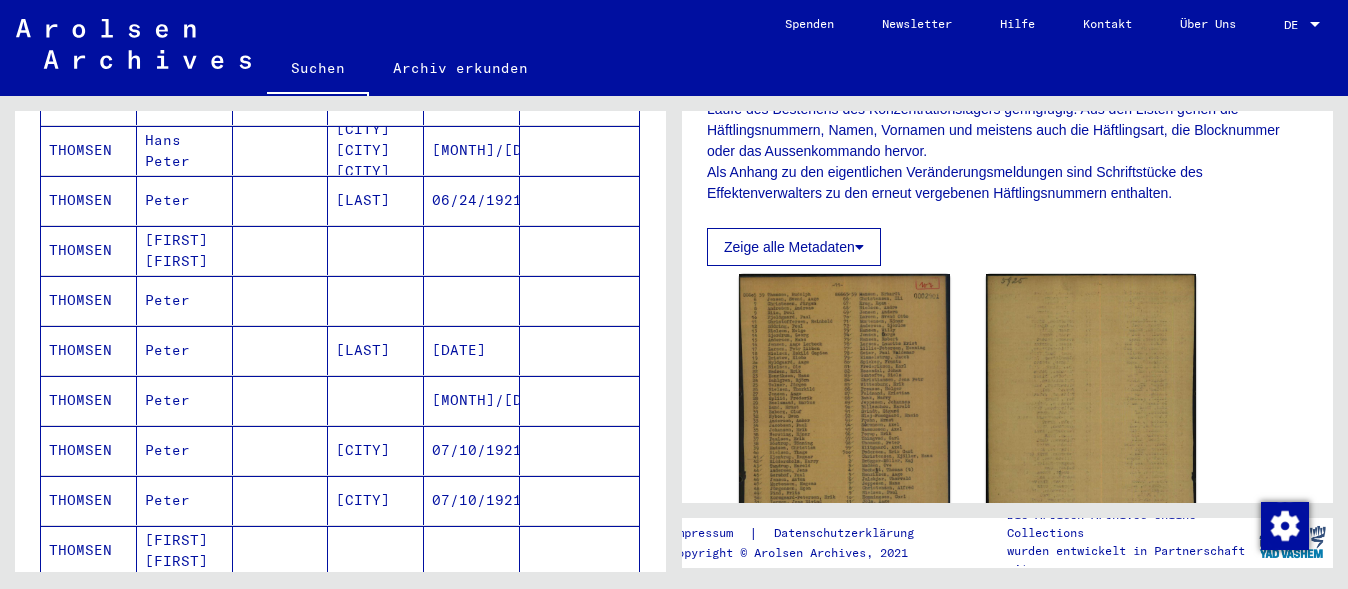 click on "[FIRST] [FIRST]" at bounding box center [185, 300] 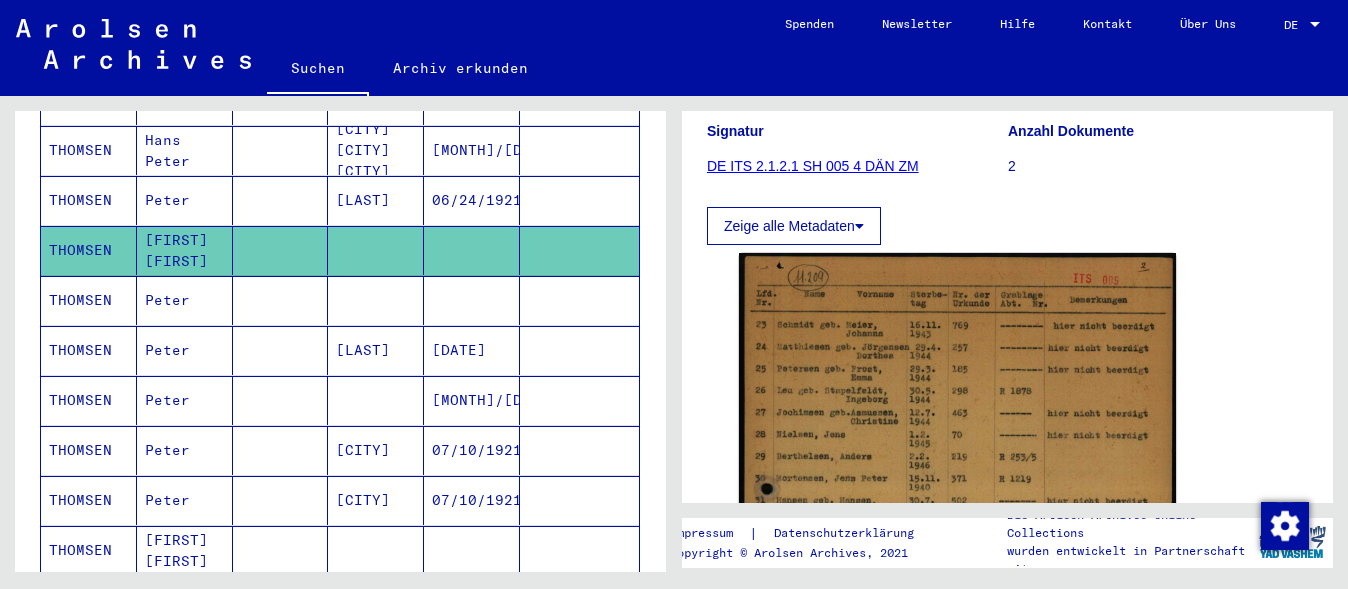 scroll, scrollTop: 400, scrollLeft: 0, axis: vertical 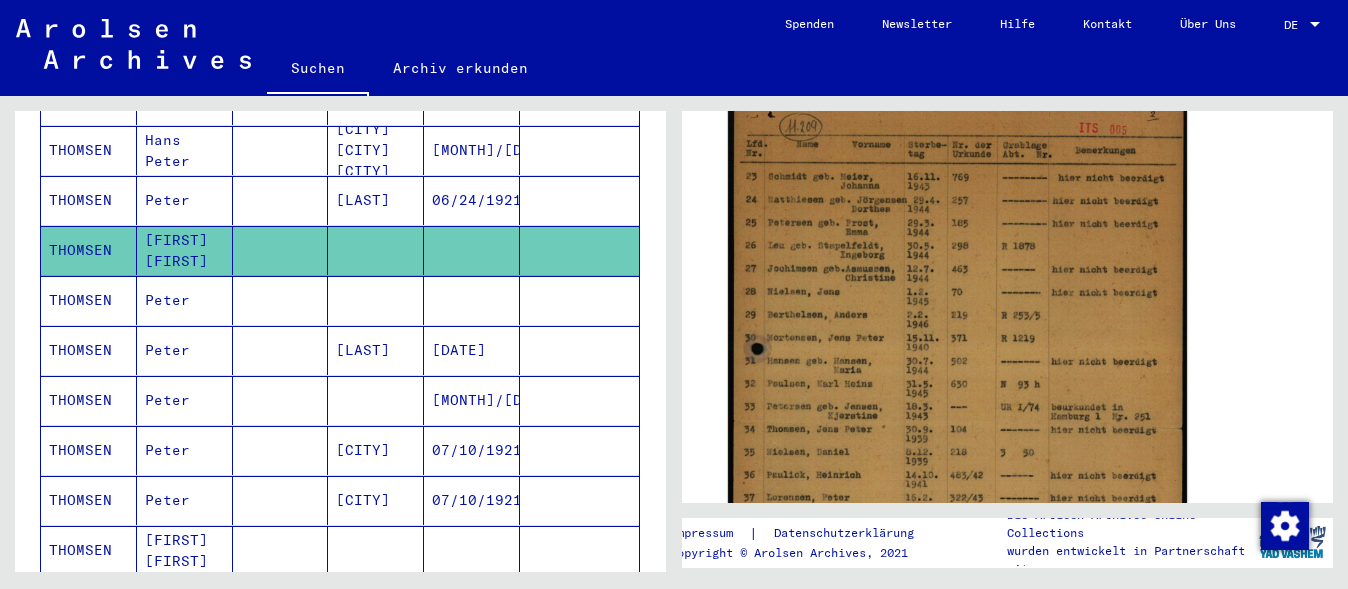 click 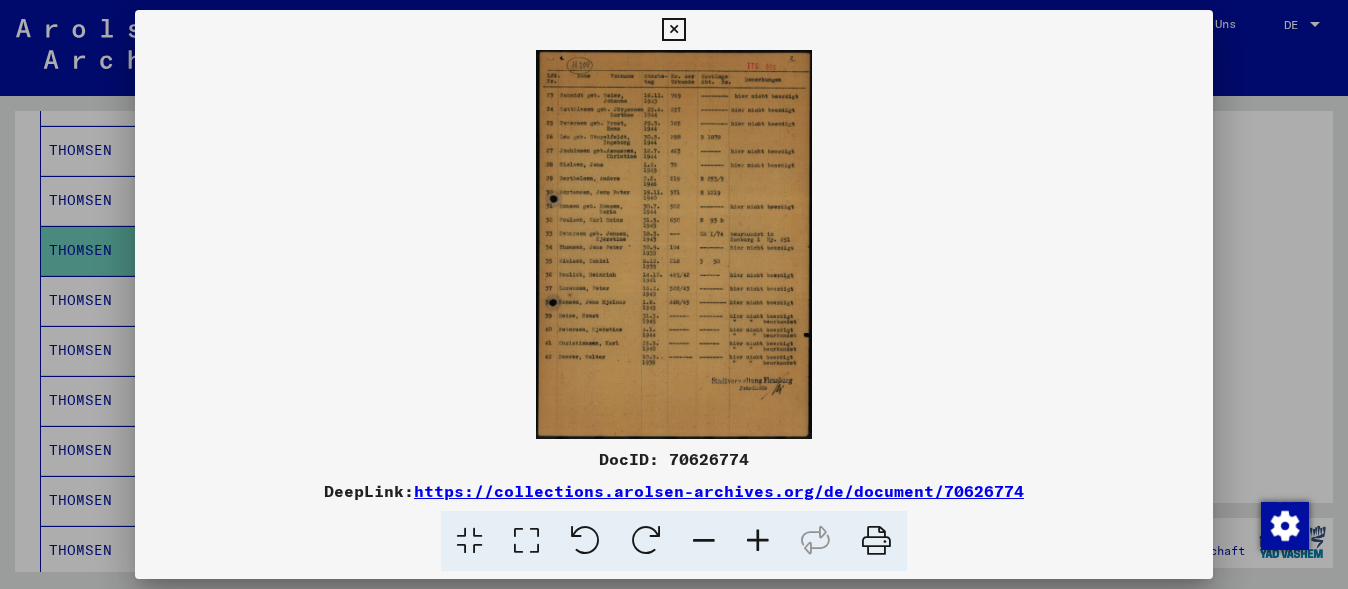 click at bounding box center (758, 541) 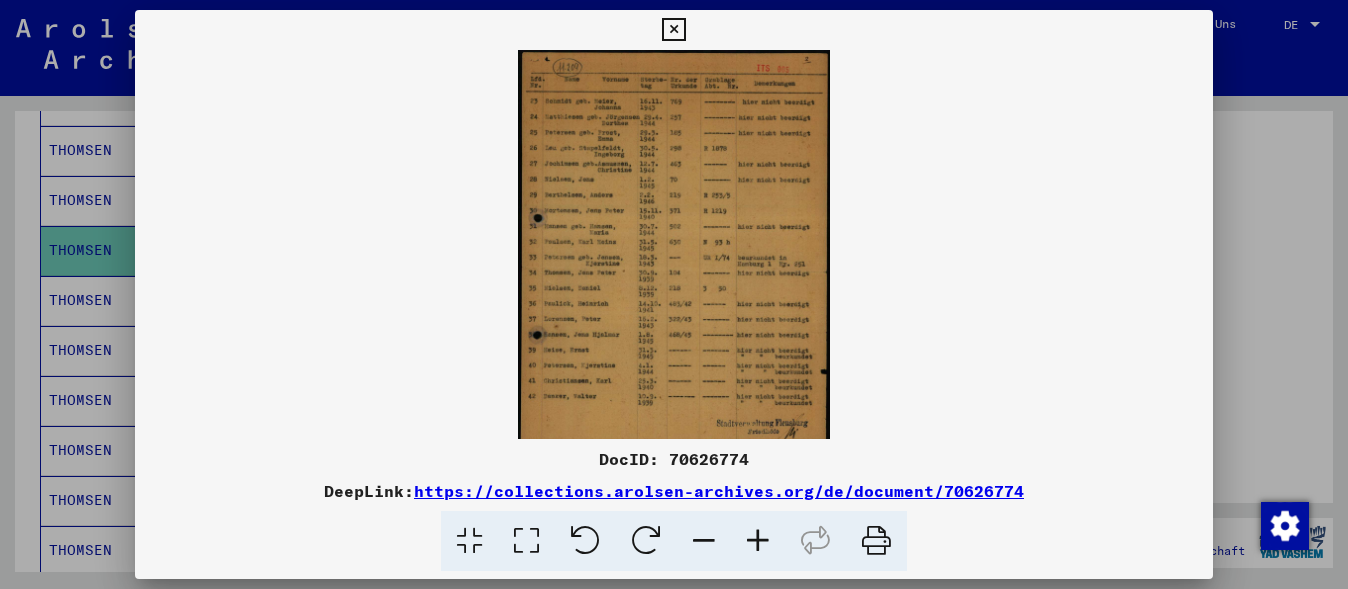 click at bounding box center (758, 541) 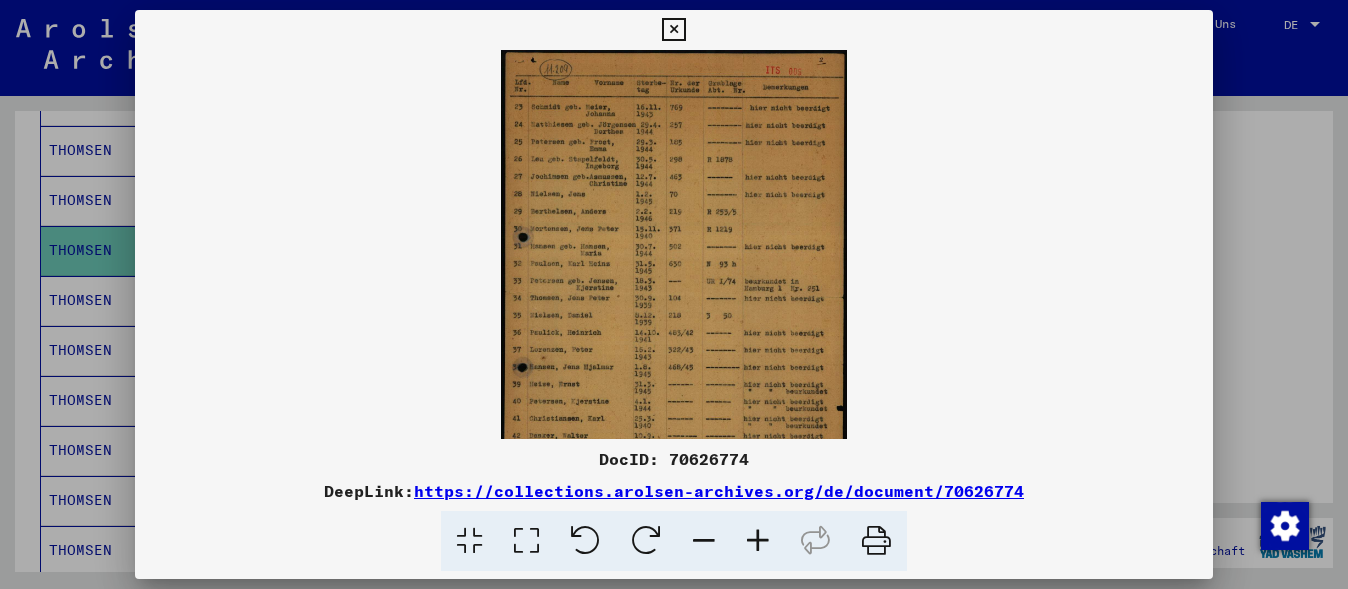 click at bounding box center (758, 541) 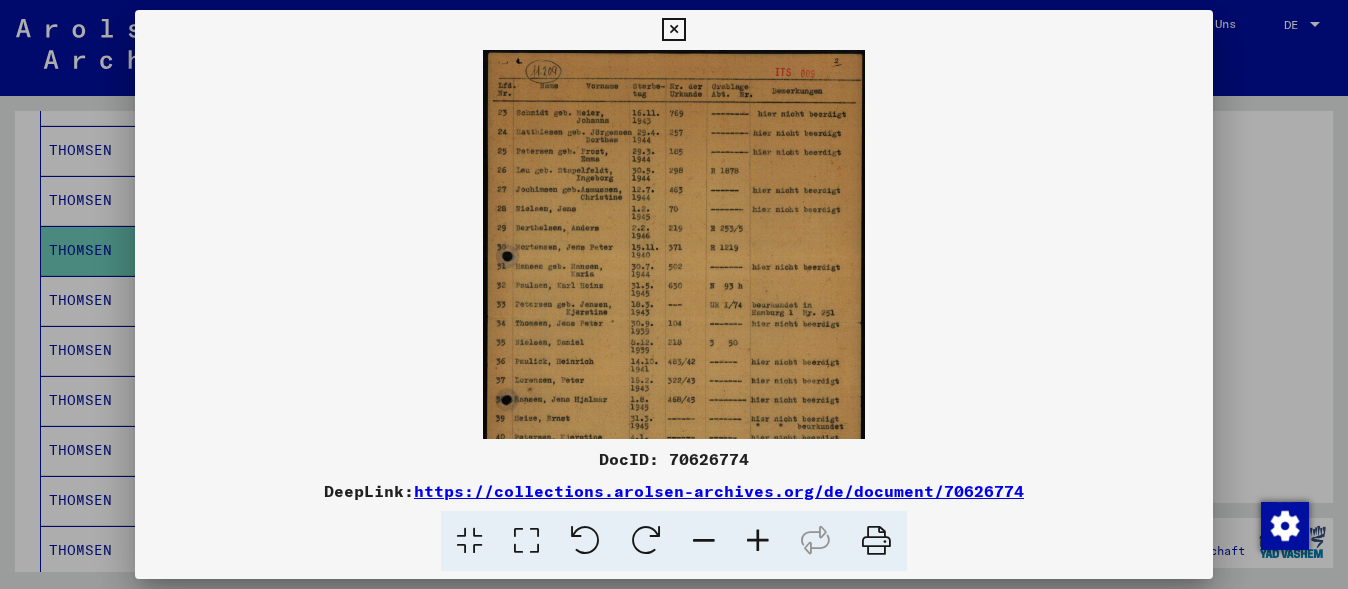 click at bounding box center (758, 541) 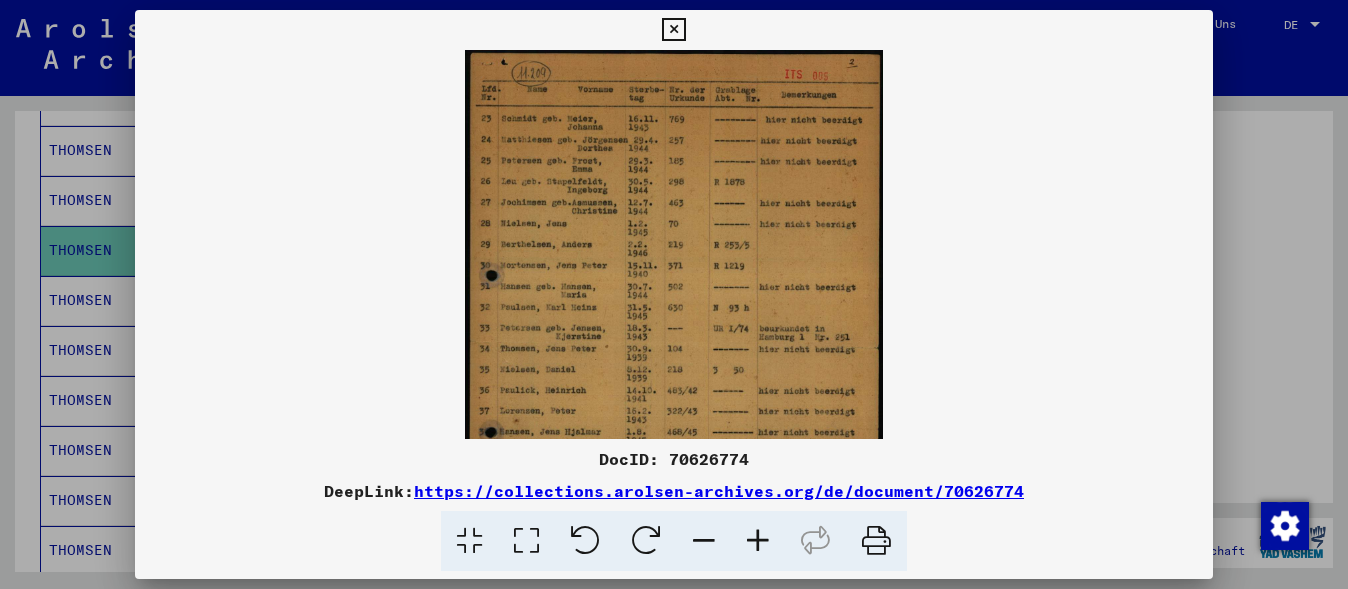 click at bounding box center [758, 541] 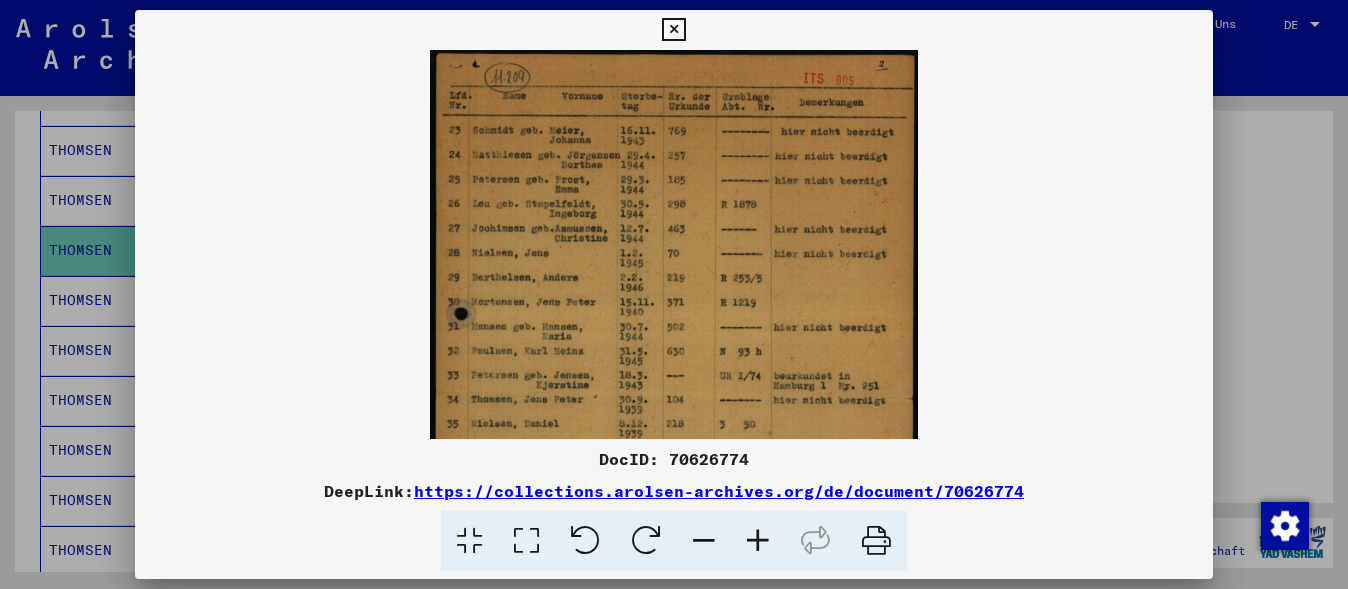 click at bounding box center (758, 541) 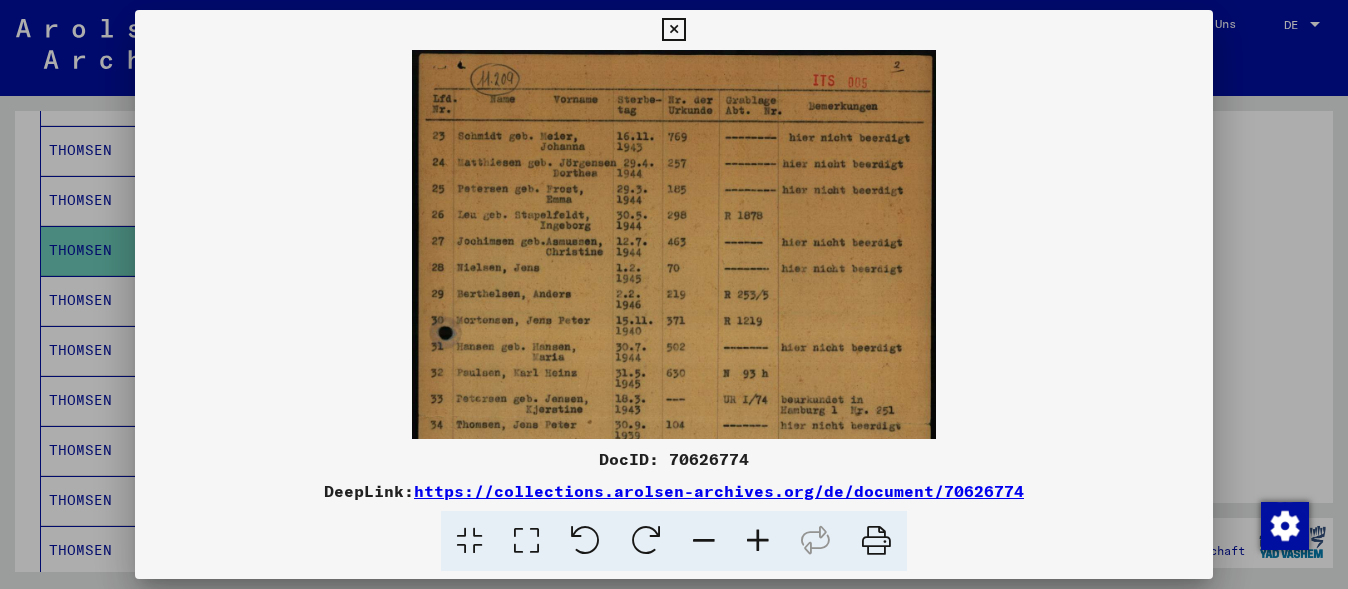 click at bounding box center [758, 541] 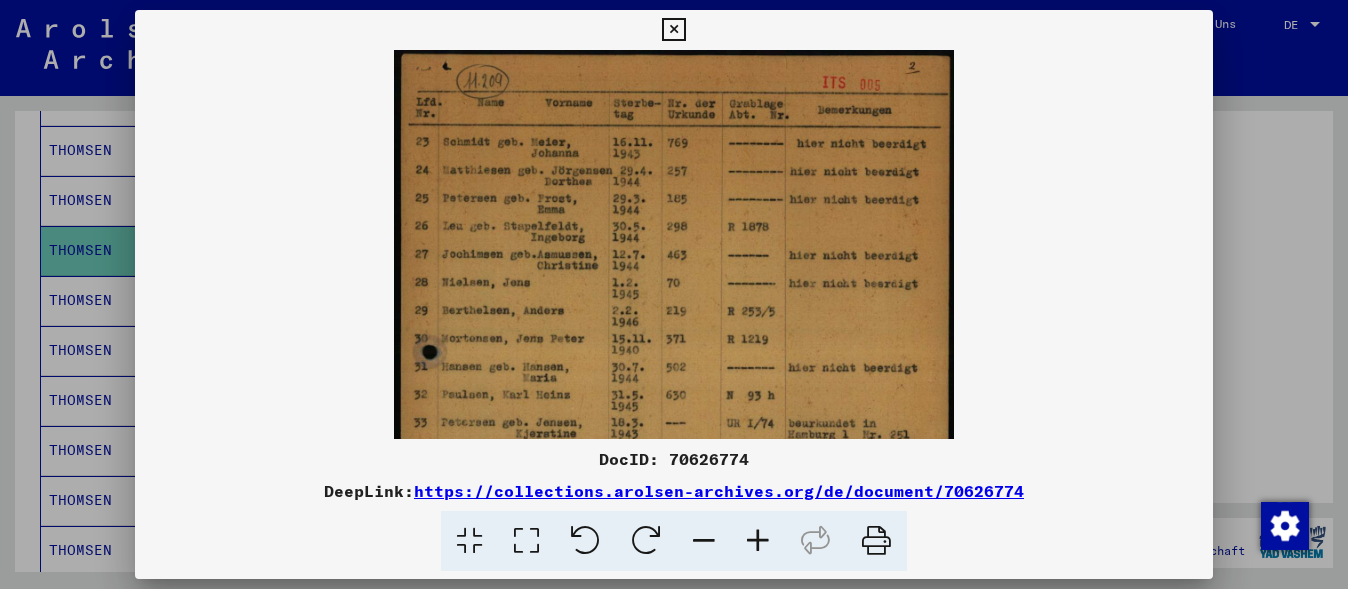 click at bounding box center (758, 541) 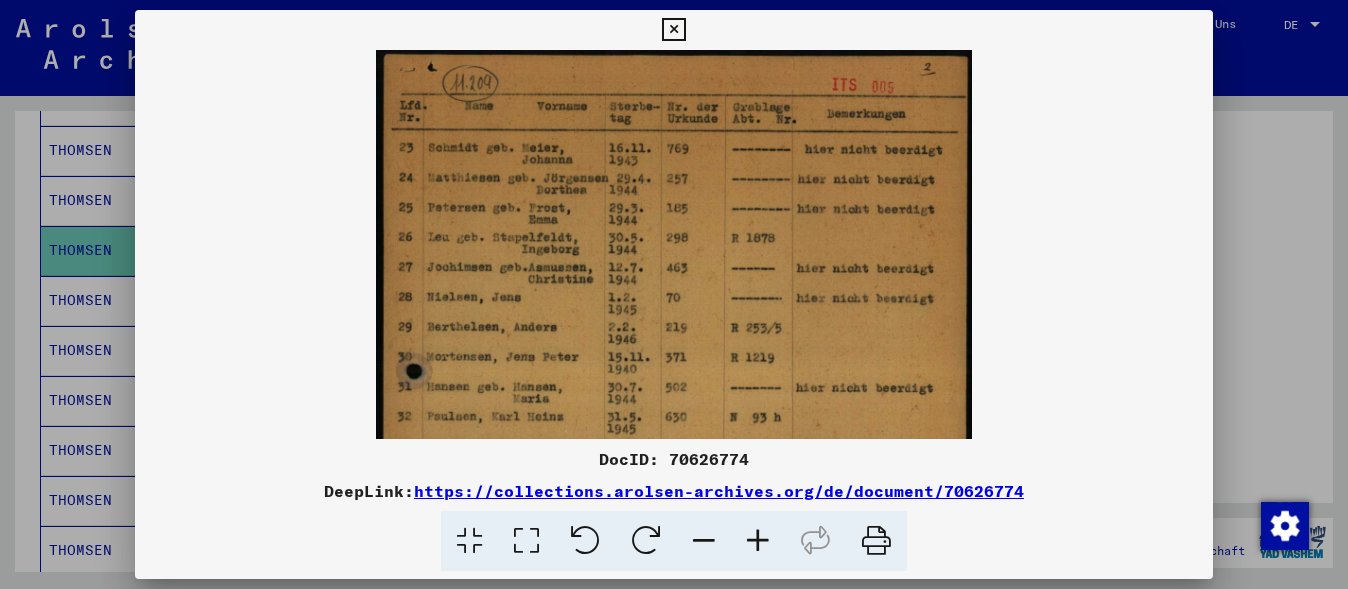click at bounding box center [758, 541] 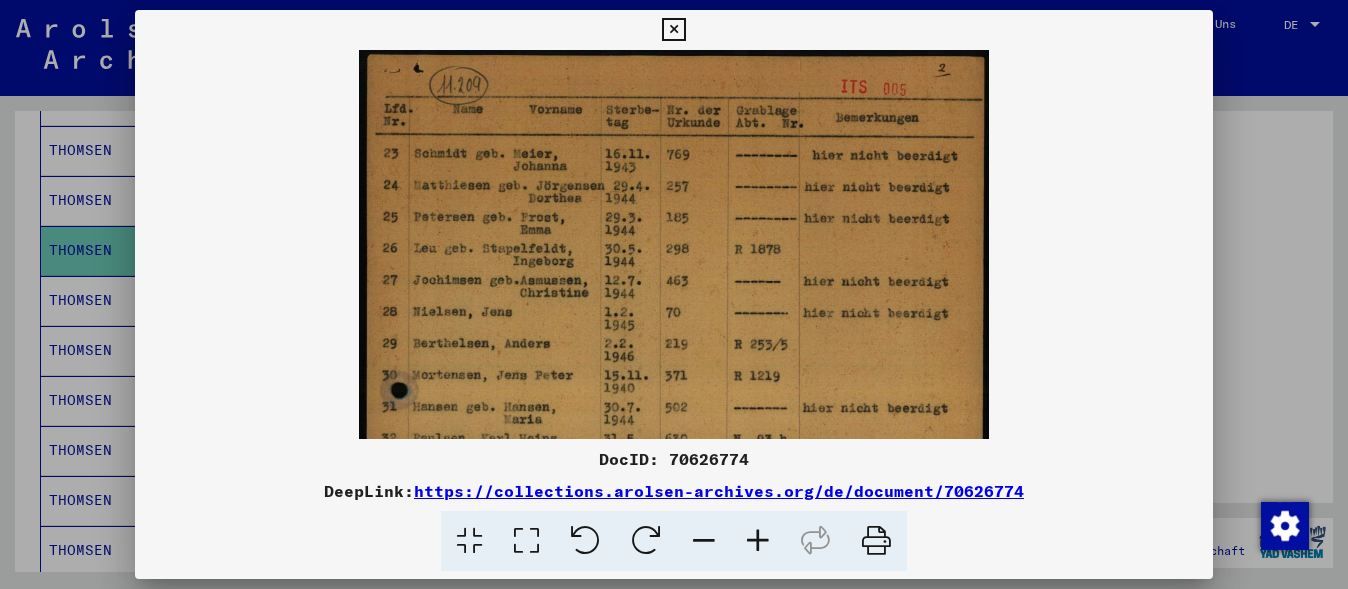 click at bounding box center (758, 541) 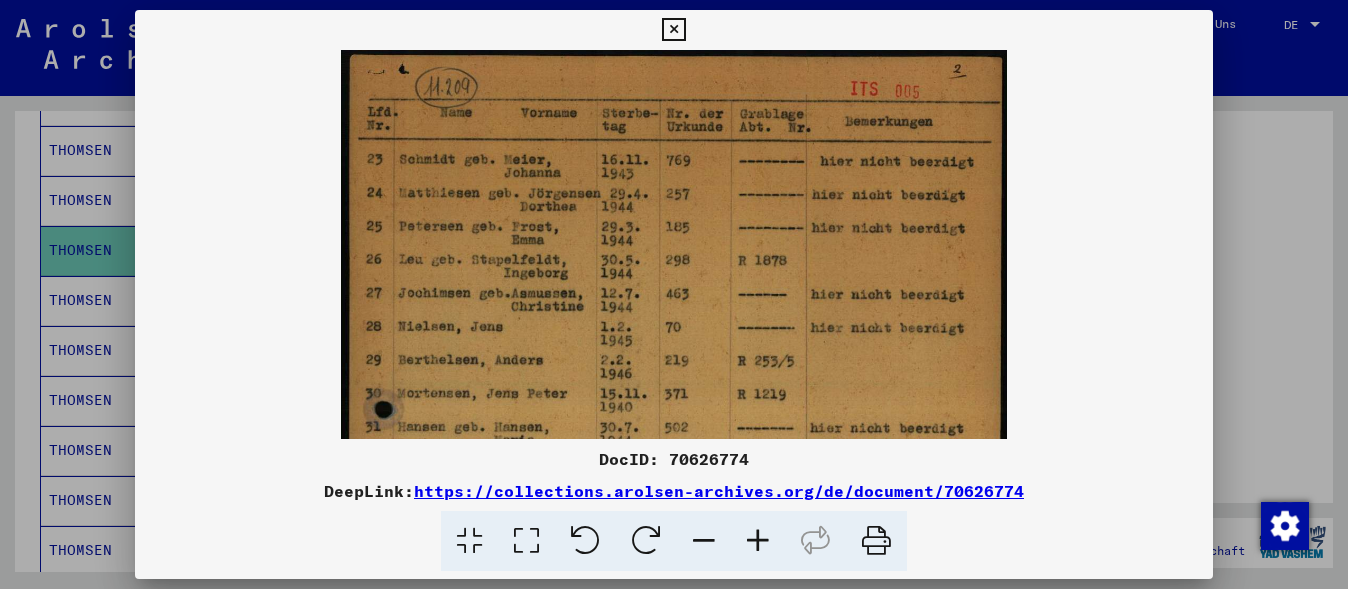 click at bounding box center (758, 541) 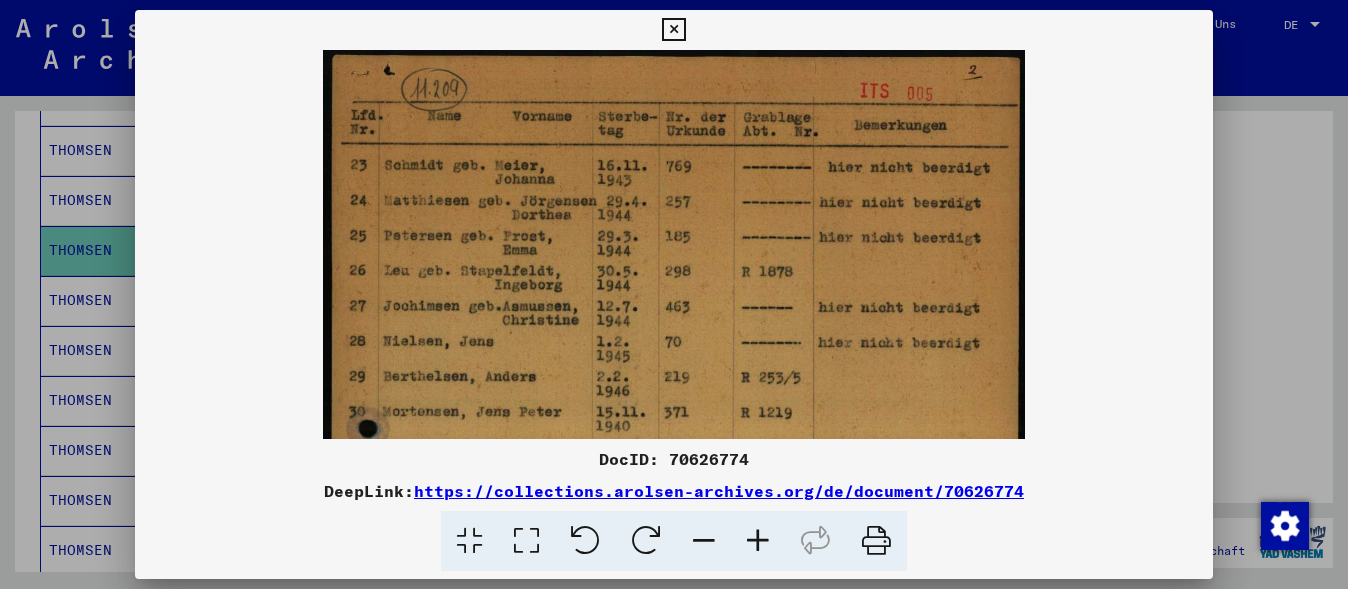 click at bounding box center [758, 541] 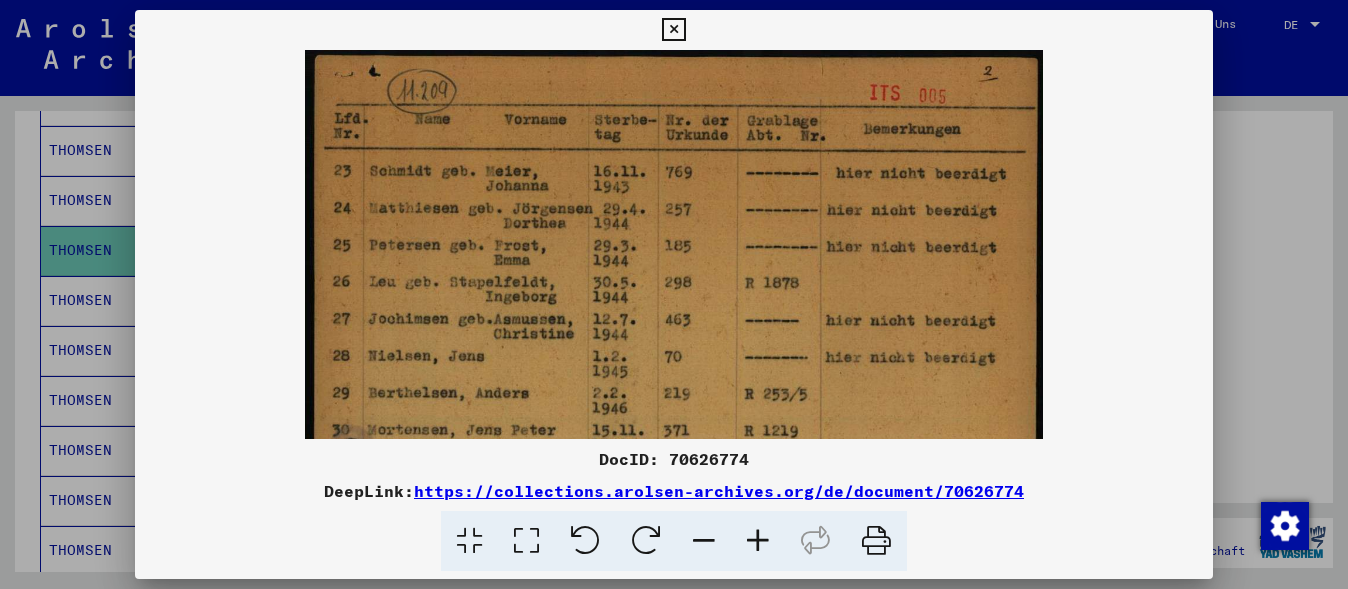 click at bounding box center (758, 541) 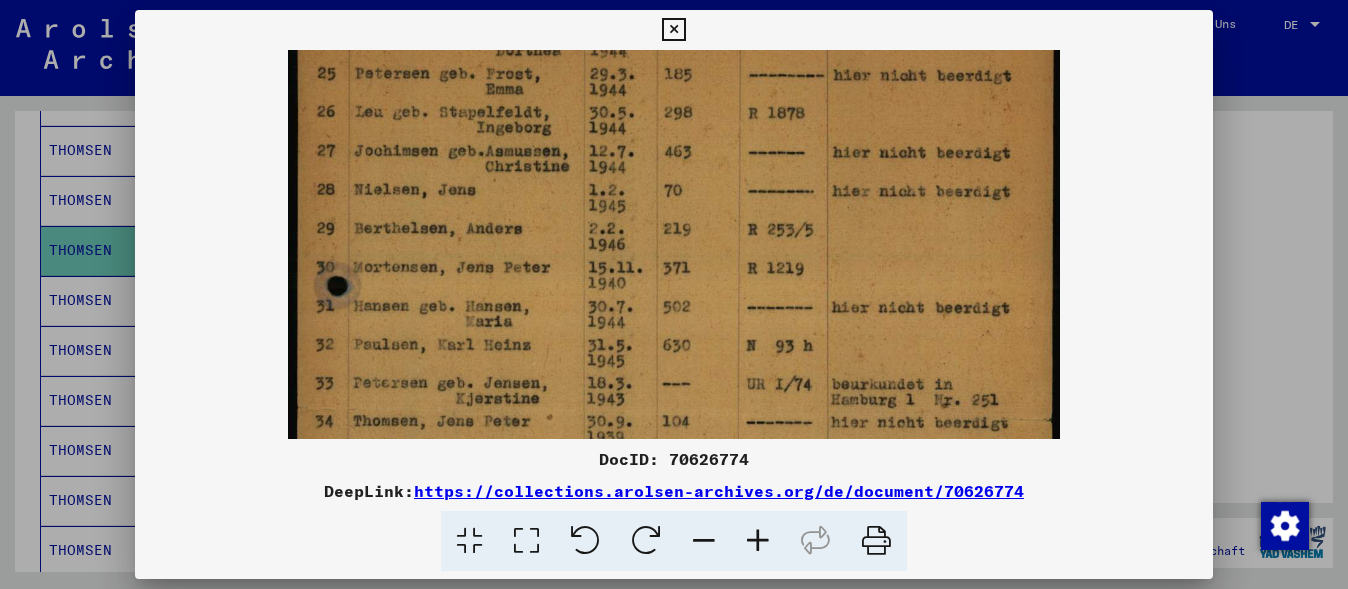 scroll, scrollTop: 205, scrollLeft: 0, axis: vertical 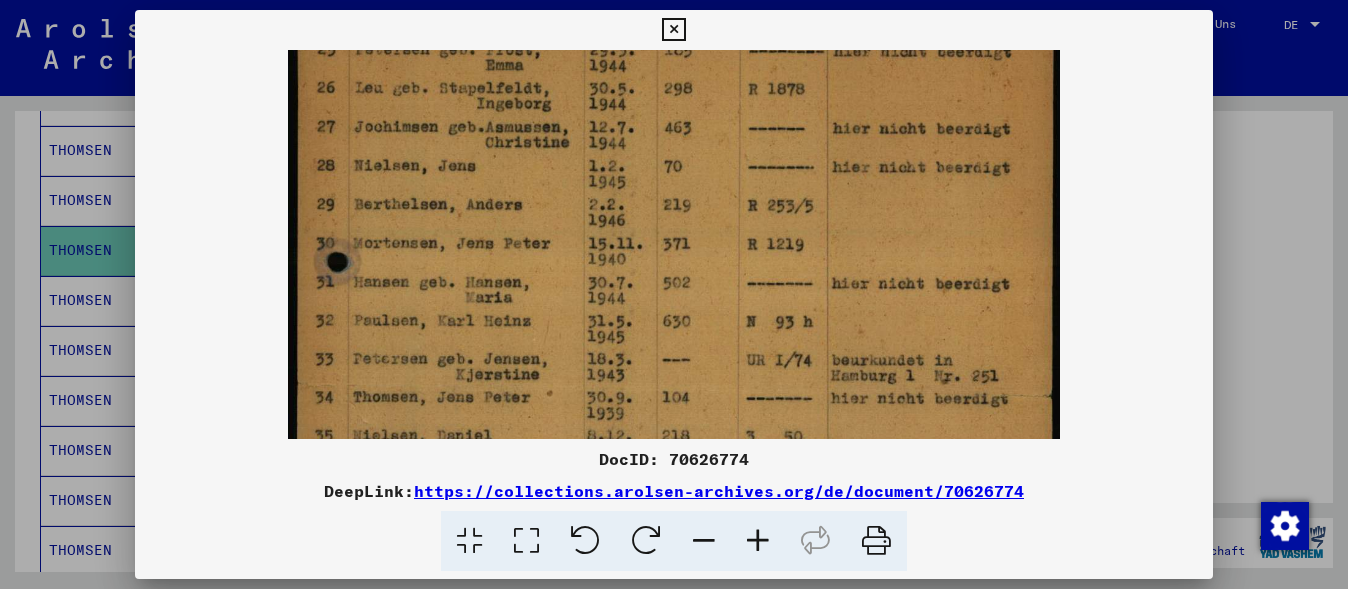 drag, startPoint x: 850, startPoint y: 392, endPoint x: 926, endPoint y: 187, distance: 218.6344 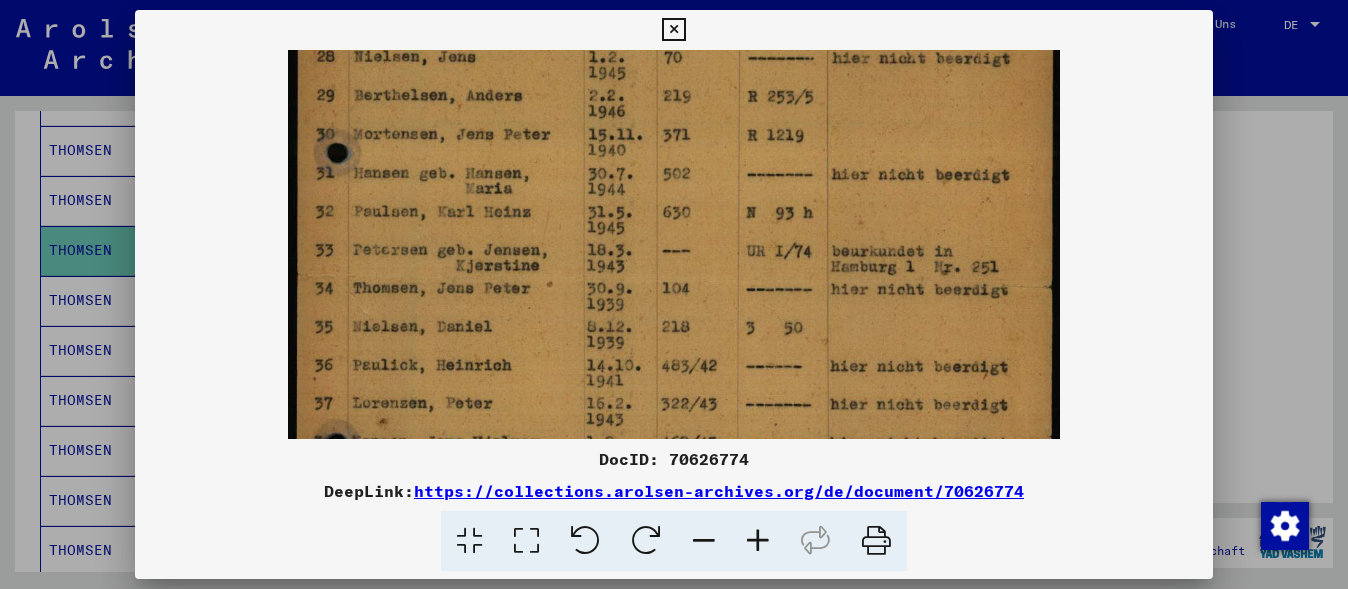 scroll, scrollTop: 334, scrollLeft: 0, axis: vertical 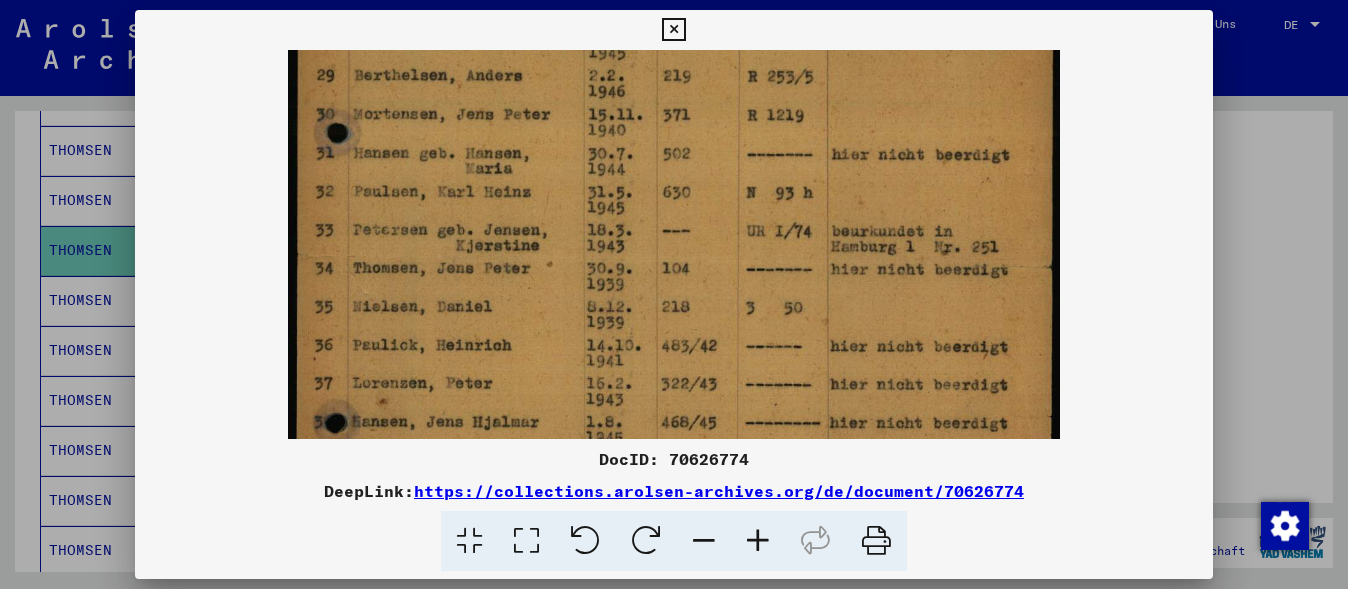 drag, startPoint x: 806, startPoint y: 363, endPoint x: 829, endPoint y: 250, distance: 115.316956 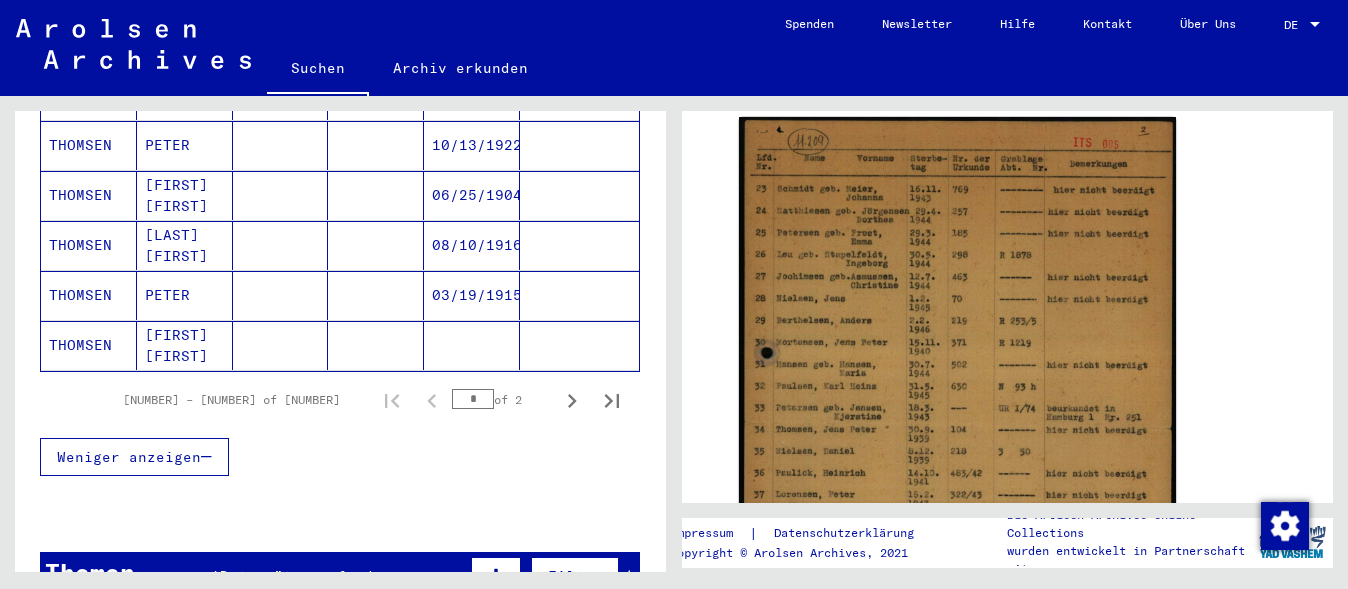 scroll, scrollTop: 1400, scrollLeft: 0, axis: vertical 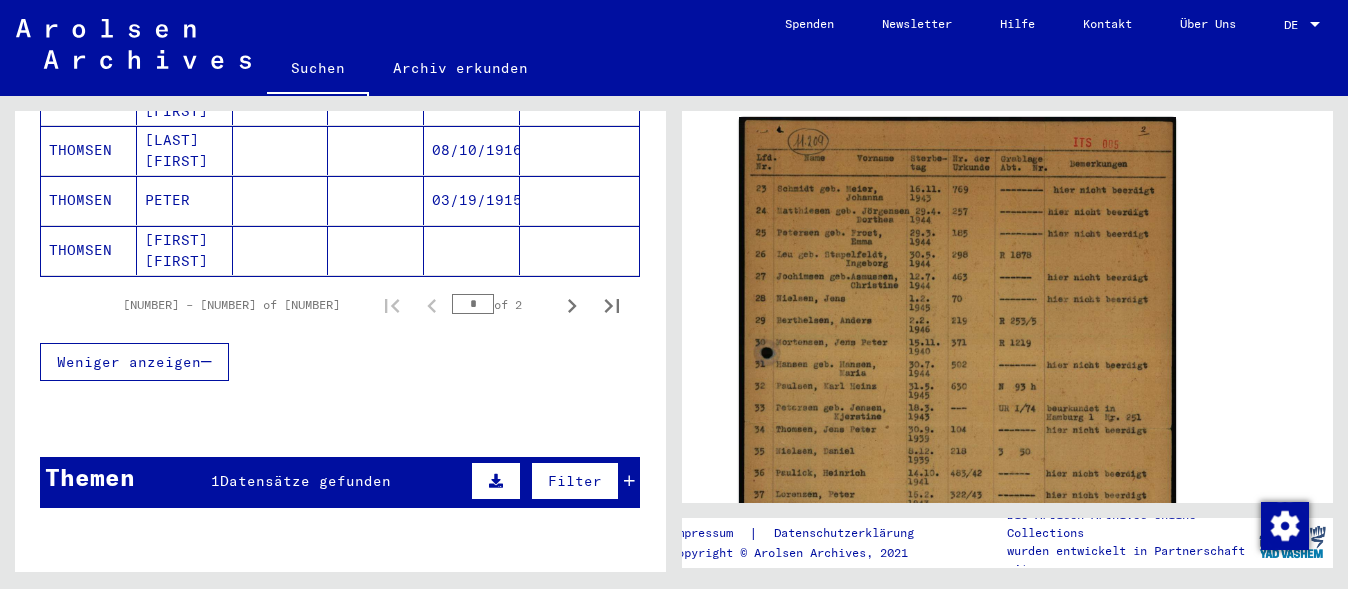 click on "Themen 1  Datensätze gefunden  Filter" at bounding box center [340, 482] 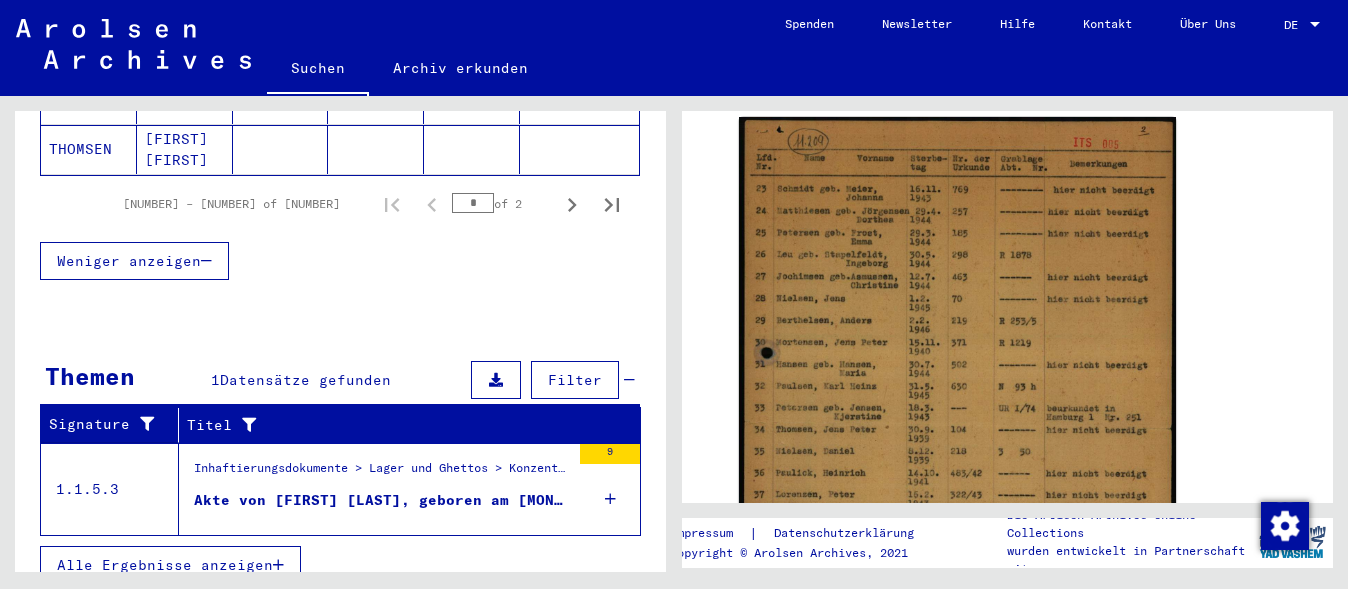 scroll, scrollTop: 1503, scrollLeft: 0, axis: vertical 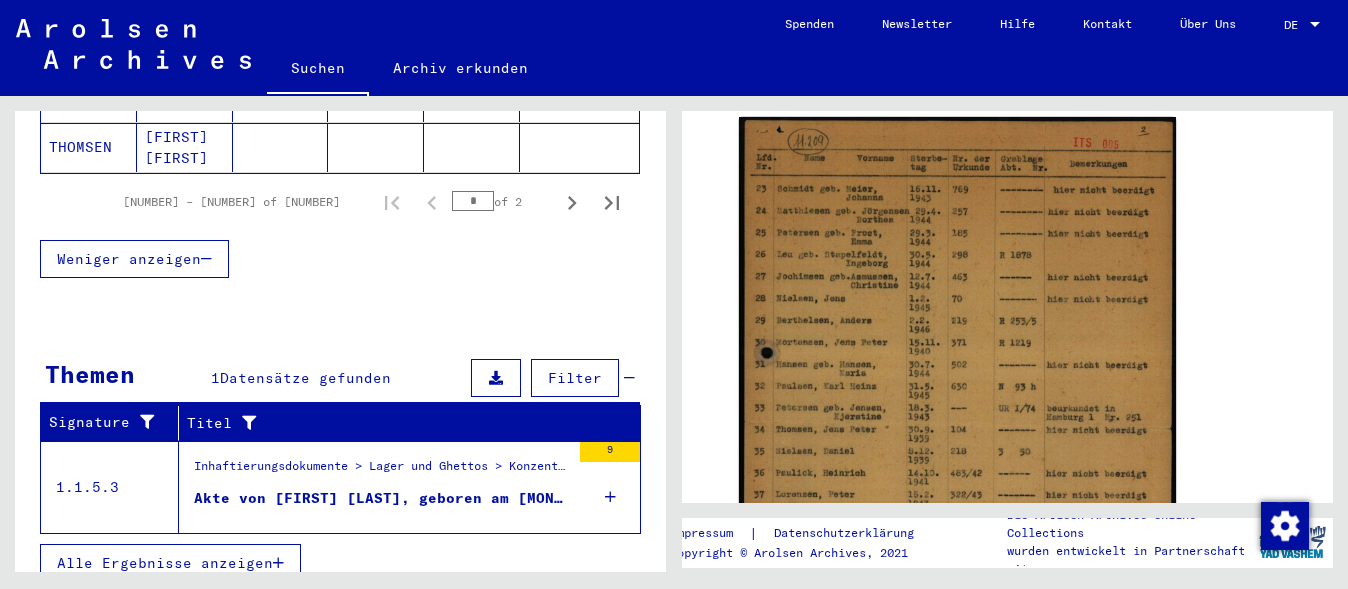 click on "Akte von [FIRST] [LAST], geboren am [MONTH]/[DAY]/[YEAR]" at bounding box center [382, 498] 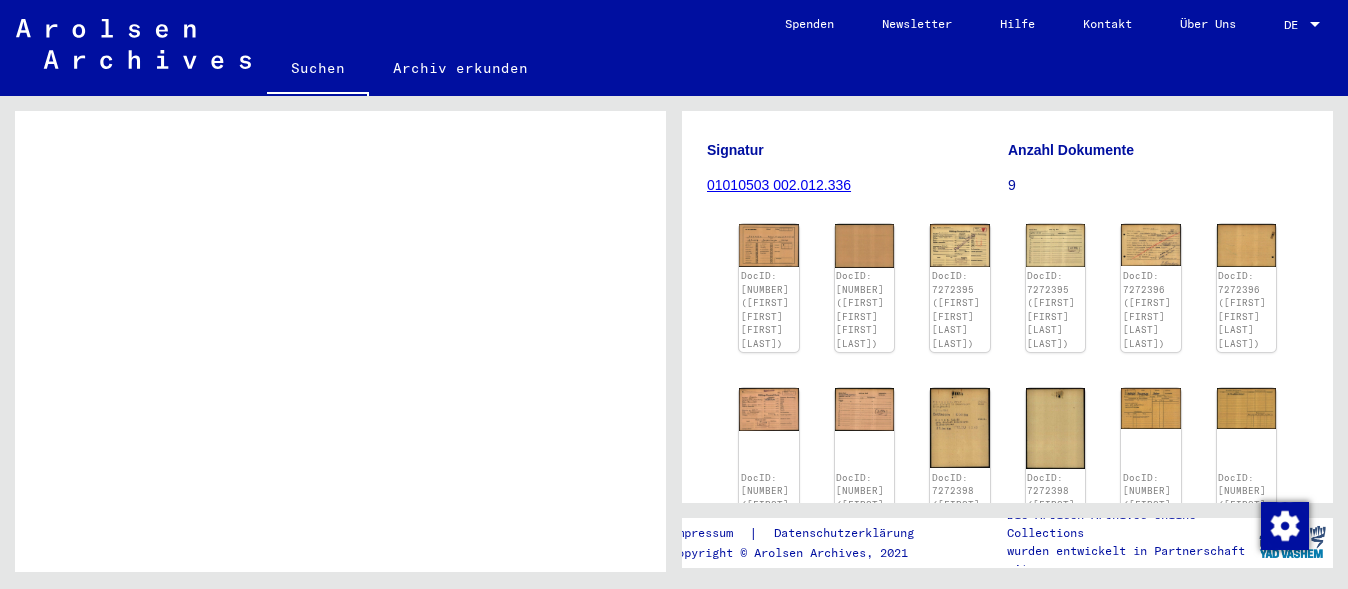 scroll, scrollTop: 300, scrollLeft: 0, axis: vertical 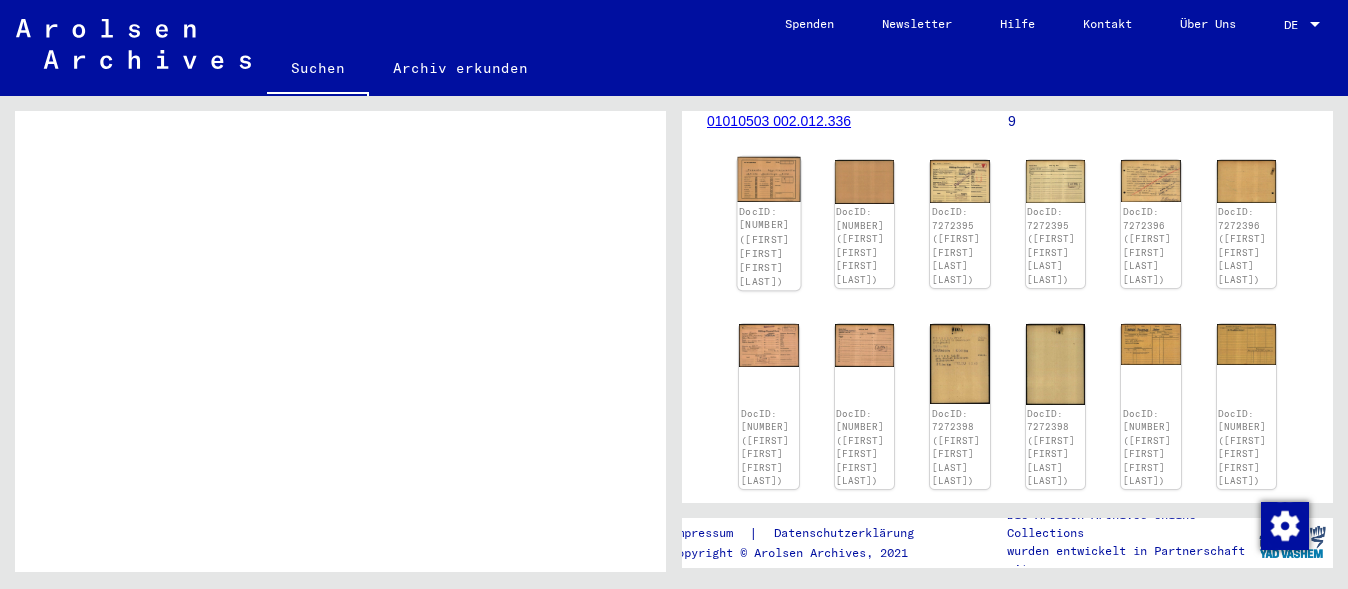 click 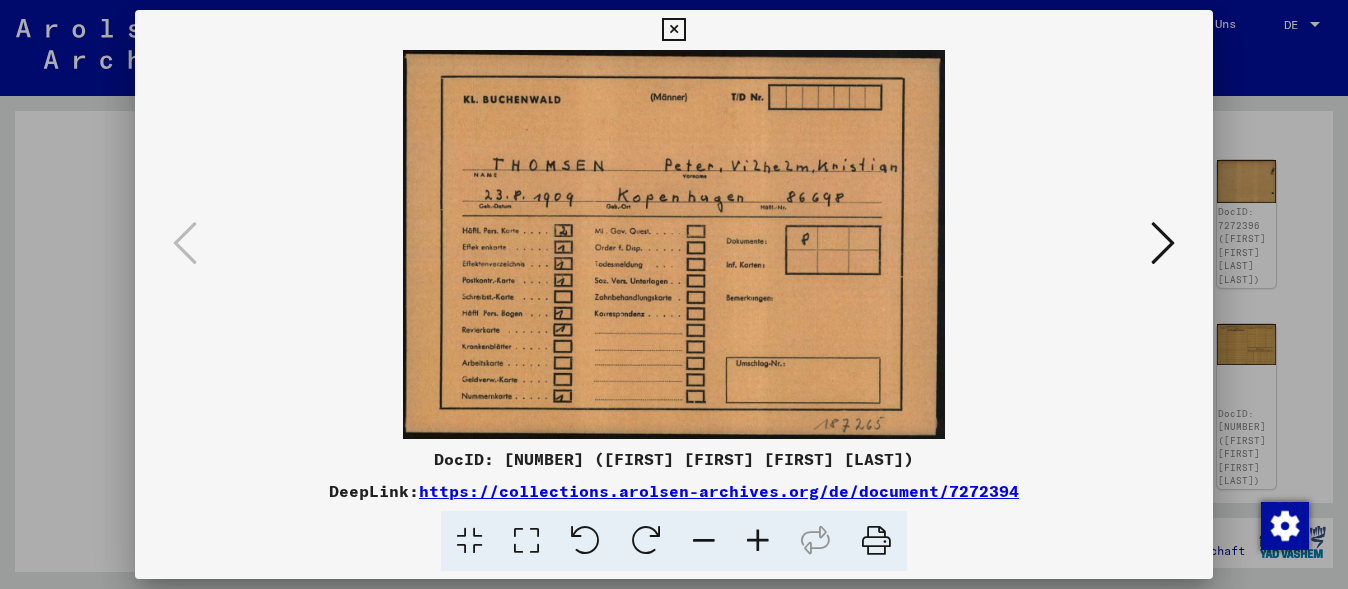 click at bounding box center [1163, 243] 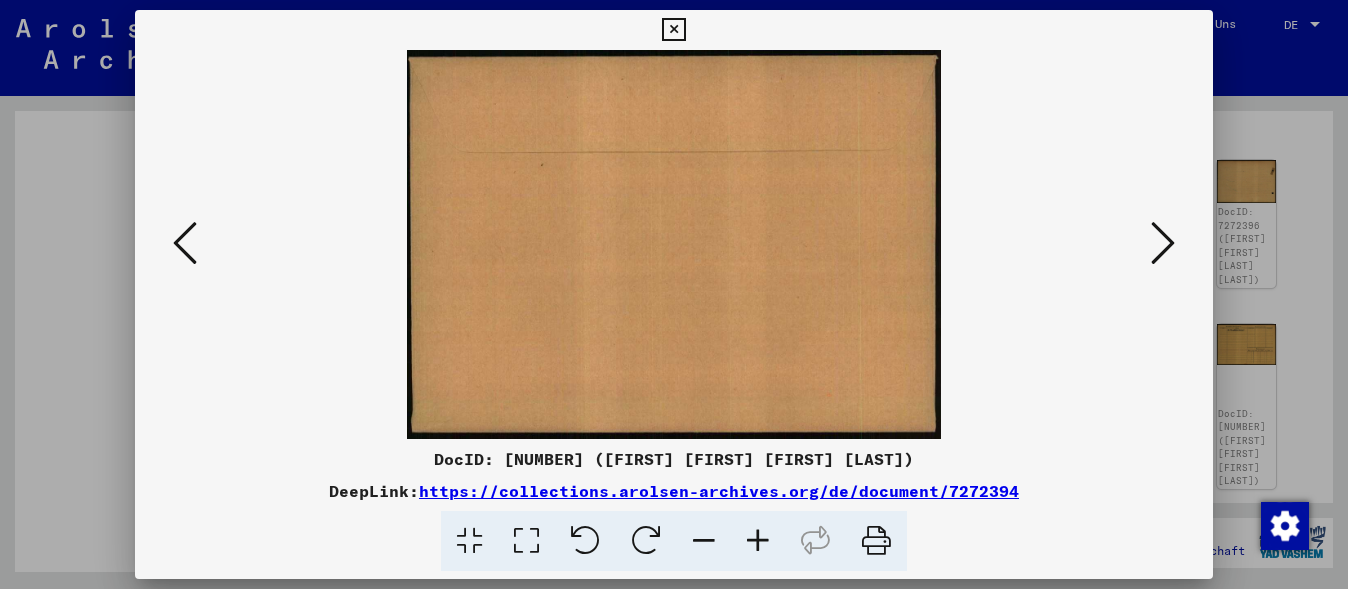 click at bounding box center [1163, 243] 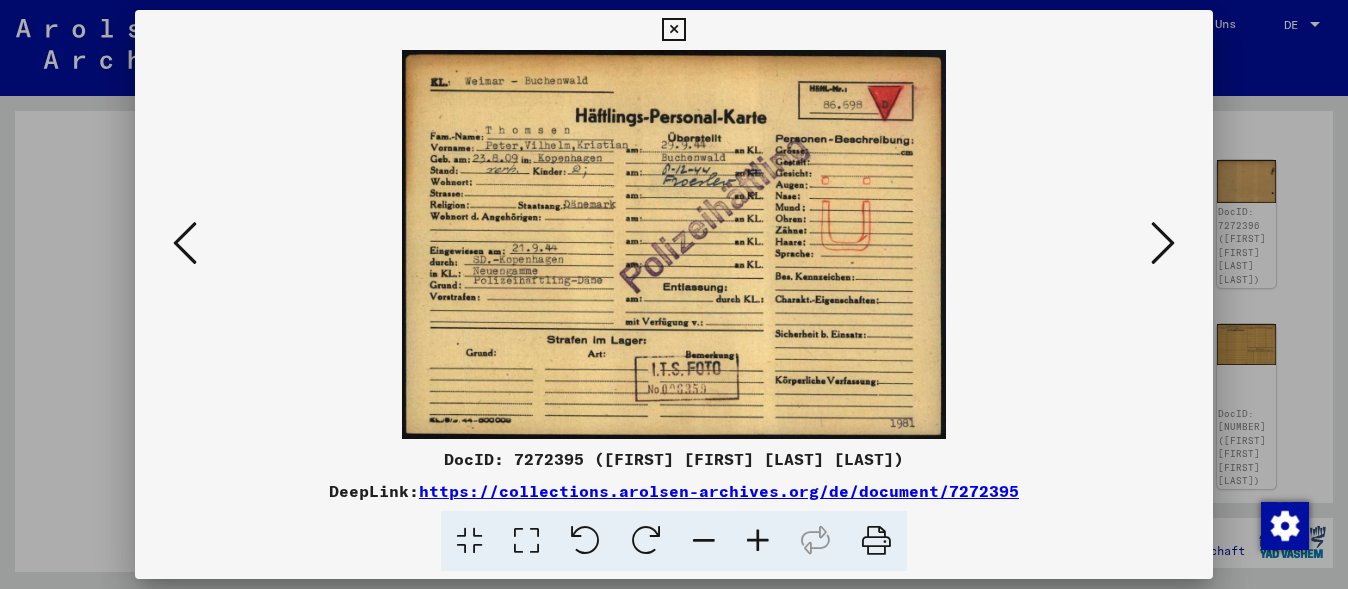 click at bounding box center (1163, 243) 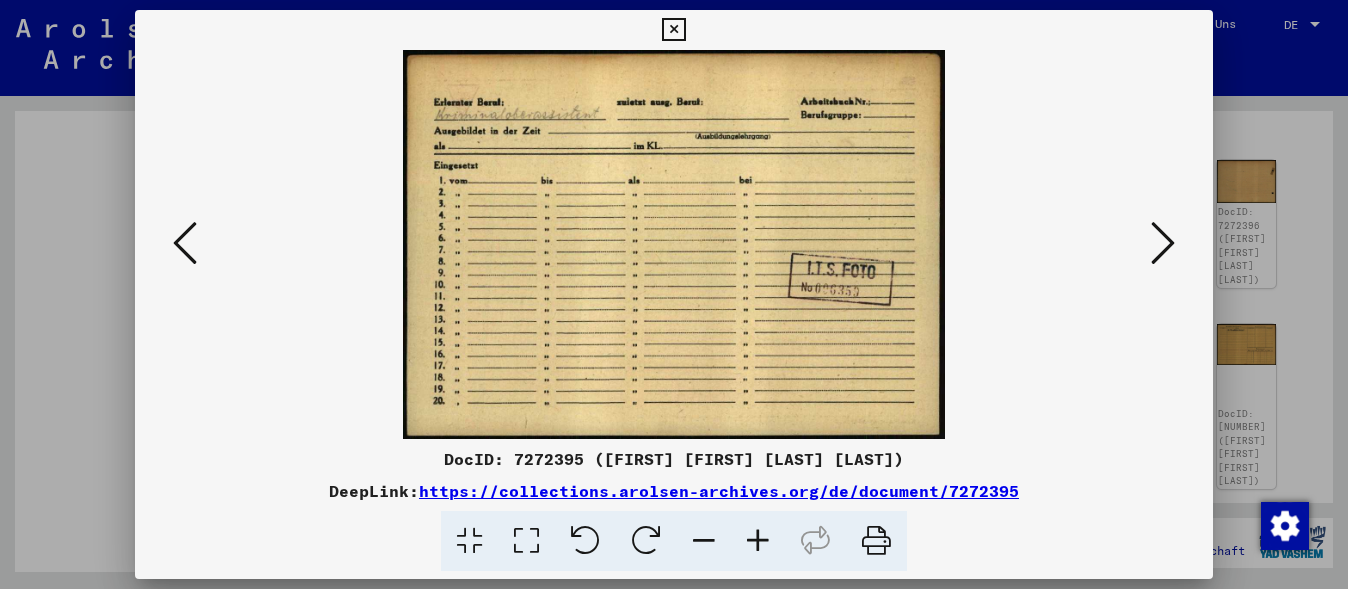 click at bounding box center [1163, 243] 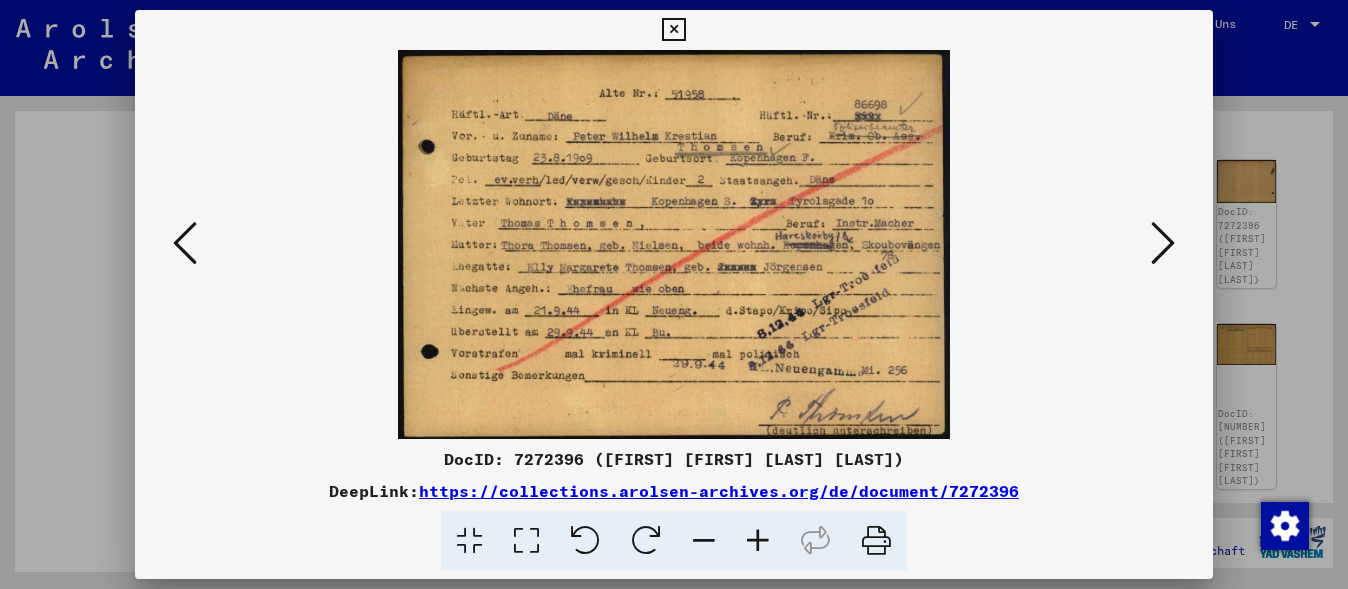 click at bounding box center (1163, 243) 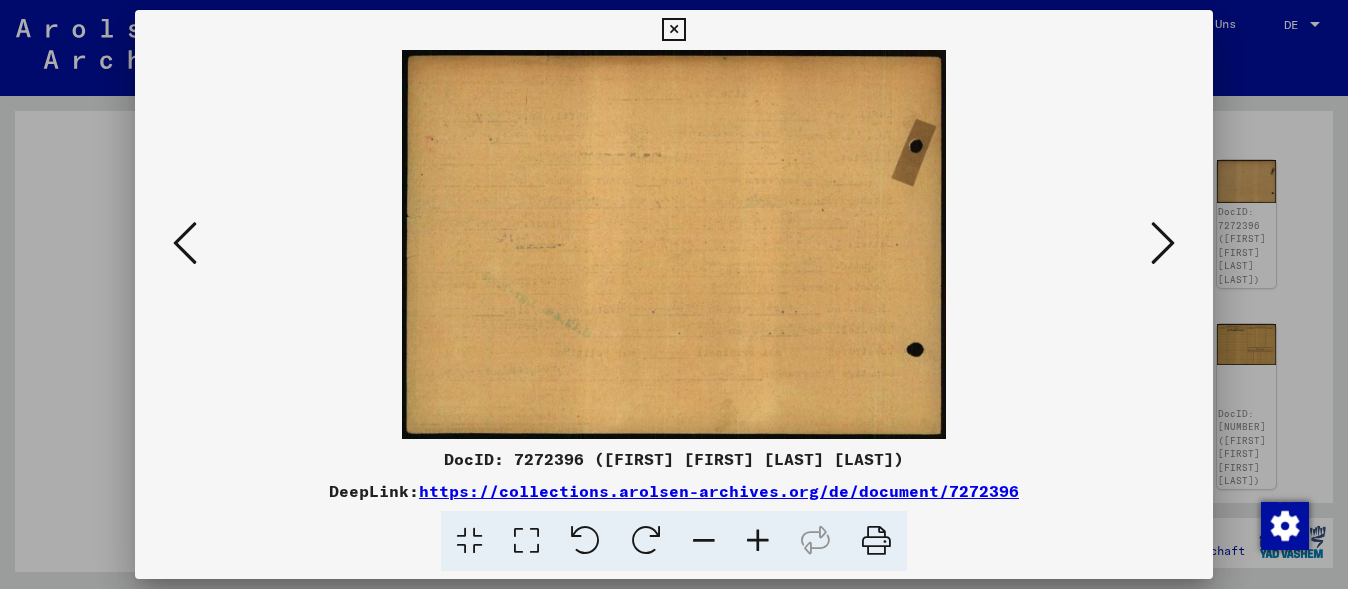 click at bounding box center (1163, 243) 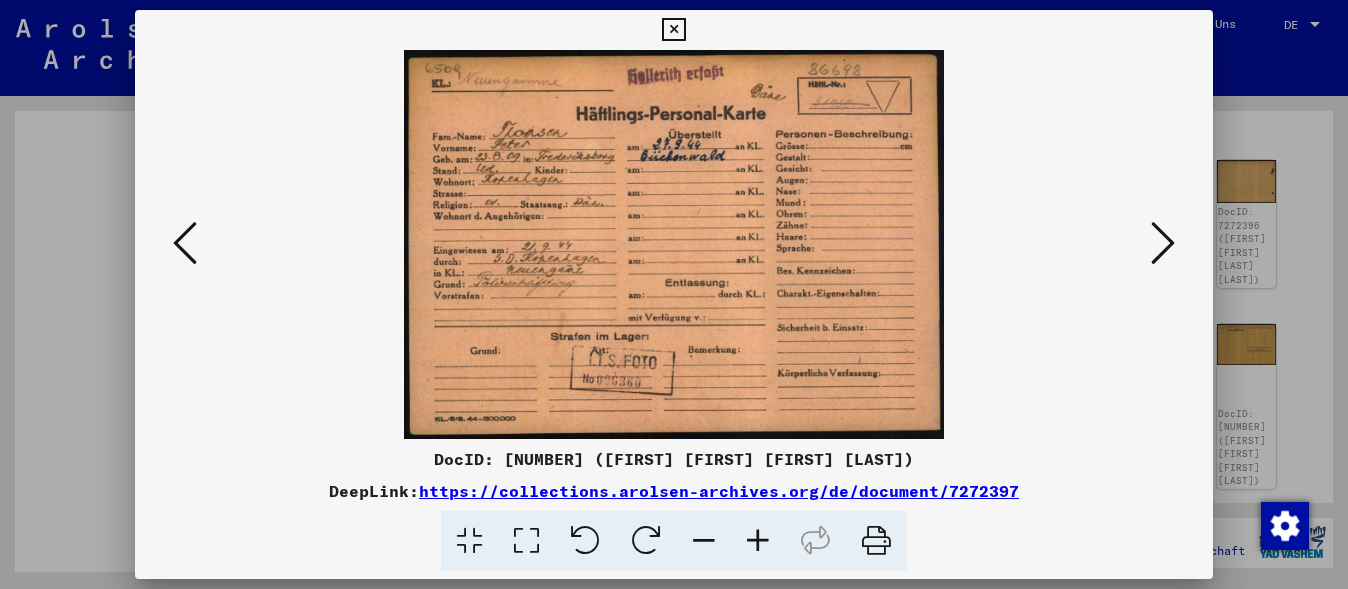 click at bounding box center [1163, 243] 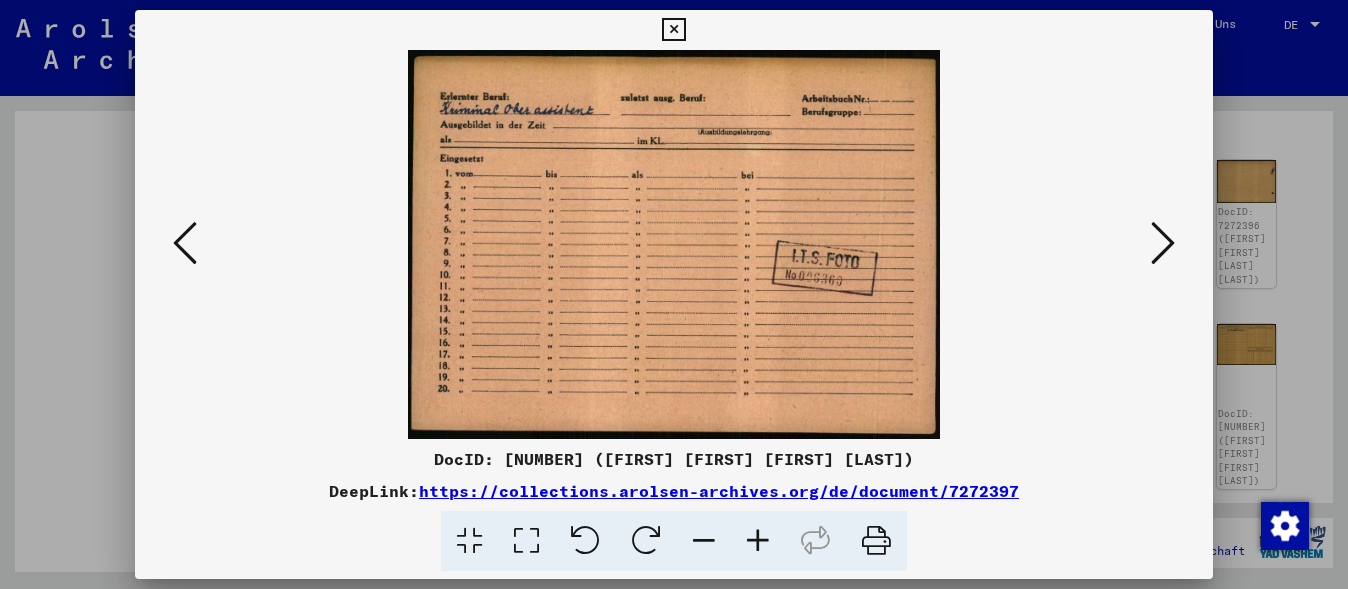 click at bounding box center [1163, 243] 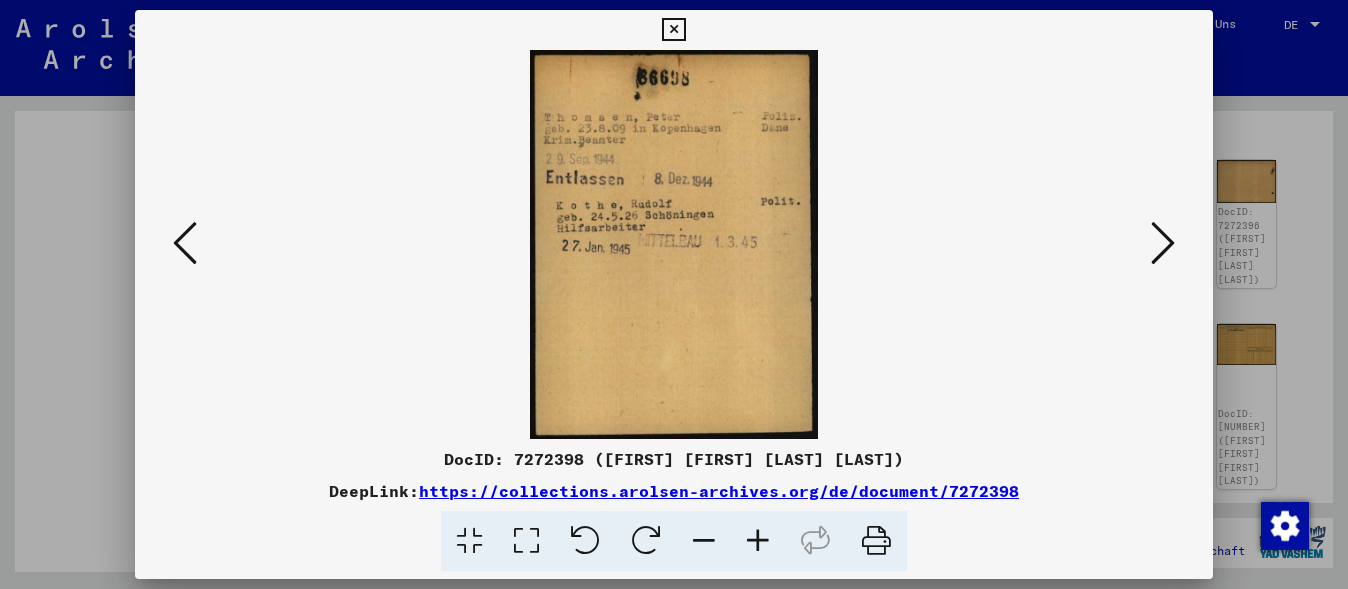 click at bounding box center (1163, 243) 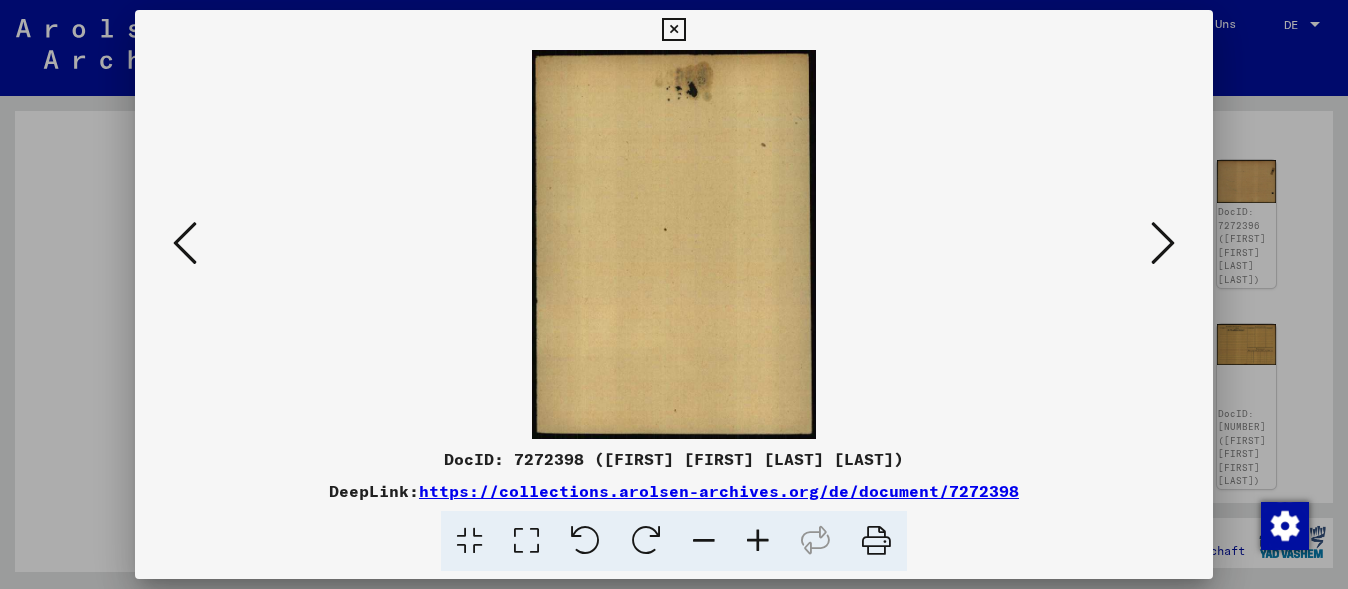 click at bounding box center (1163, 243) 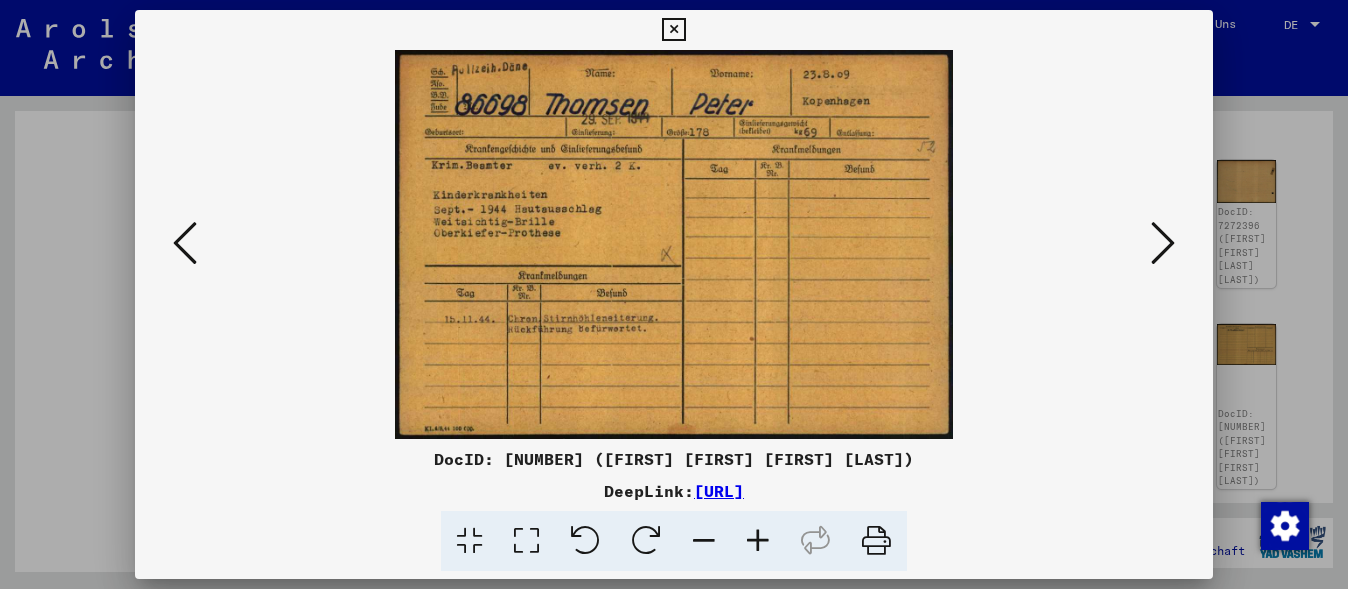 click at bounding box center (1163, 243) 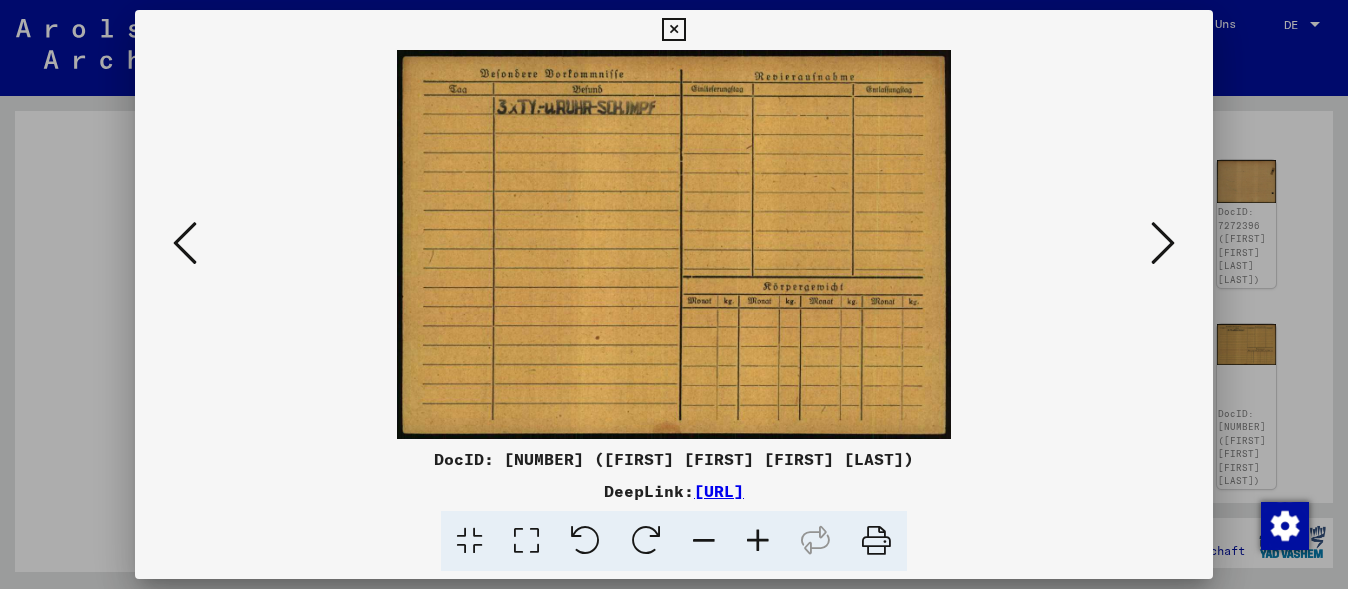 click at bounding box center [1163, 243] 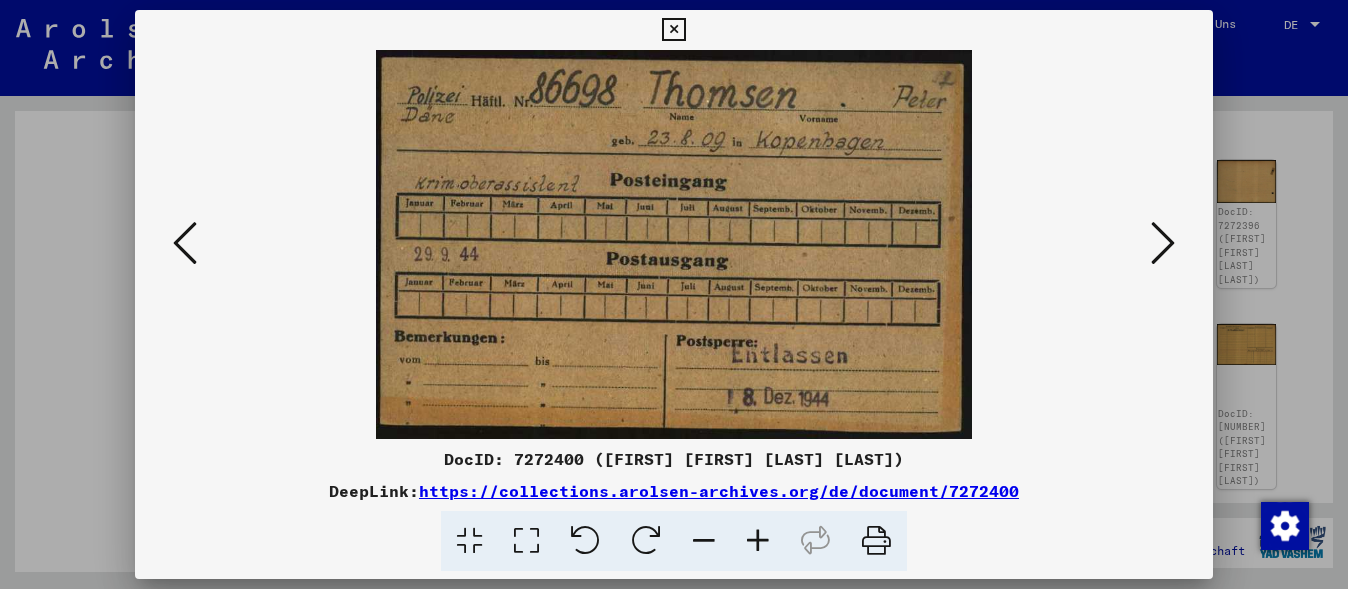 click at bounding box center [1163, 243] 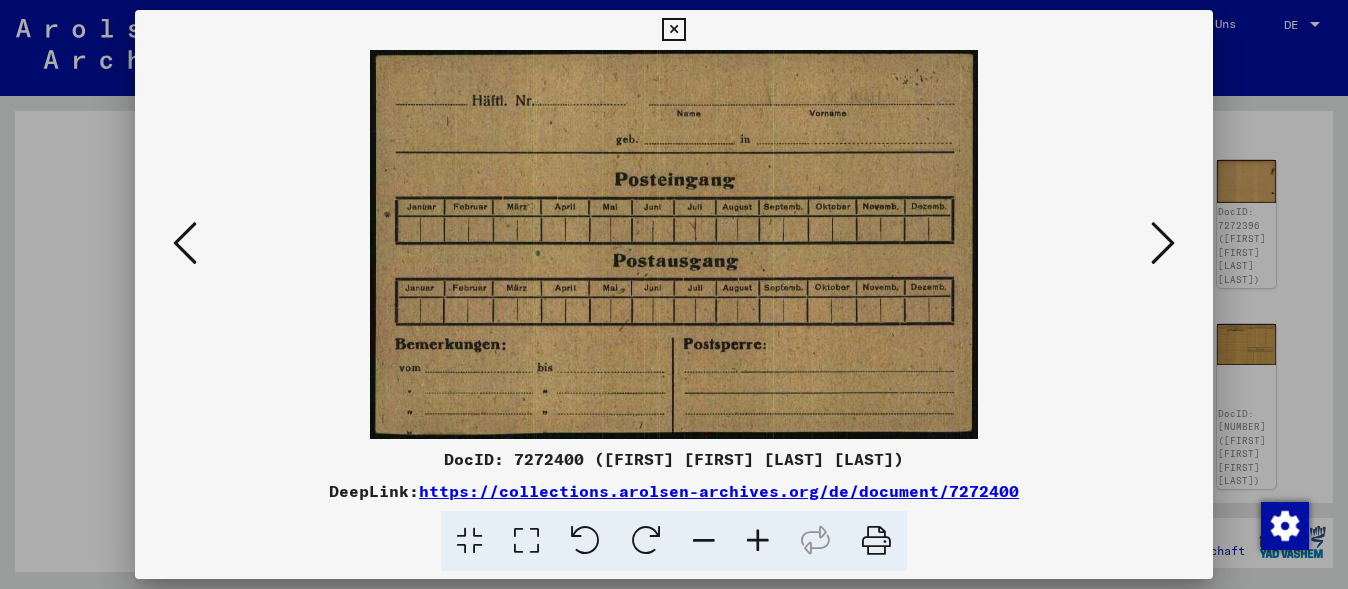 click at bounding box center [1163, 243] 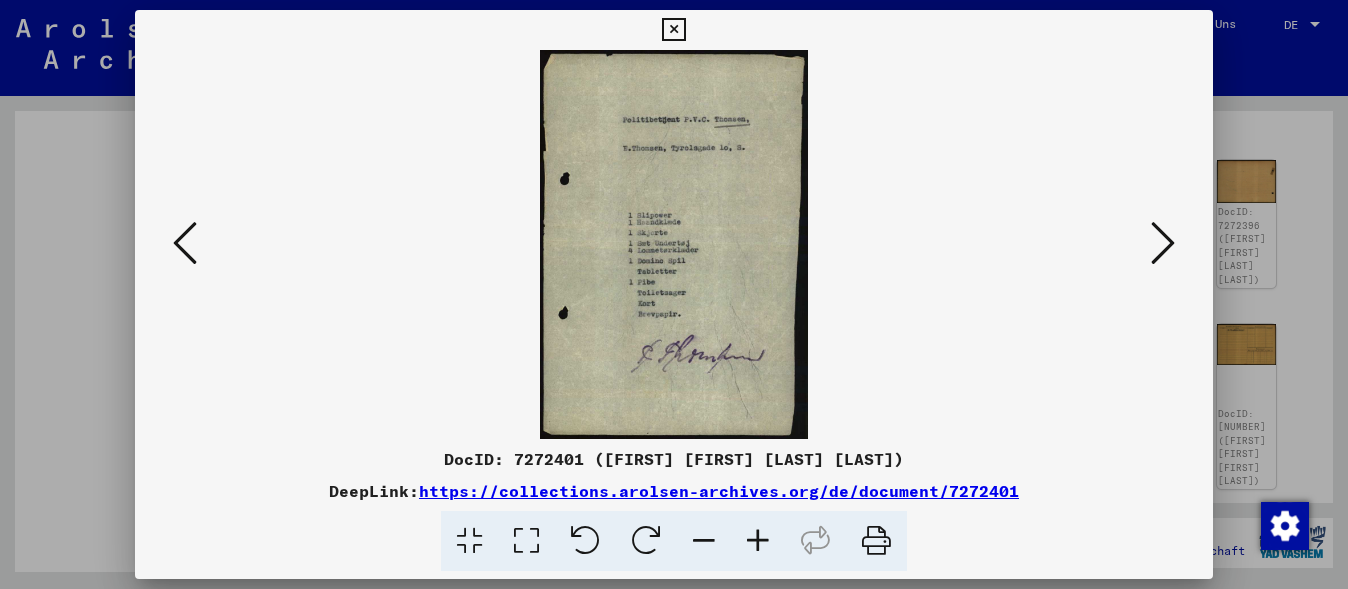 click at bounding box center (1163, 243) 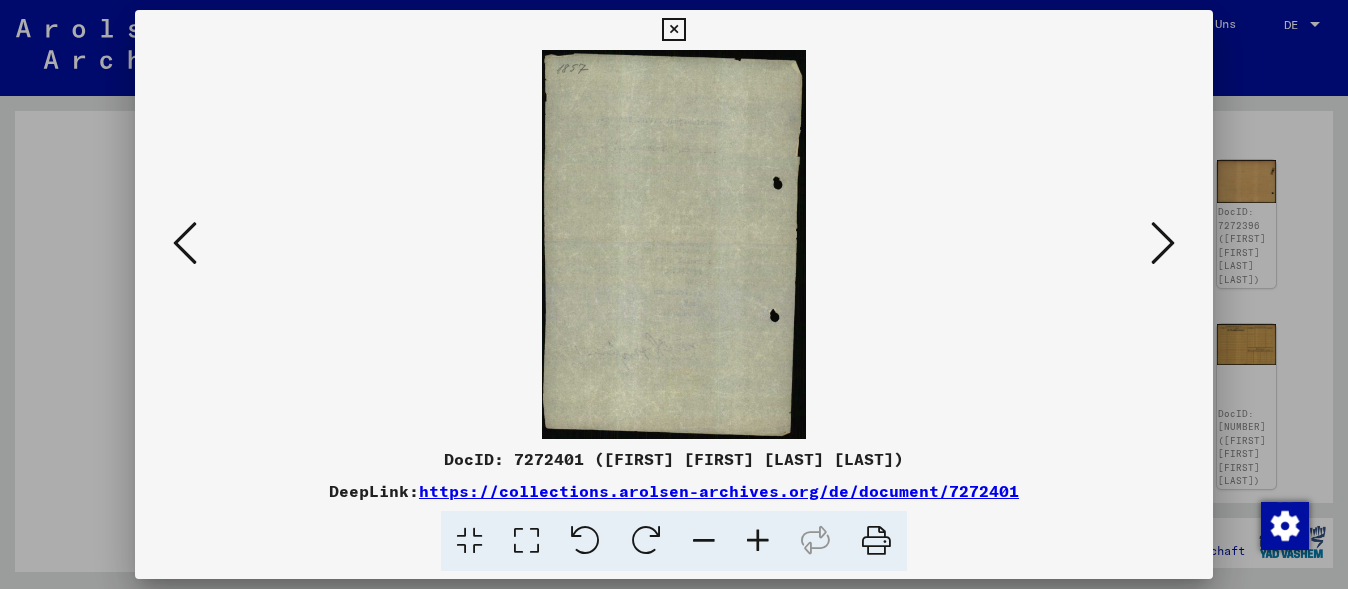click at bounding box center (1163, 243) 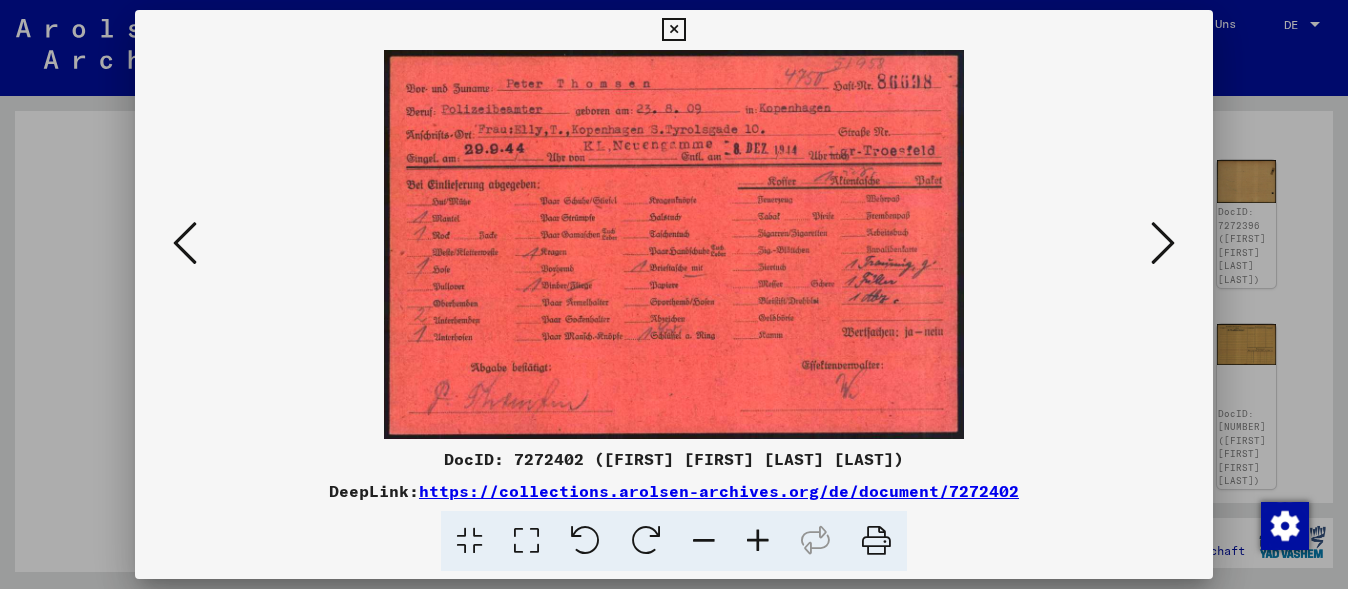 click at bounding box center (1163, 243) 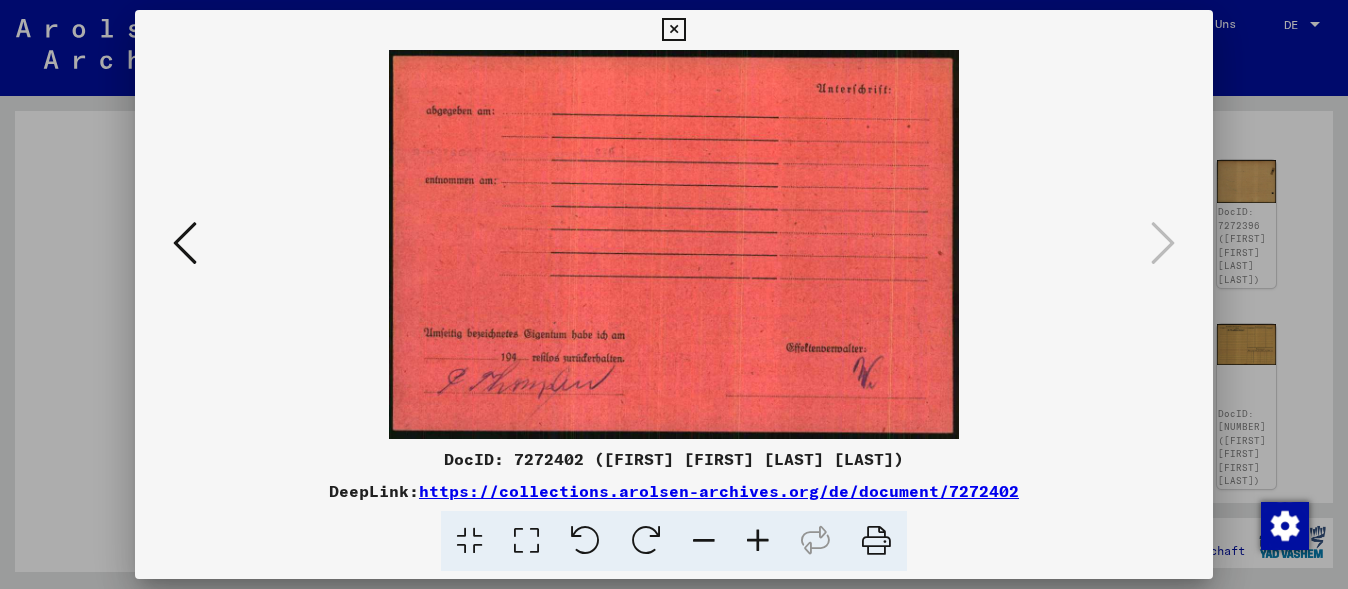 click at bounding box center [674, 294] 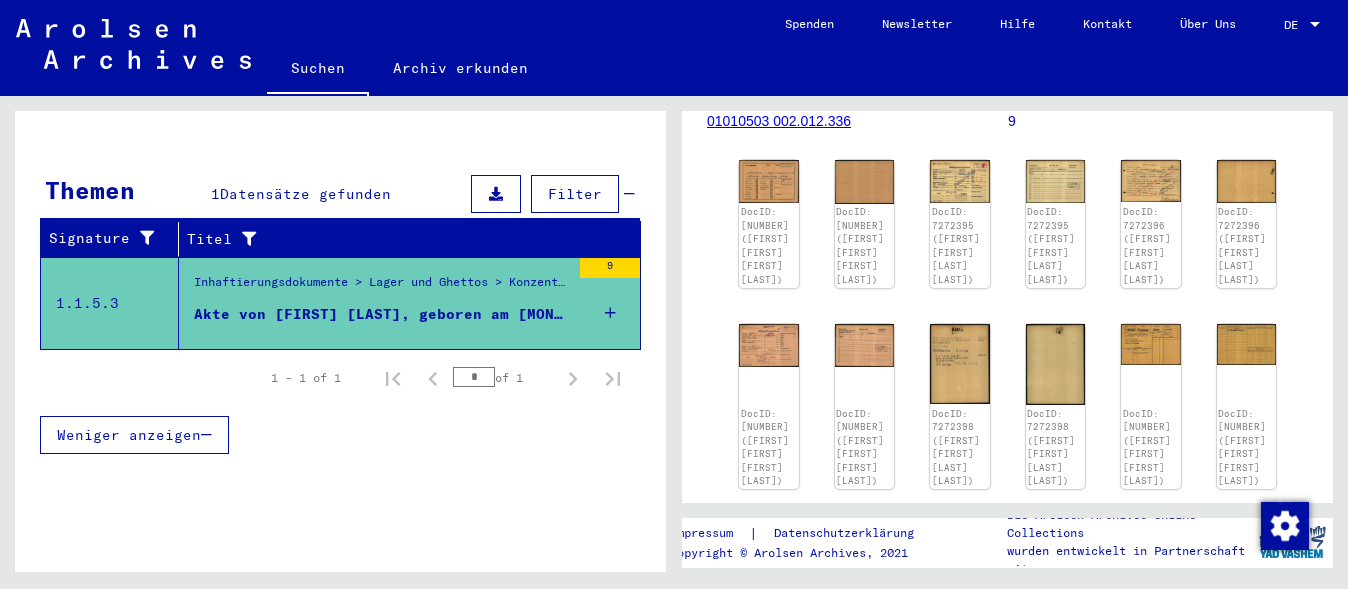 scroll, scrollTop: 0, scrollLeft: 0, axis: both 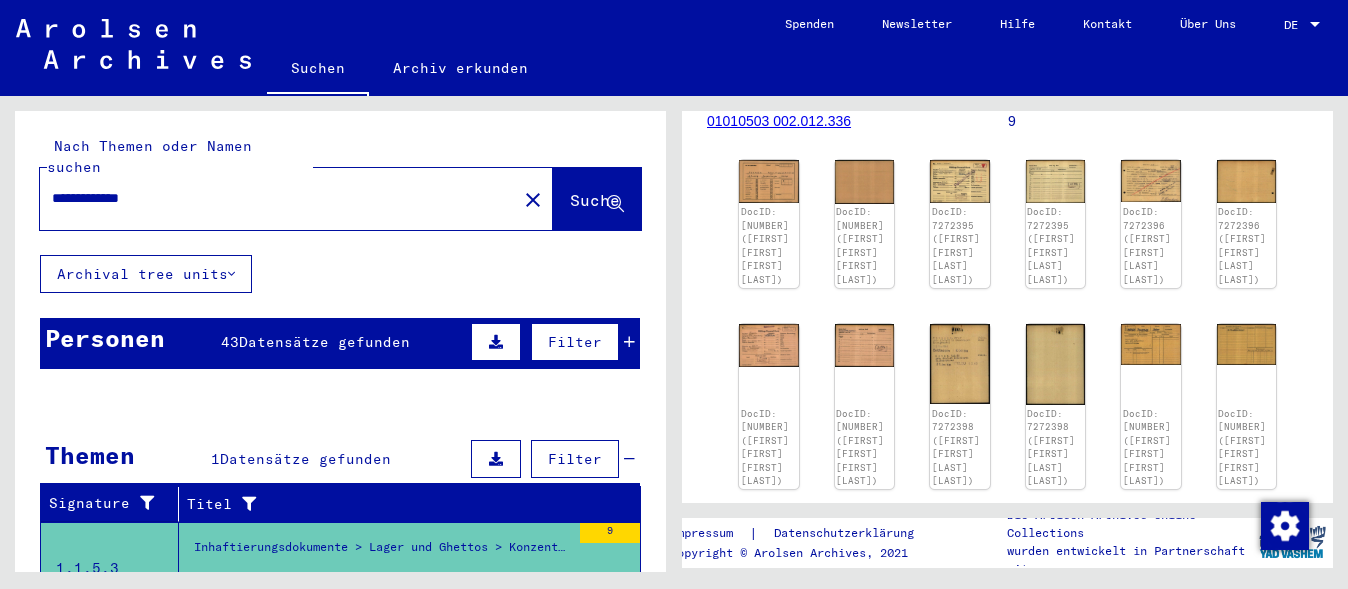 click on "Datensätze gefunden" at bounding box center [324, 342] 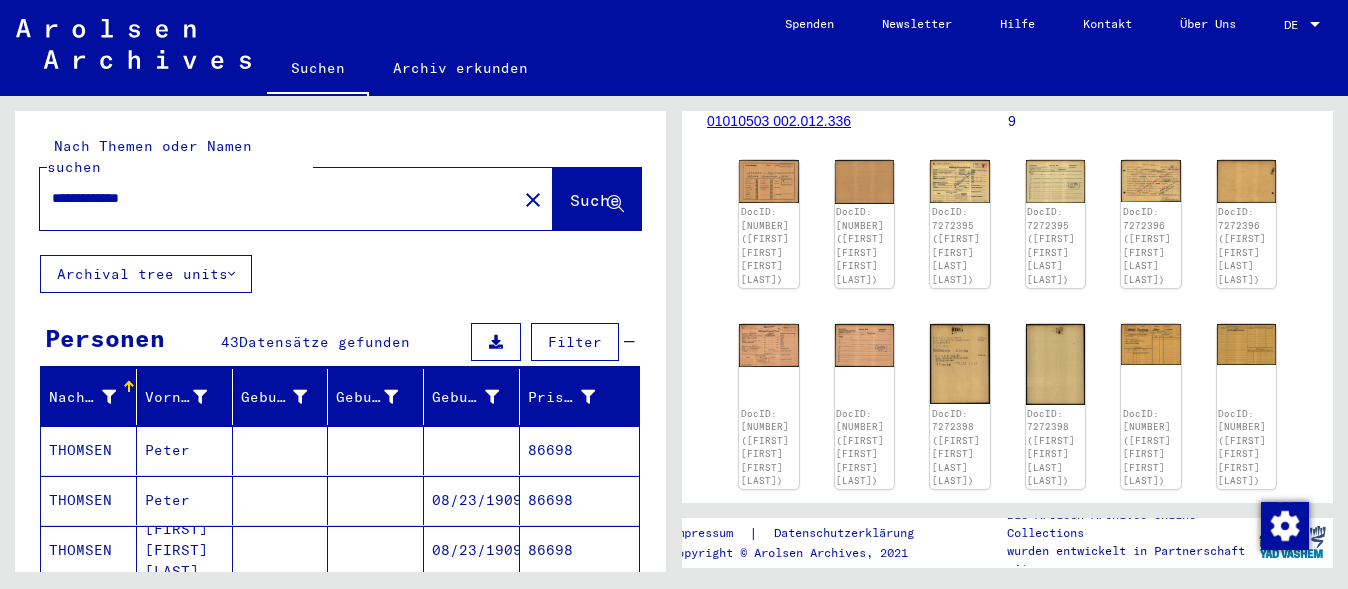 click on "86698" at bounding box center [579, 500] 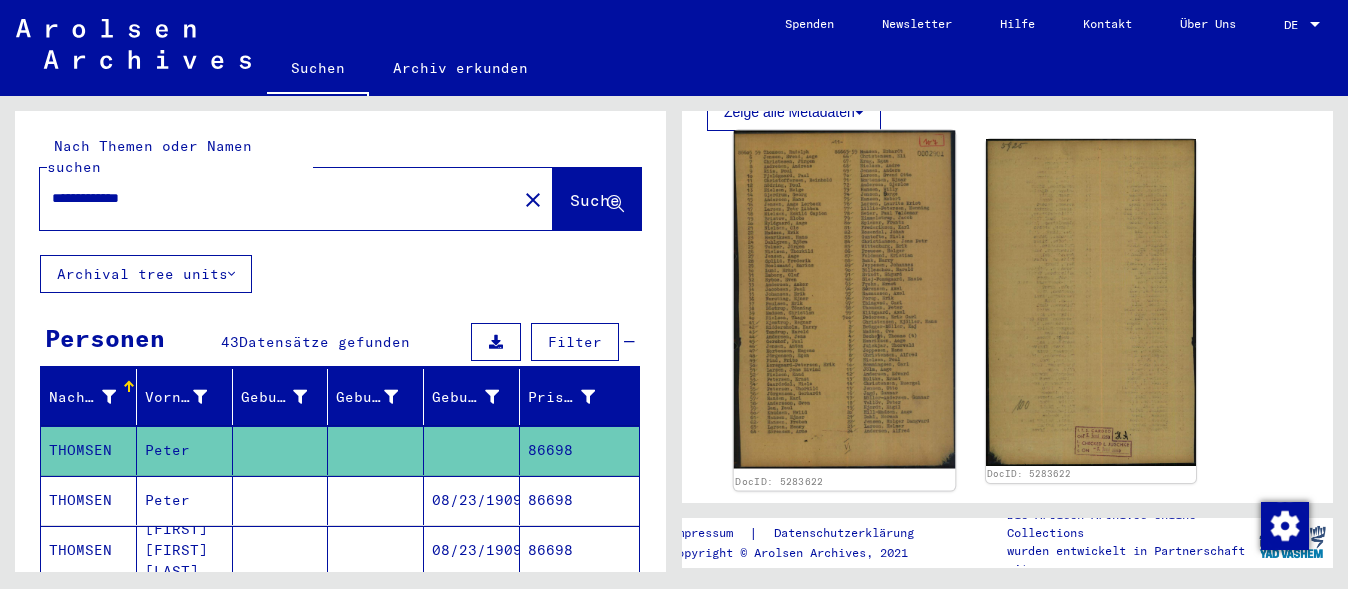 scroll, scrollTop: 500, scrollLeft: 0, axis: vertical 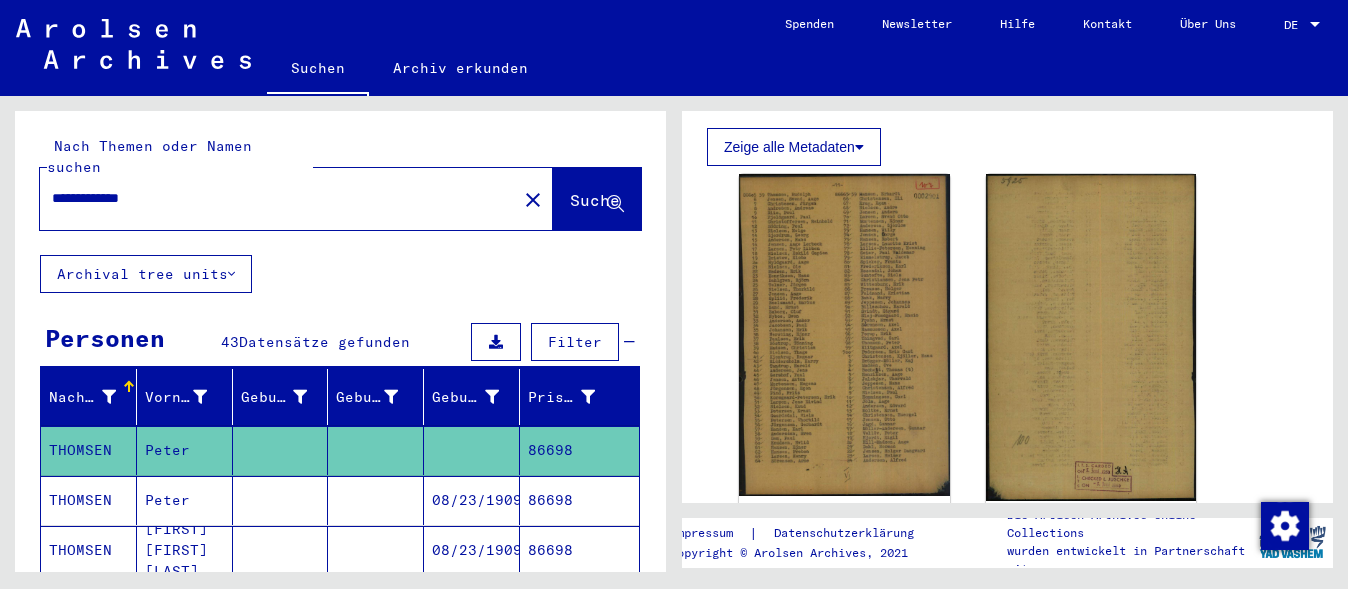 click on "Zeige alle Metadaten" 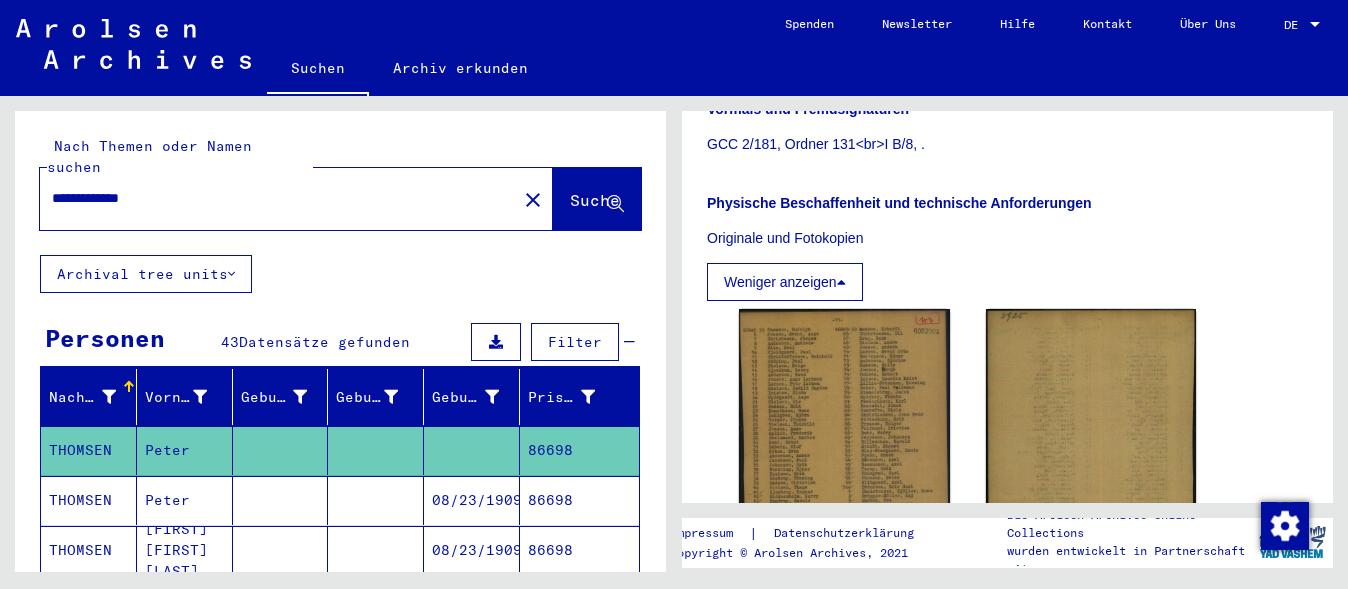 scroll, scrollTop: 900, scrollLeft: 0, axis: vertical 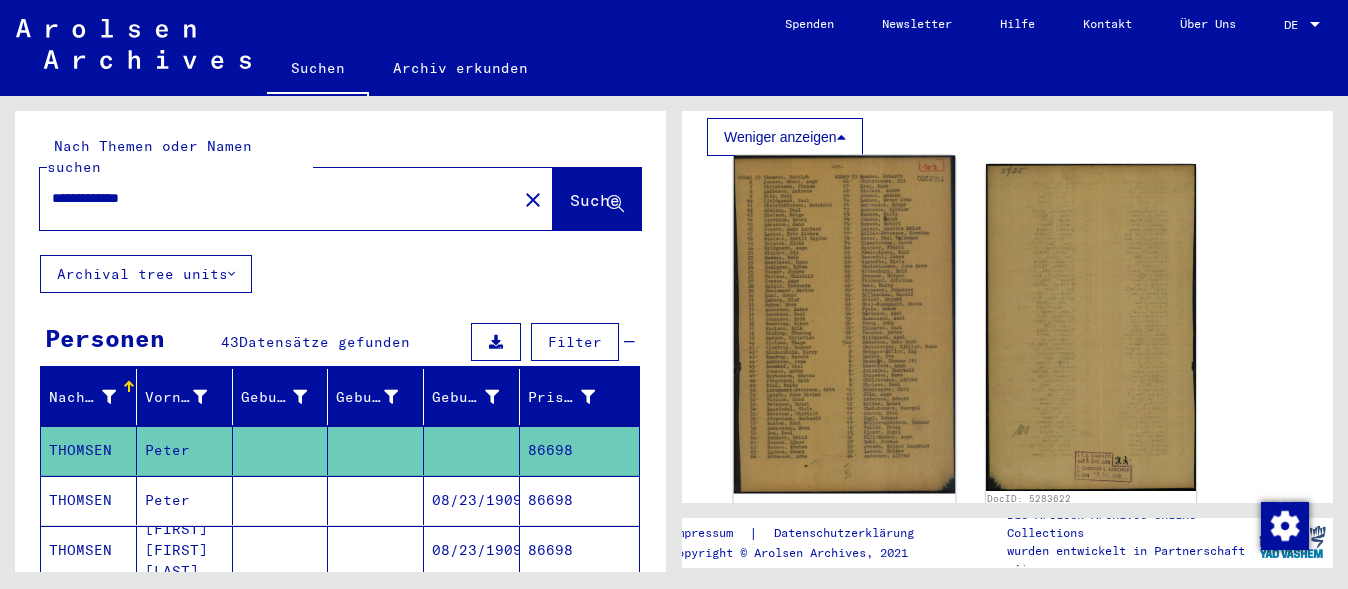 click 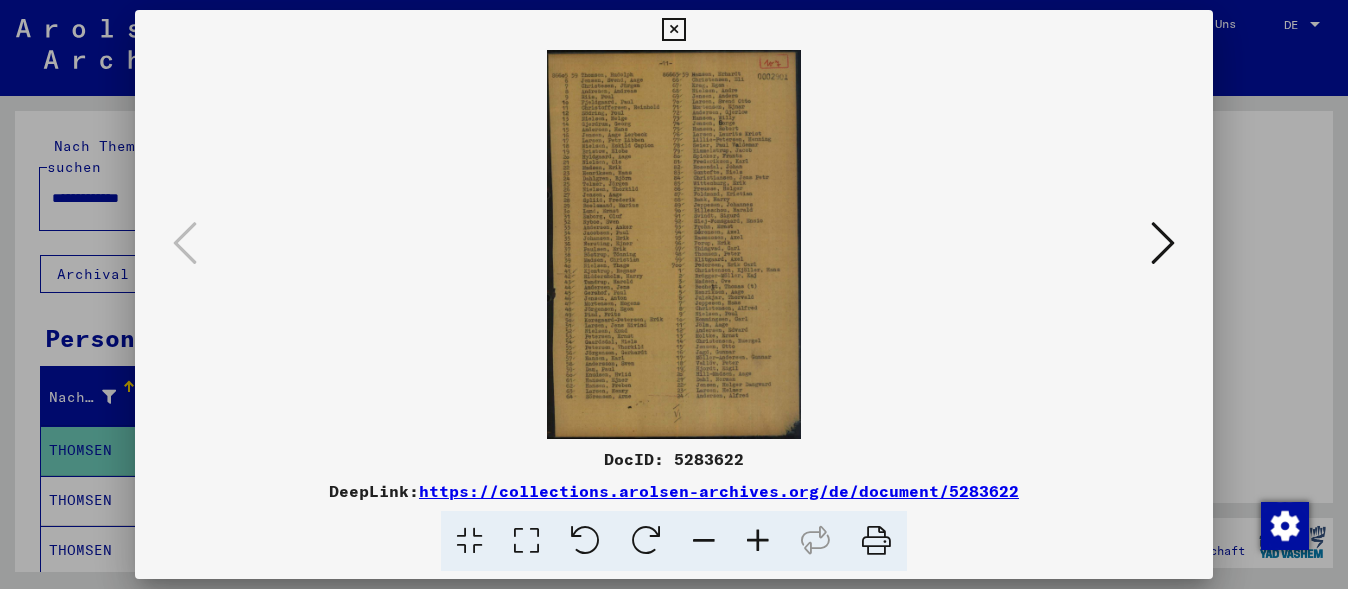 click at bounding box center [674, 294] 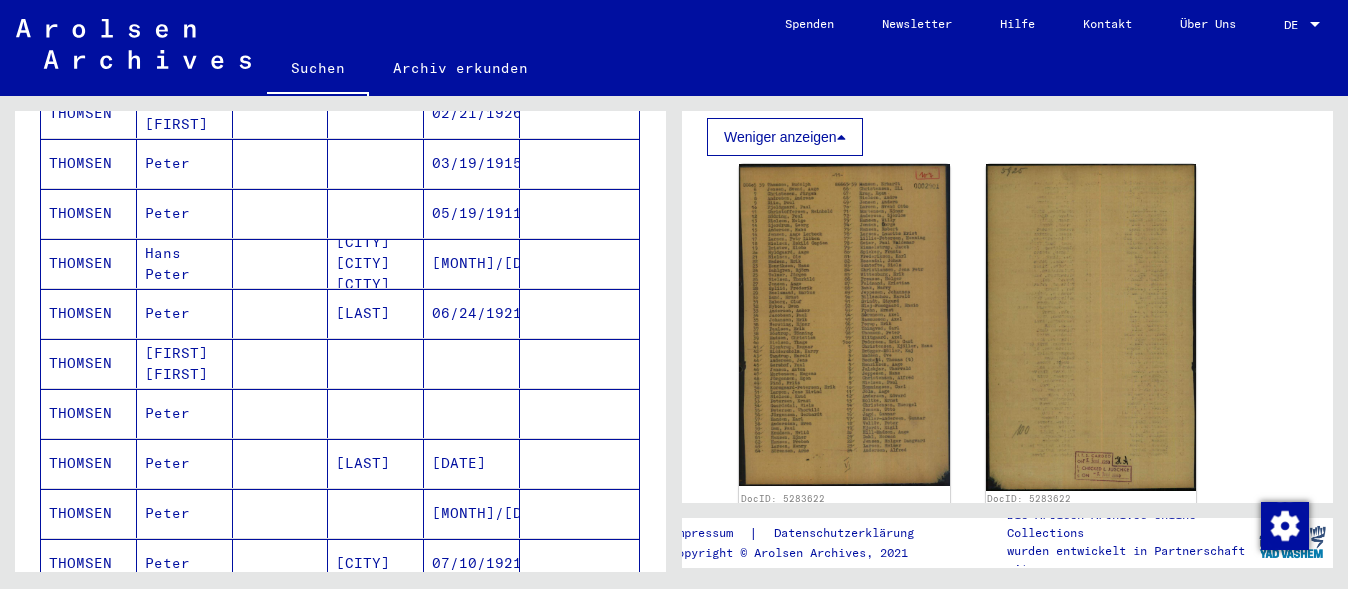 scroll, scrollTop: 500, scrollLeft: 0, axis: vertical 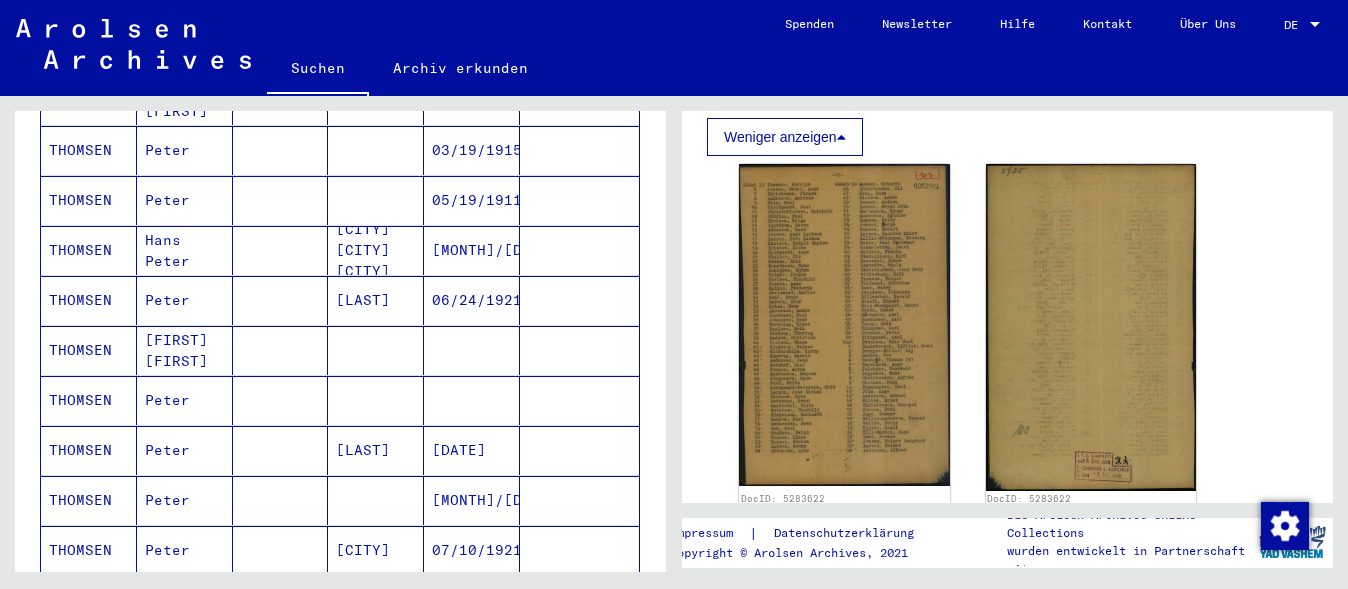 click on "[DATE]" at bounding box center (472, 500) 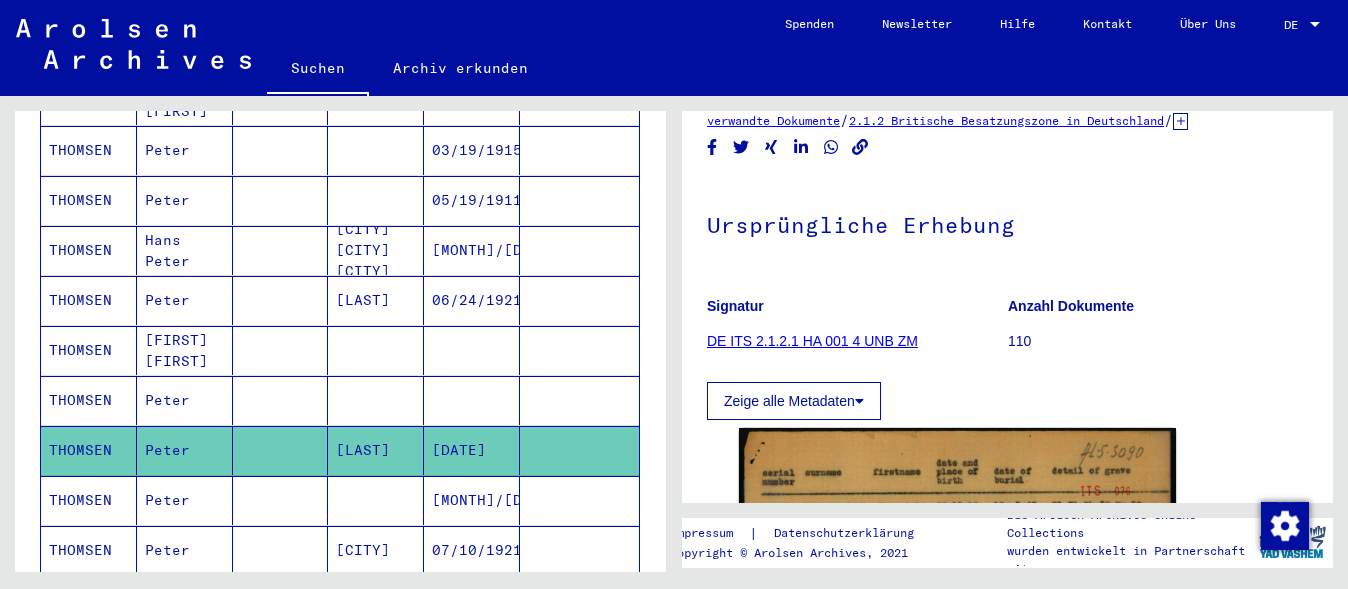 scroll, scrollTop: 400, scrollLeft: 0, axis: vertical 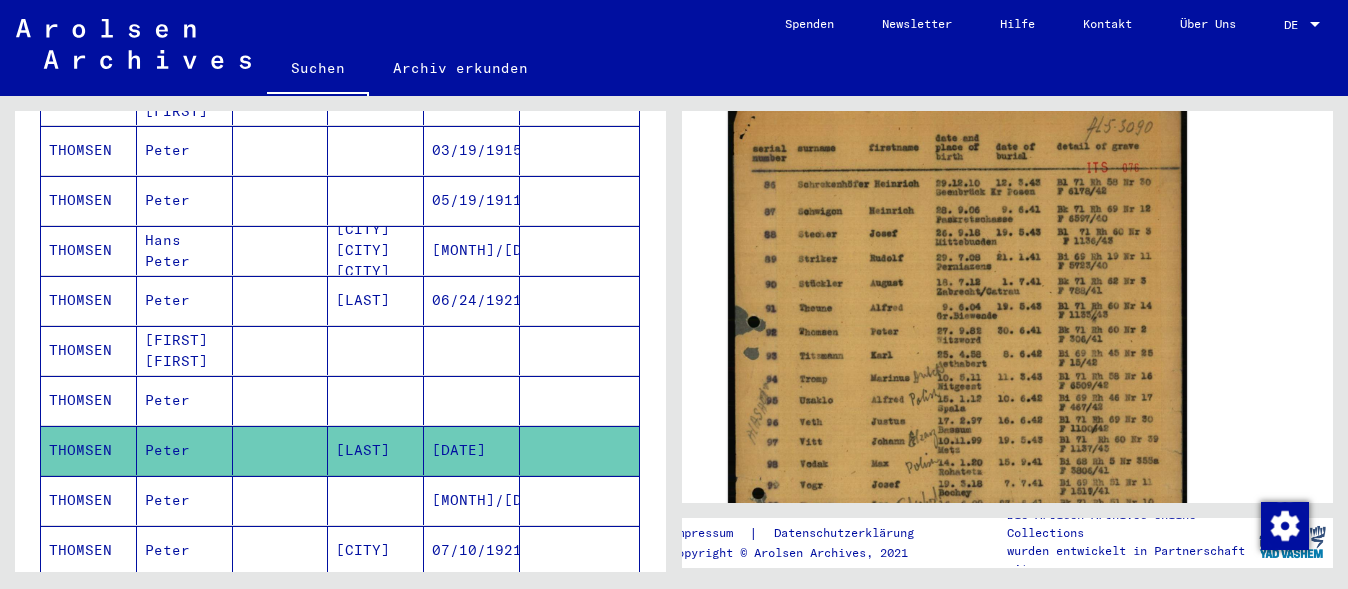 click 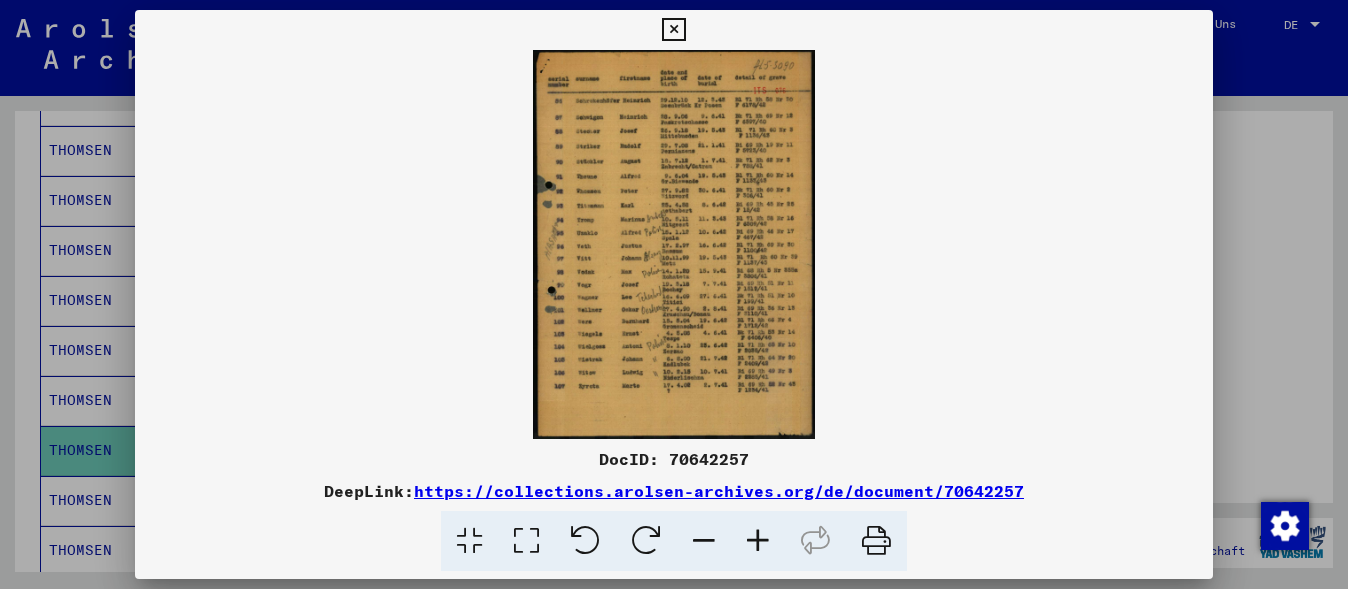 click at bounding box center [758, 541] 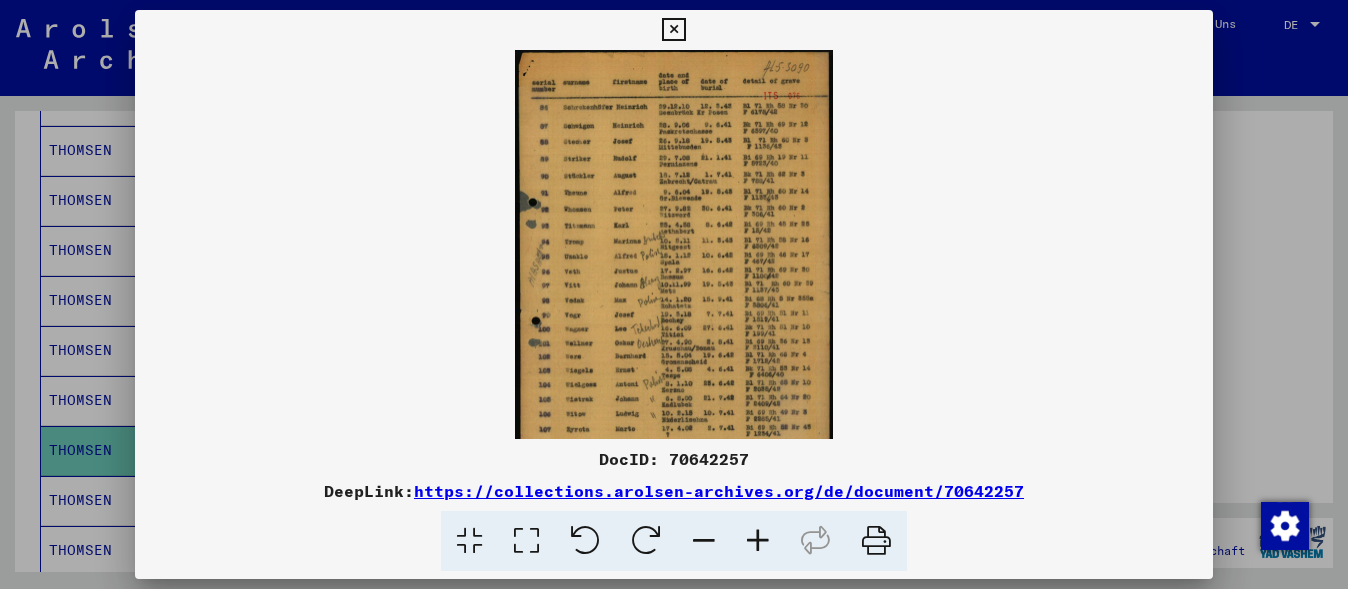 click at bounding box center (758, 541) 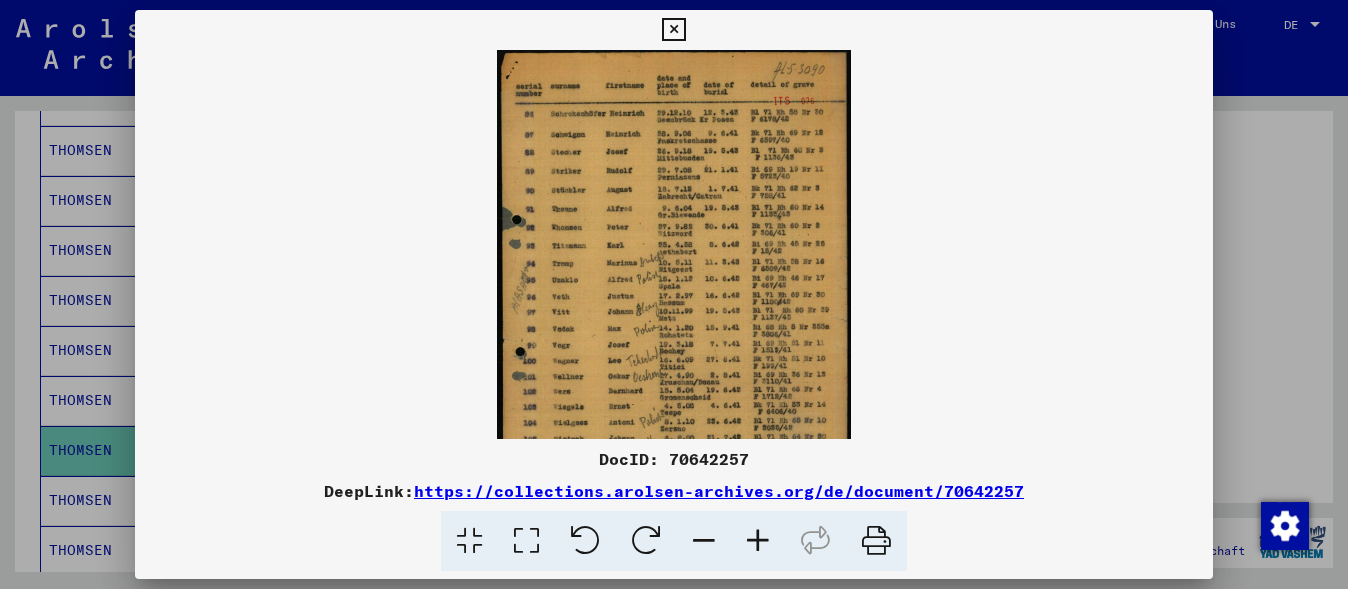 click at bounding box center (758, 541) 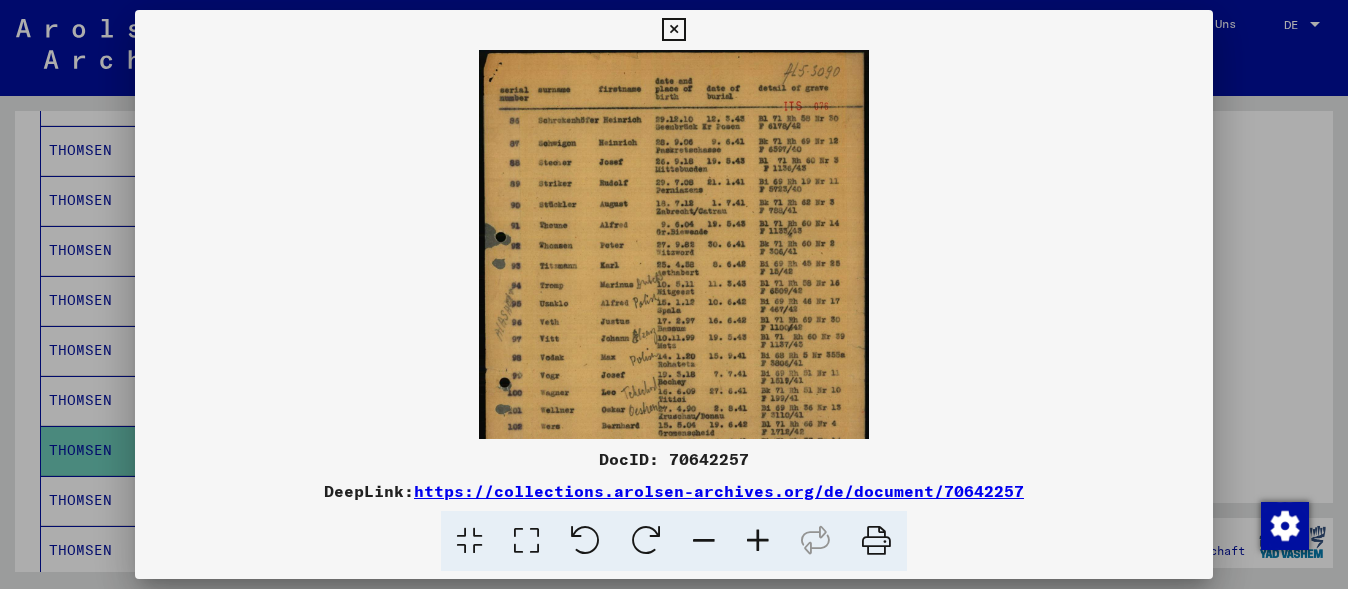 click at bounding box center [758, 541] 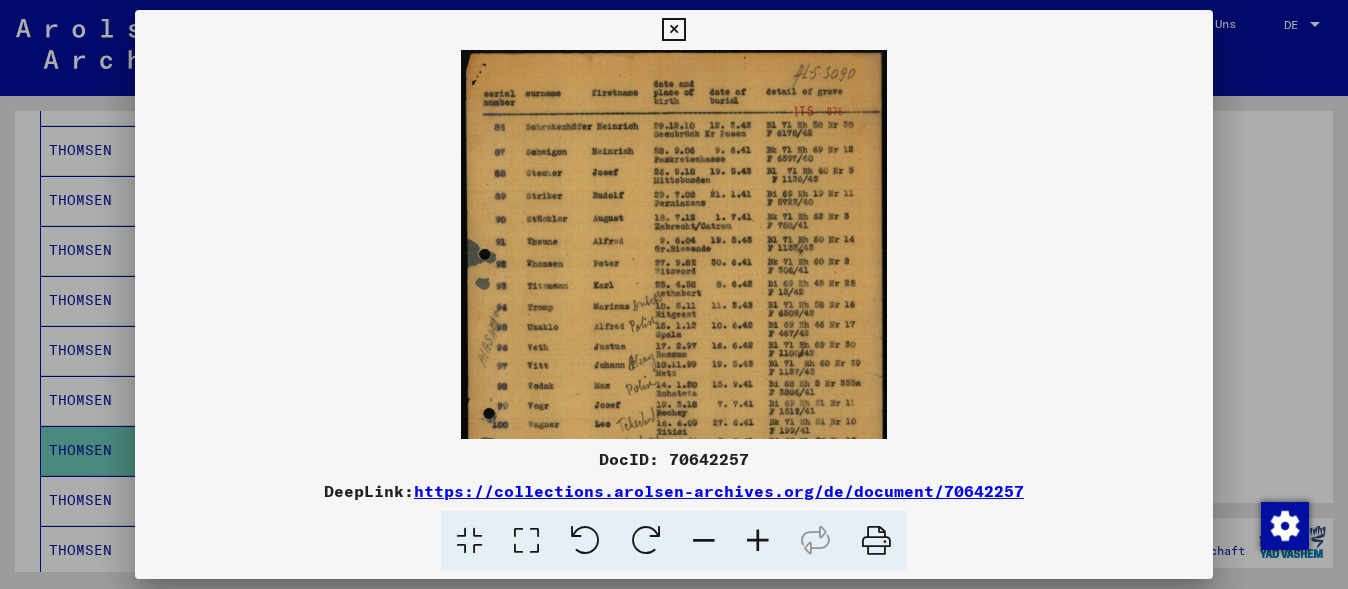 click at bounding box center (758, 541) 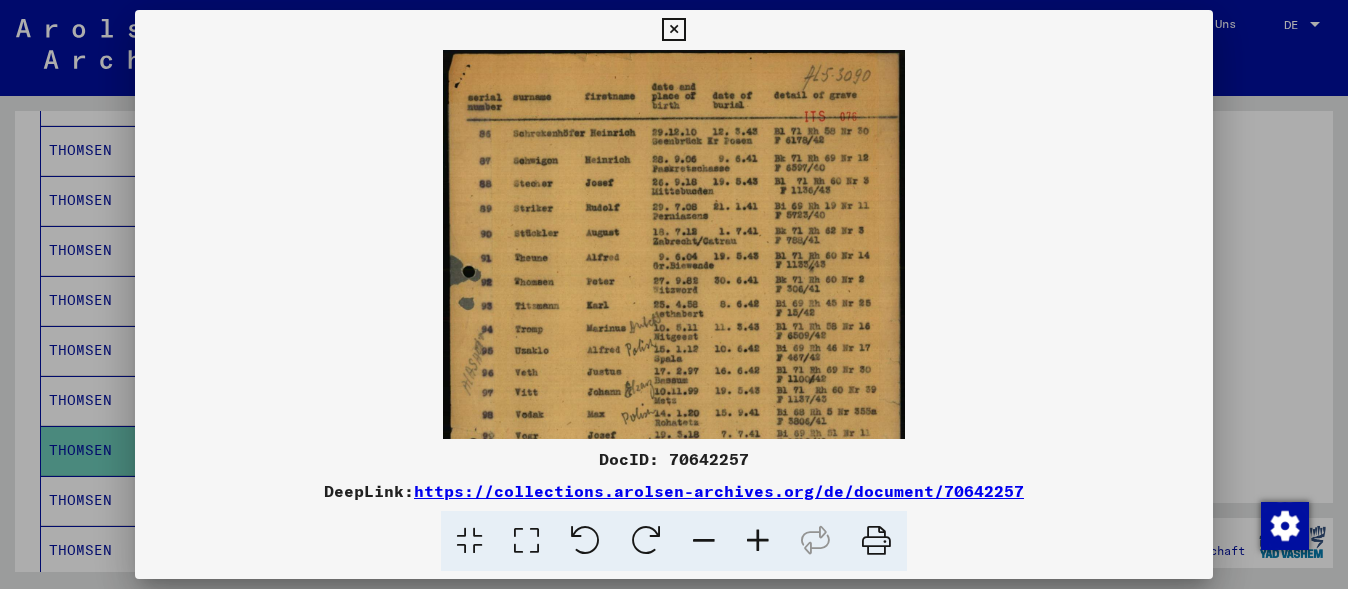 click at bounding box center (758, 541) 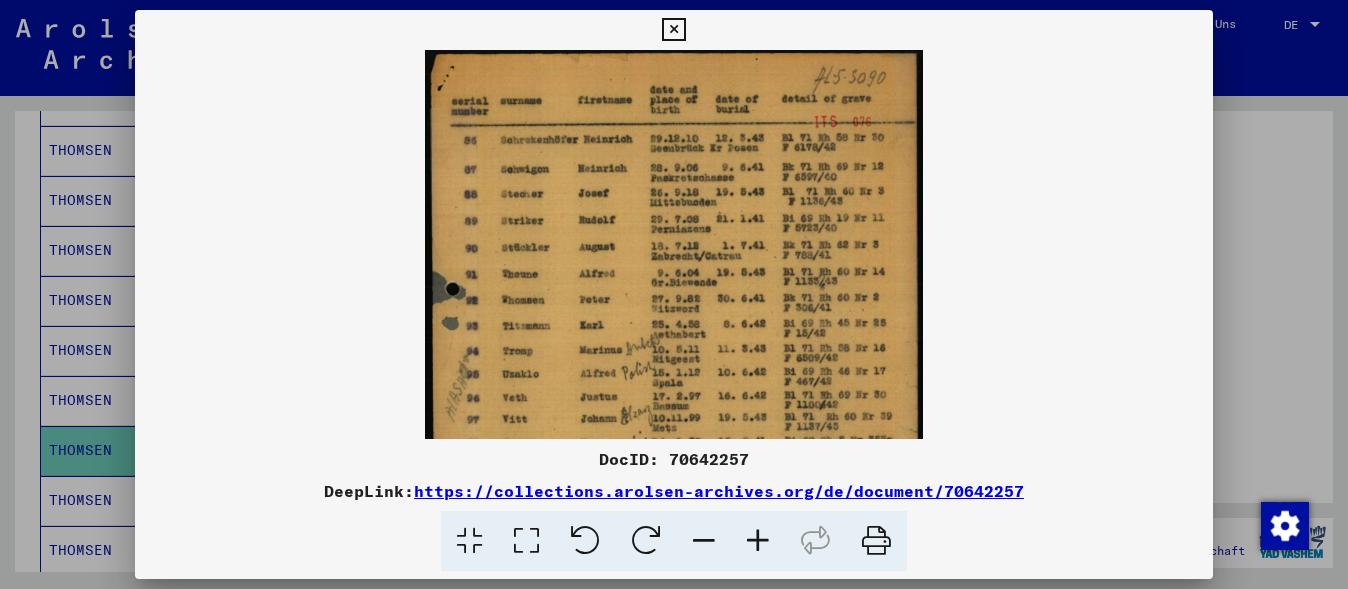 click at bounding box center (758, 541) 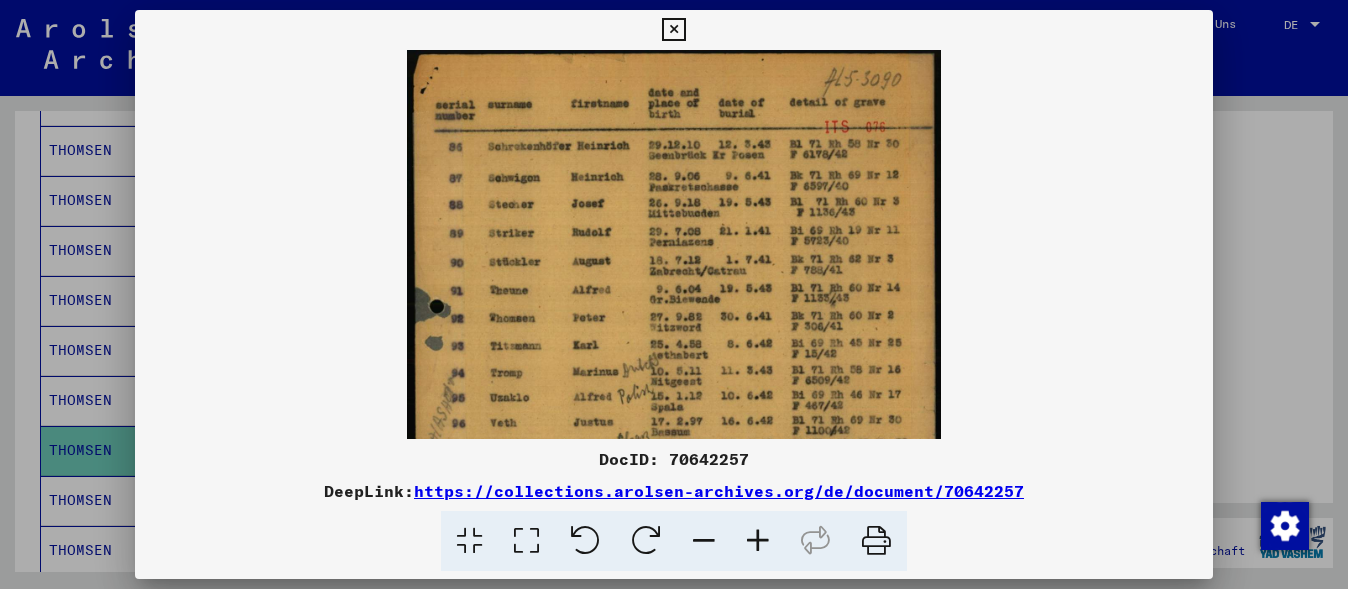 click at bounding box center (758, 541) 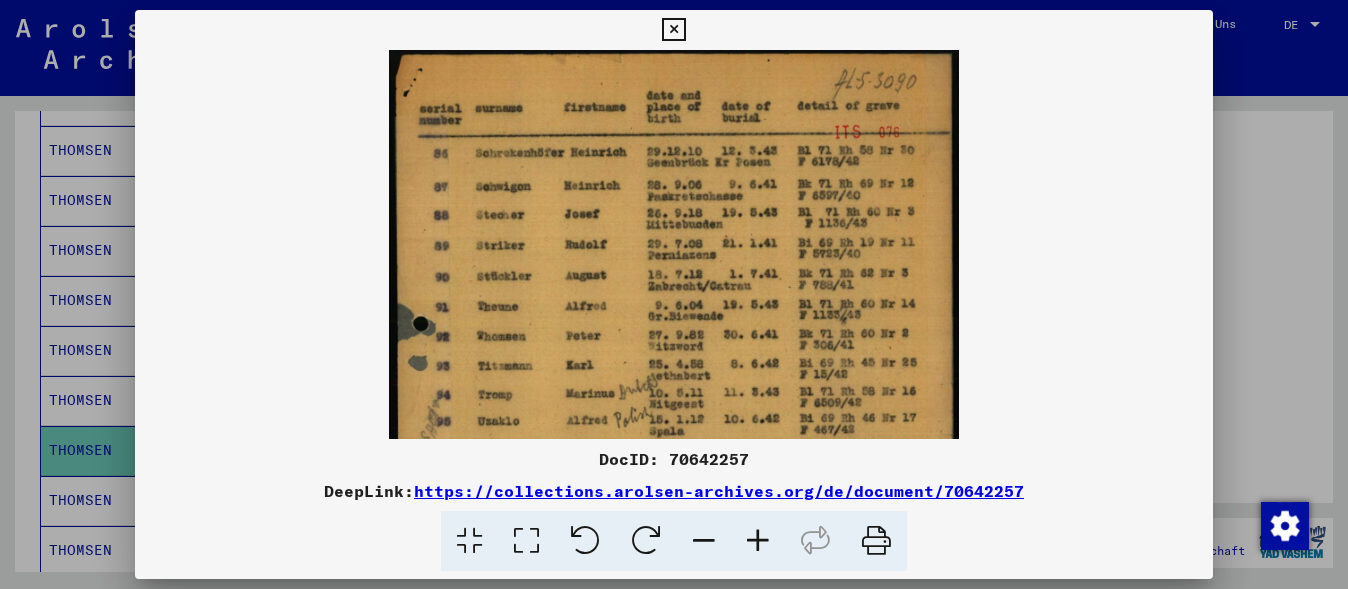 click at bounding box center (758, 541) 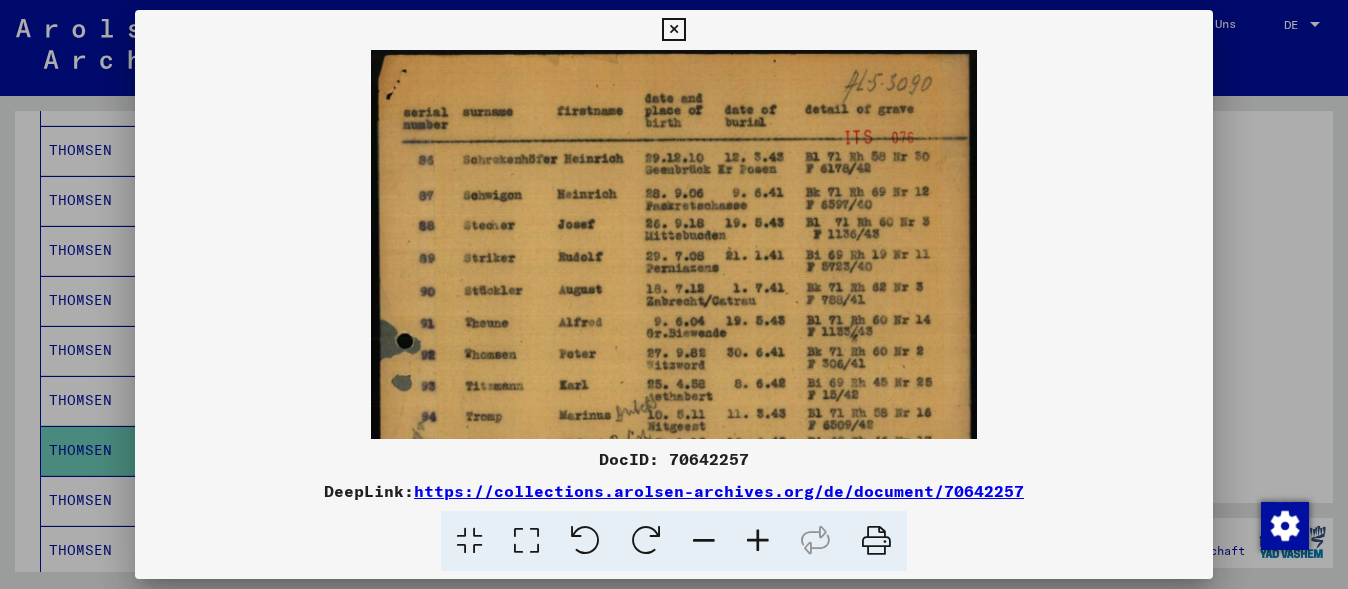 click at bounding box center (758, 541) 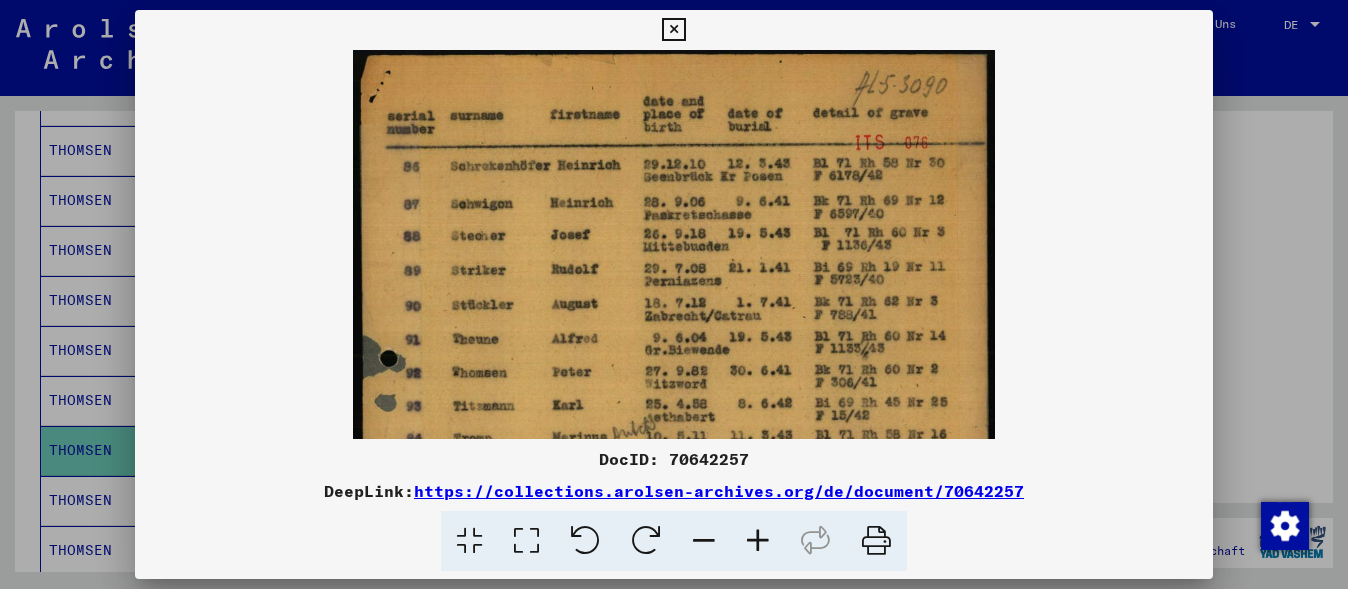 click at bounding box center [758, 541] 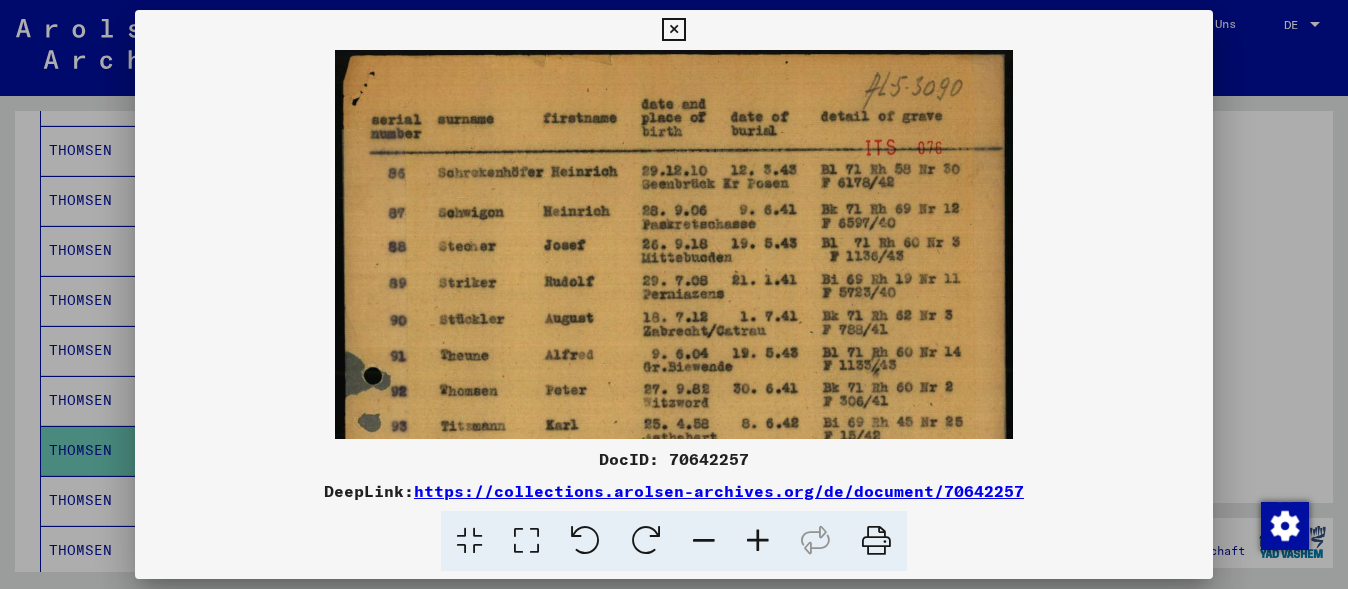 click at bounding box center [758, 541] 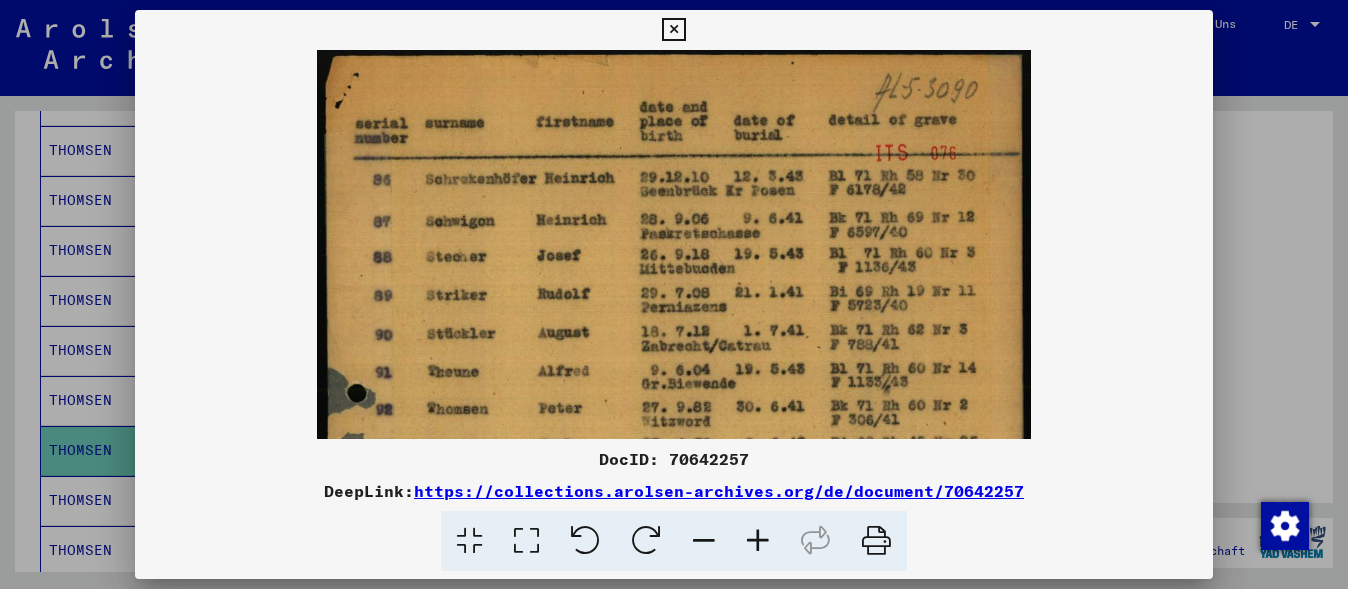 click at bounding box center [758, 541] 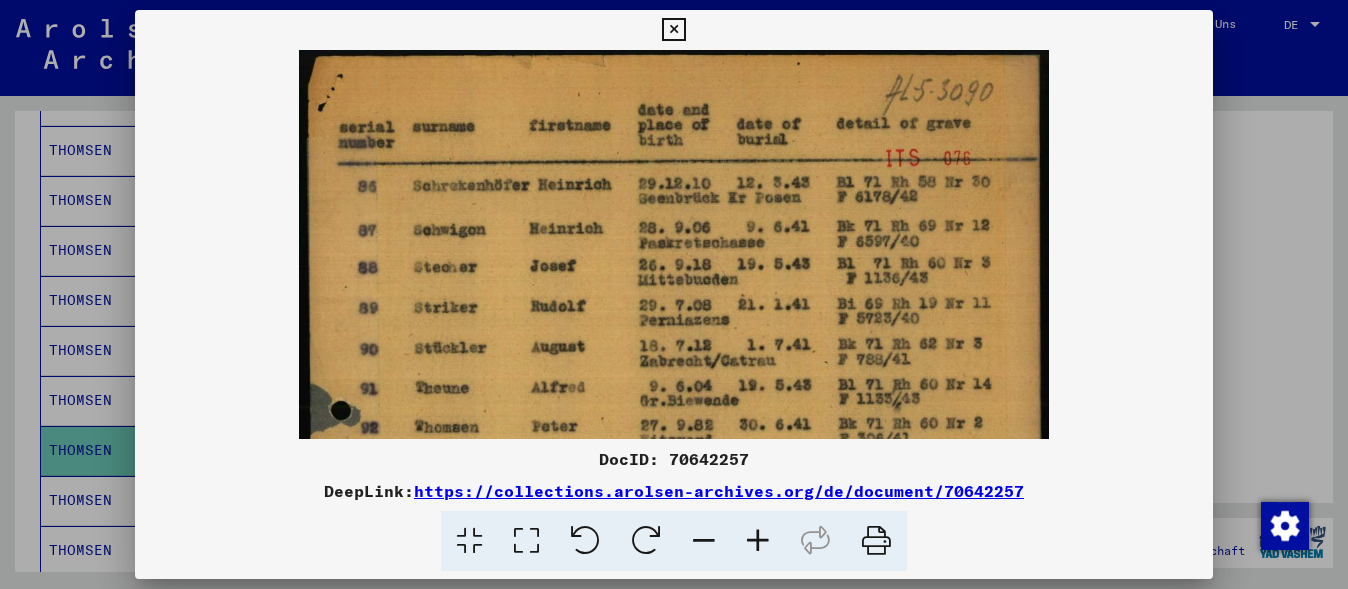 click at bounding box center (758, 541) 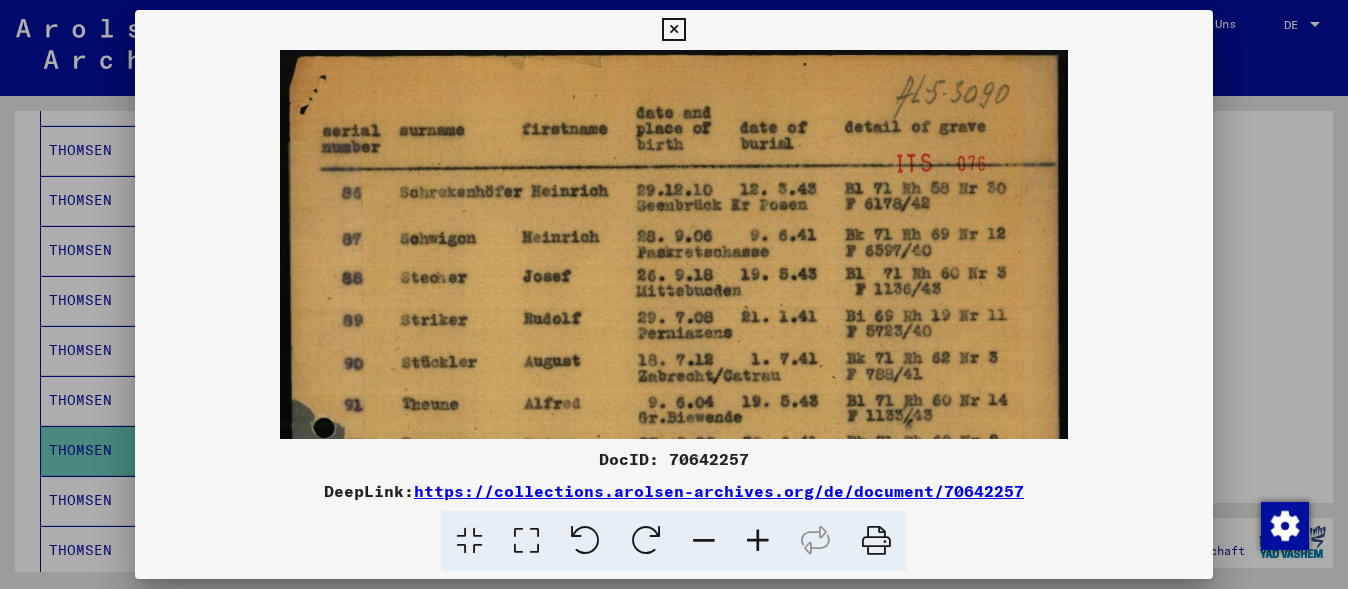 click at bounding box center [758, 541] 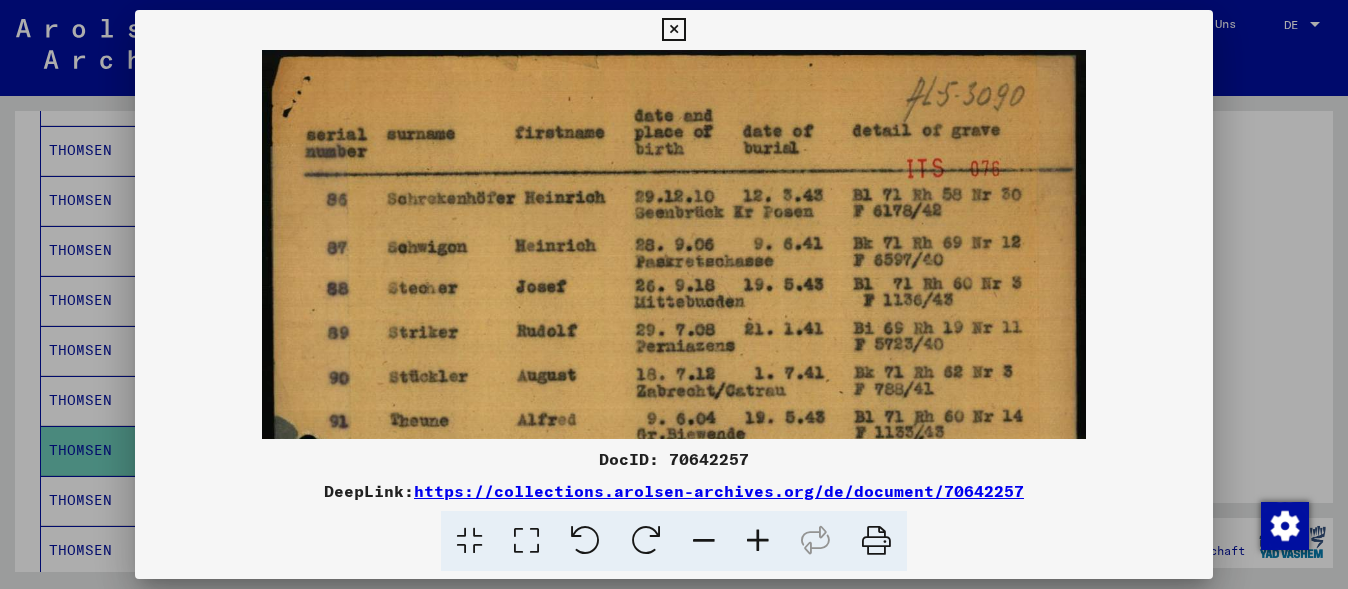 click at bounding box center [758, 541] 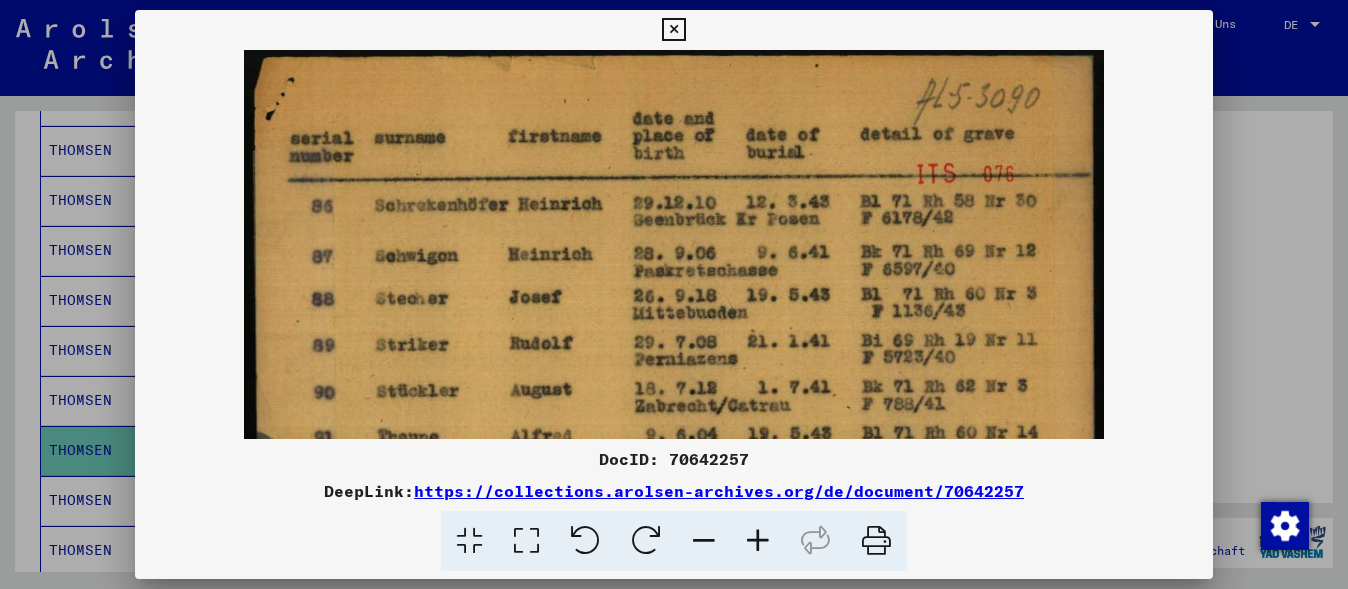 click at bounding box center (758, 541) 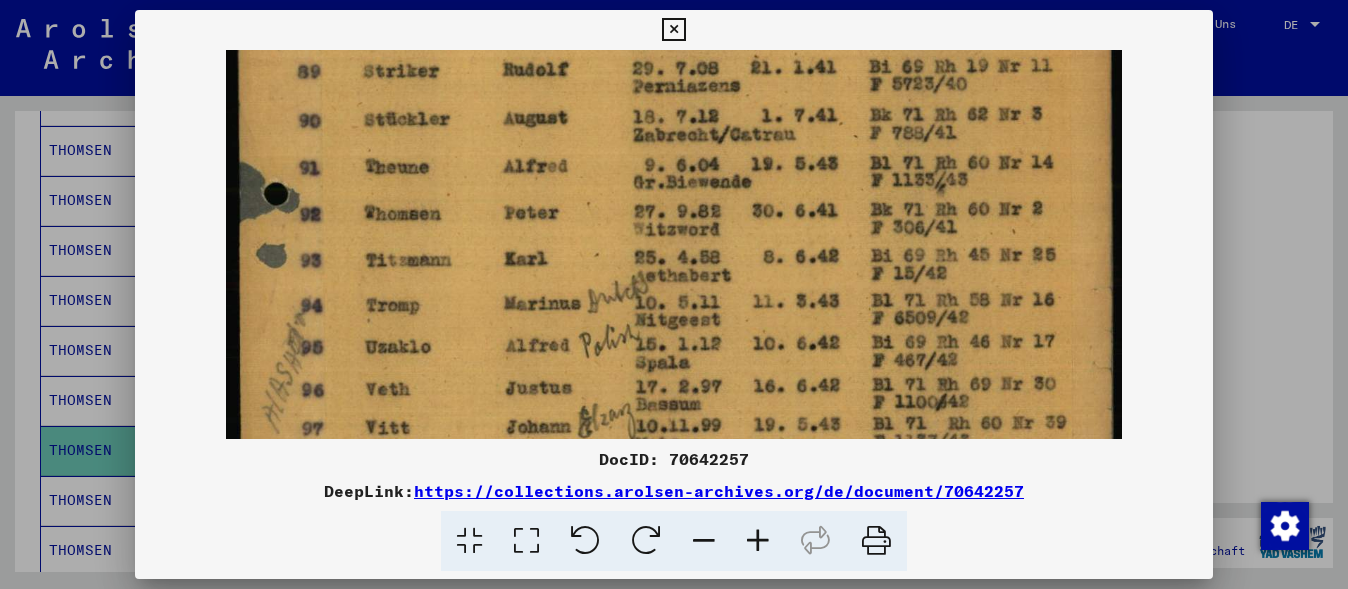 scroll, scrollTop: 310, scrollLeft: 0, axis: vertical 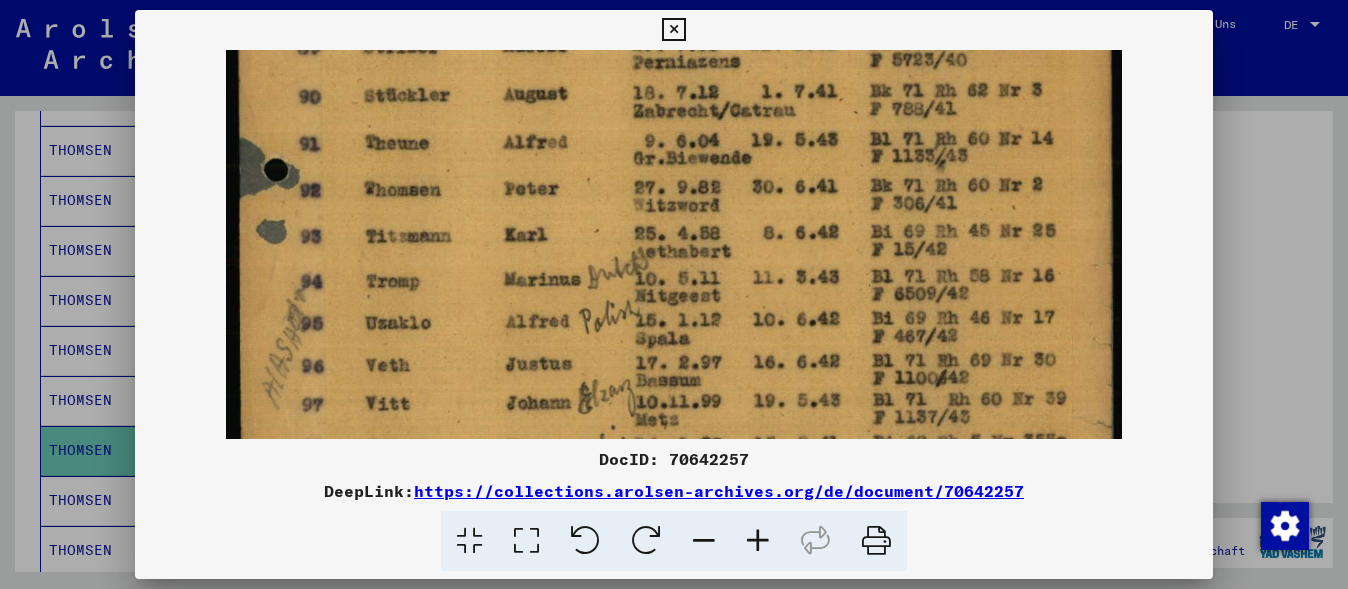 drag, startPoint x: 688, startPoint y: 322, endPoint x: 796, endPoint y: 12, distance: 328.27426 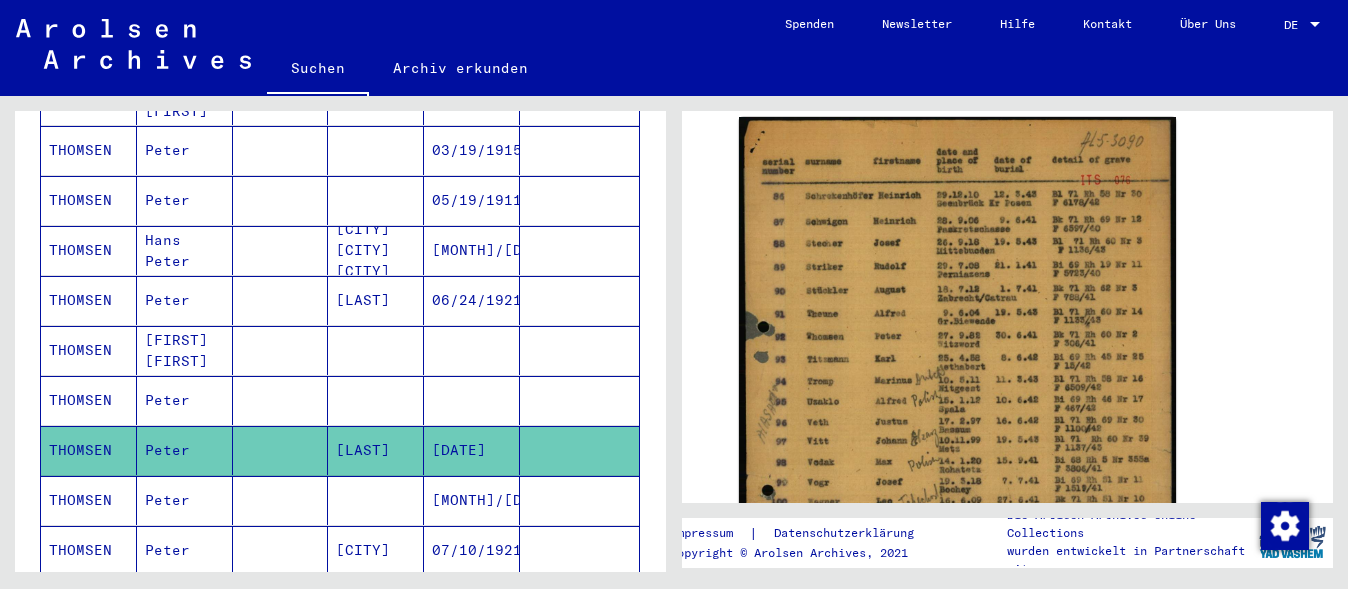 scroll, scrollTop: 0, scrollLeft: 0, axis: both 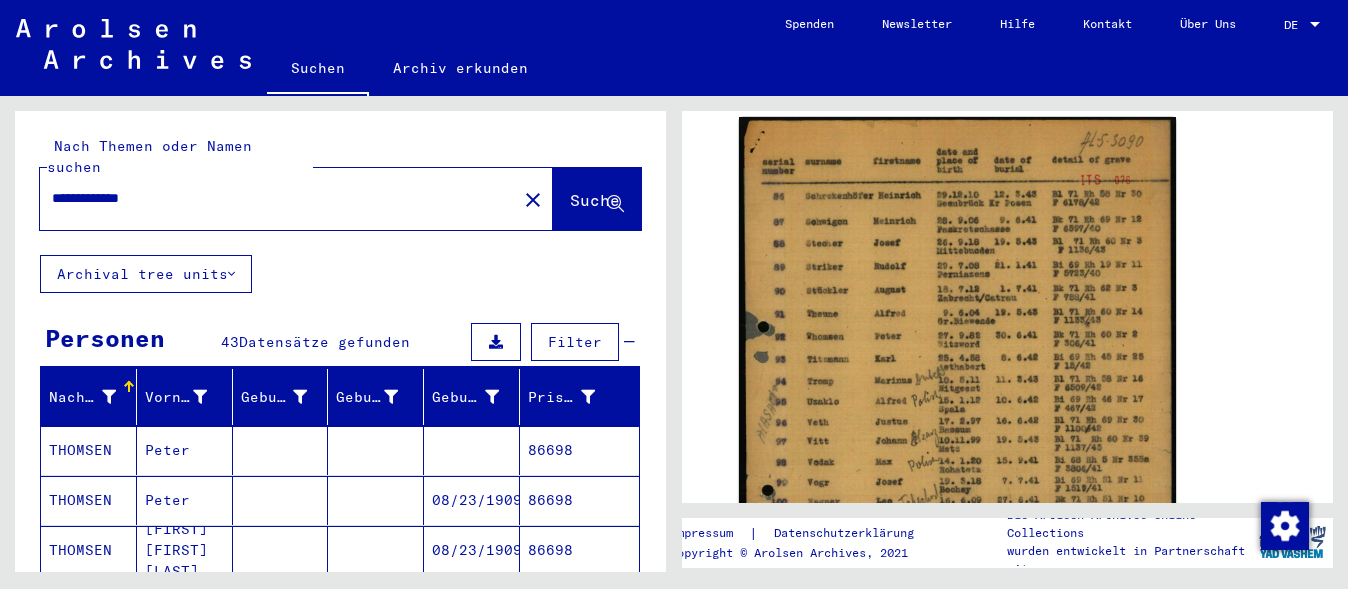 click on "**********" at bounding box center (278, 198) 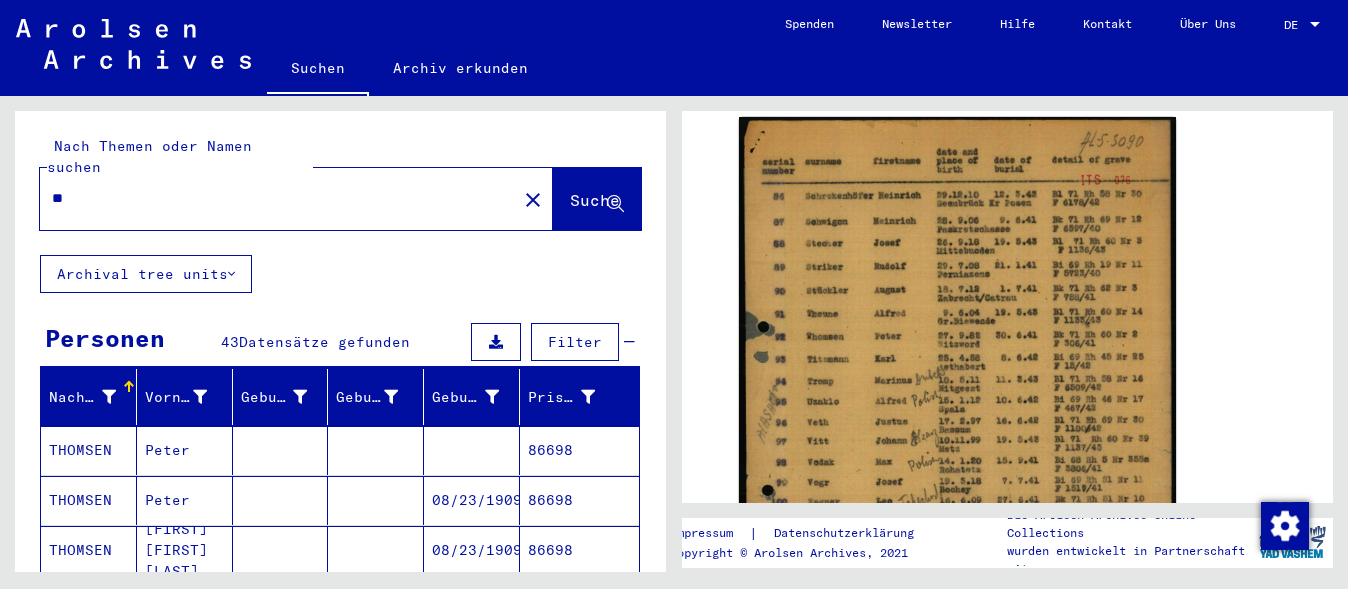 type on "*" 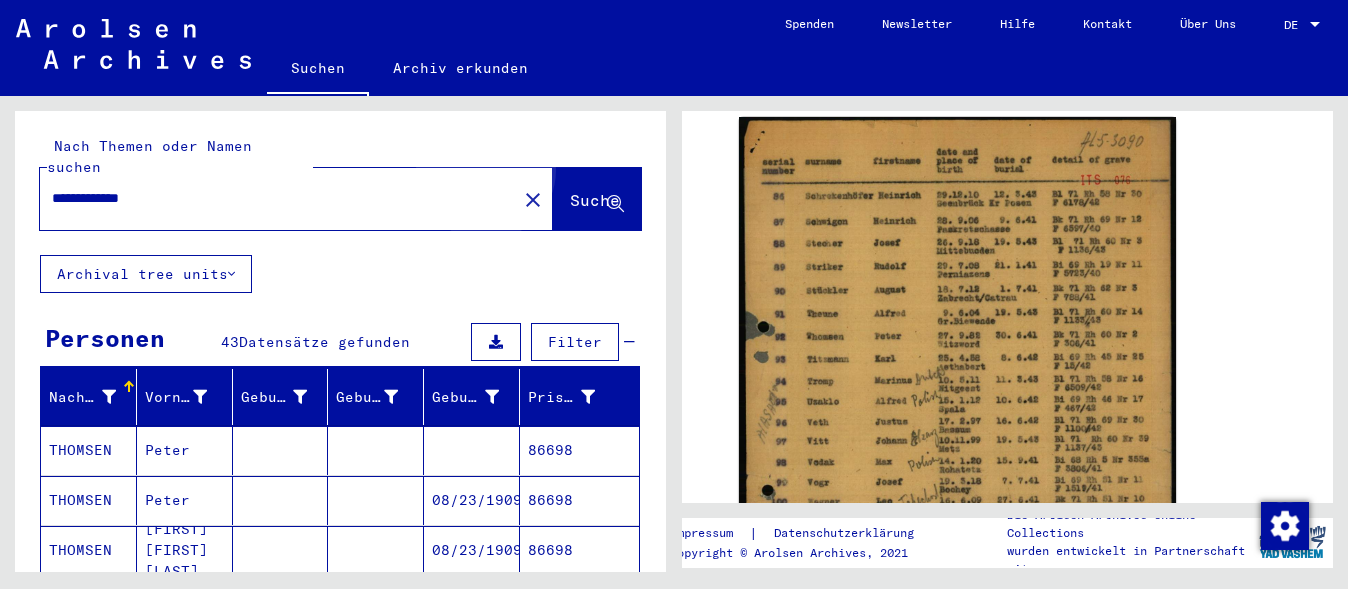 click on "Suche" 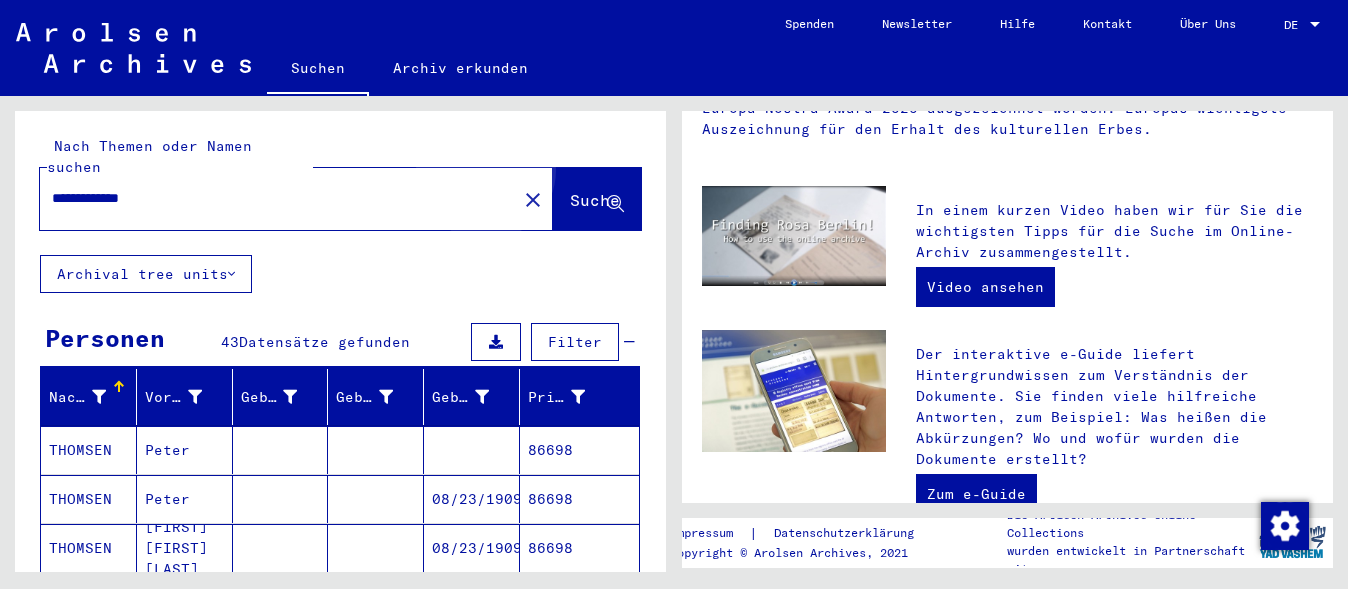 scroll, scrollTop: 0, scrollLeft: 0, axis: both 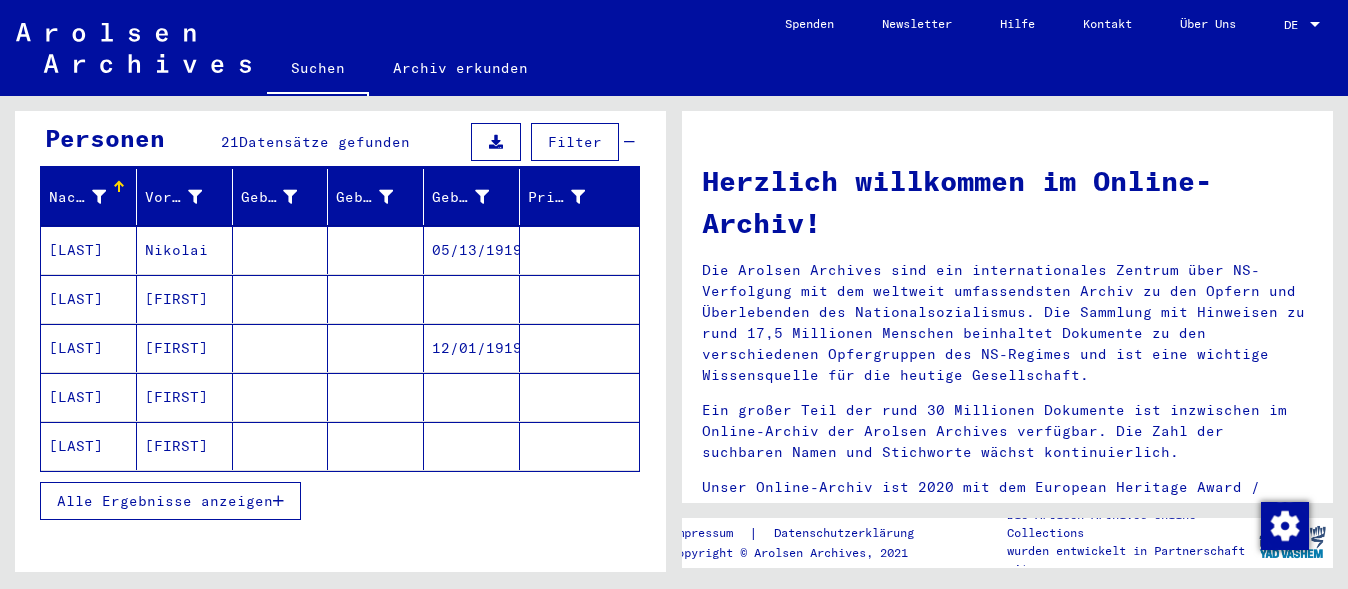 click on "05/13/1919" at bounding box center (472, 299) 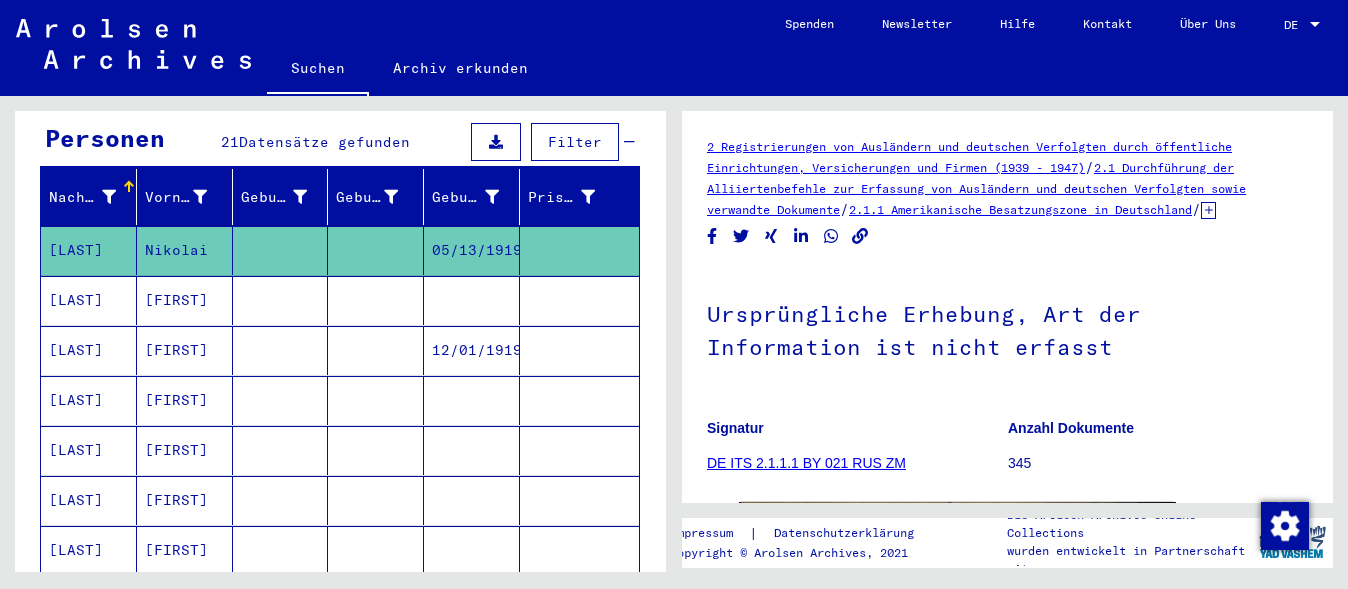 scroll, scrollTop: 0, scrollLeft: 0, axis: both 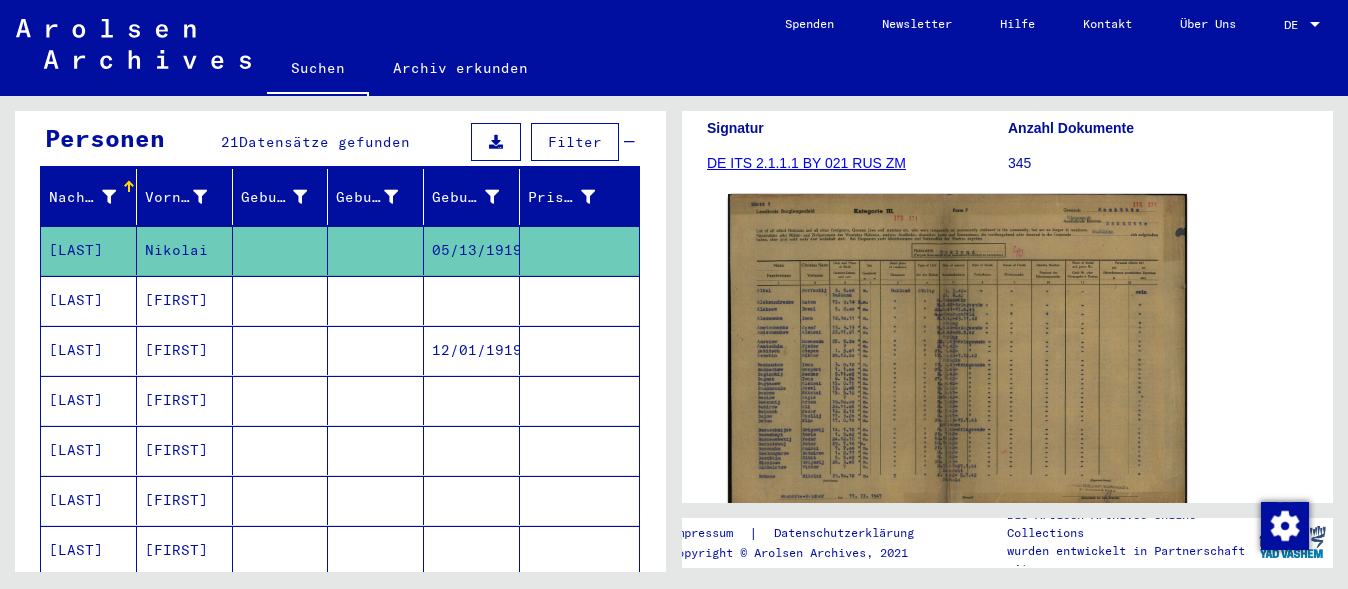 click 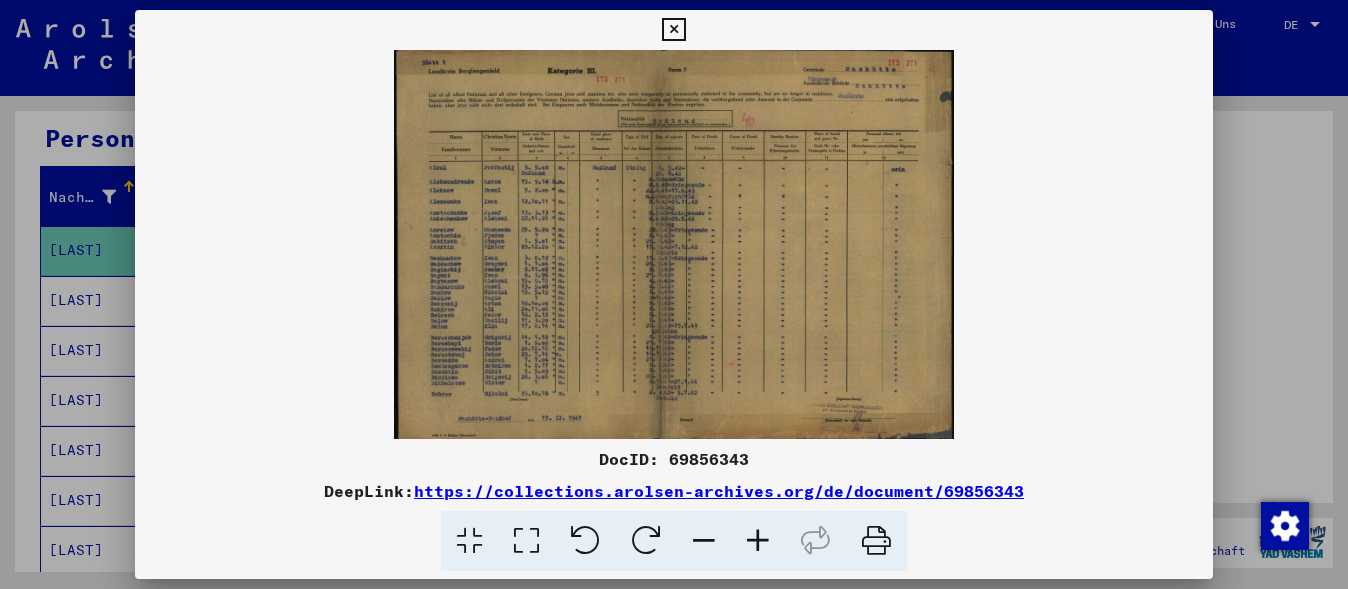 click at bounding box center (758, 541) 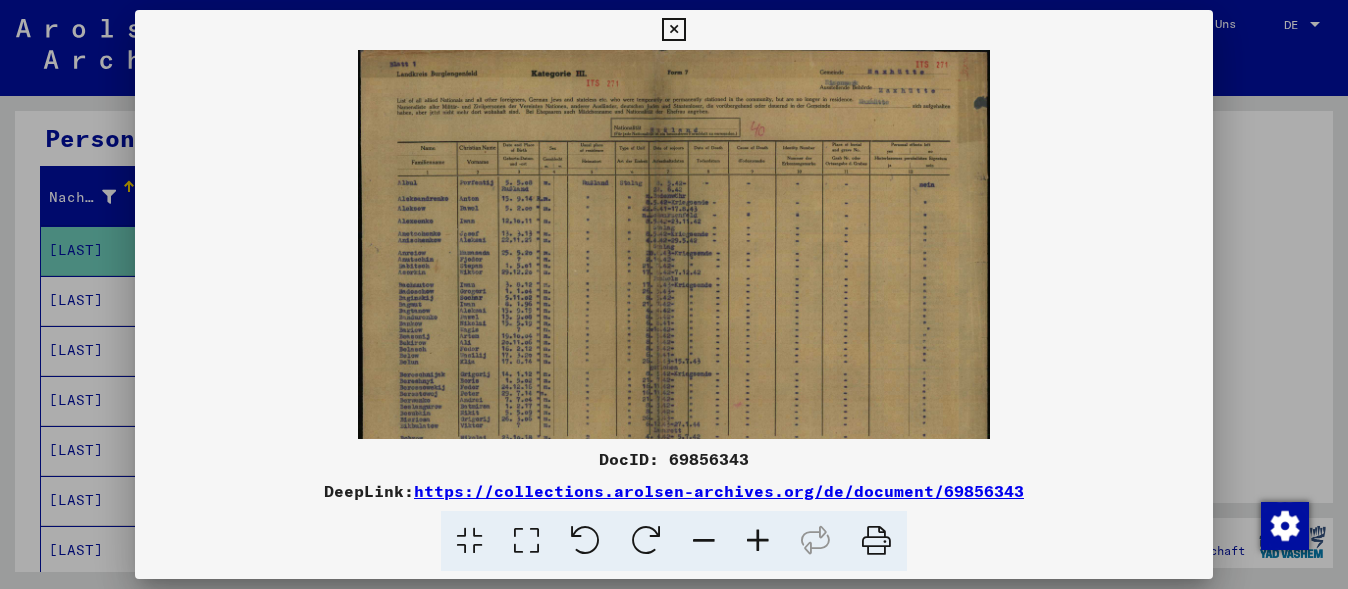 click at bounding box center [758, 541] 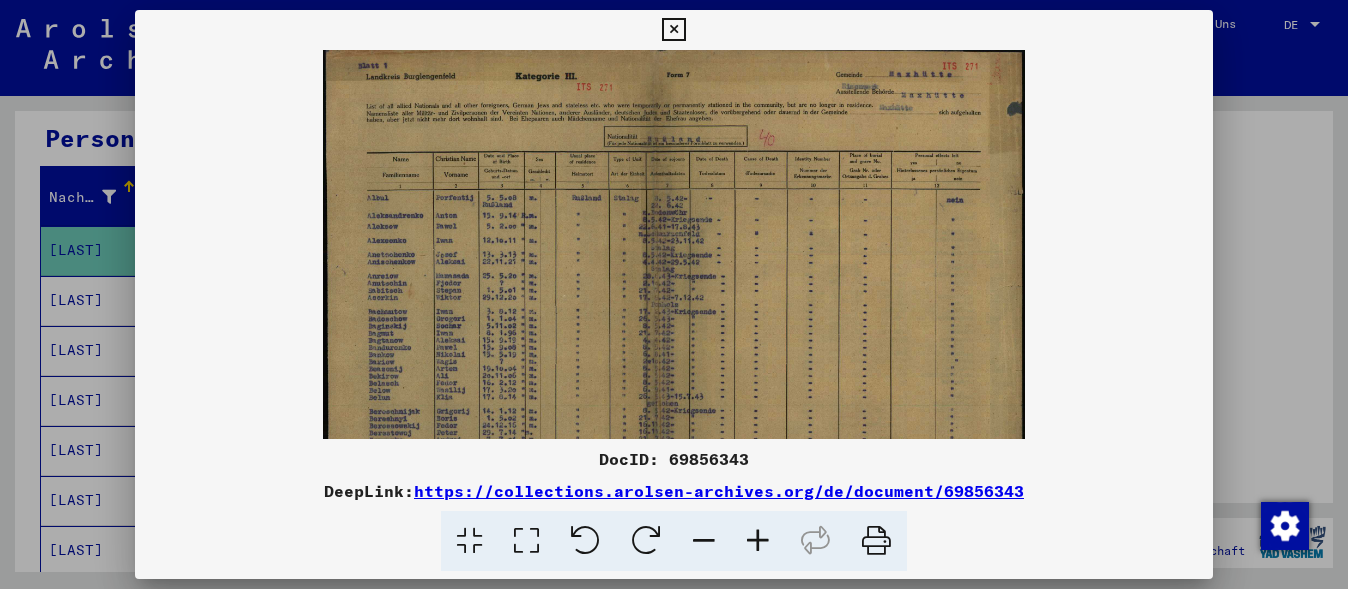 click at bounding box center (758, 541) 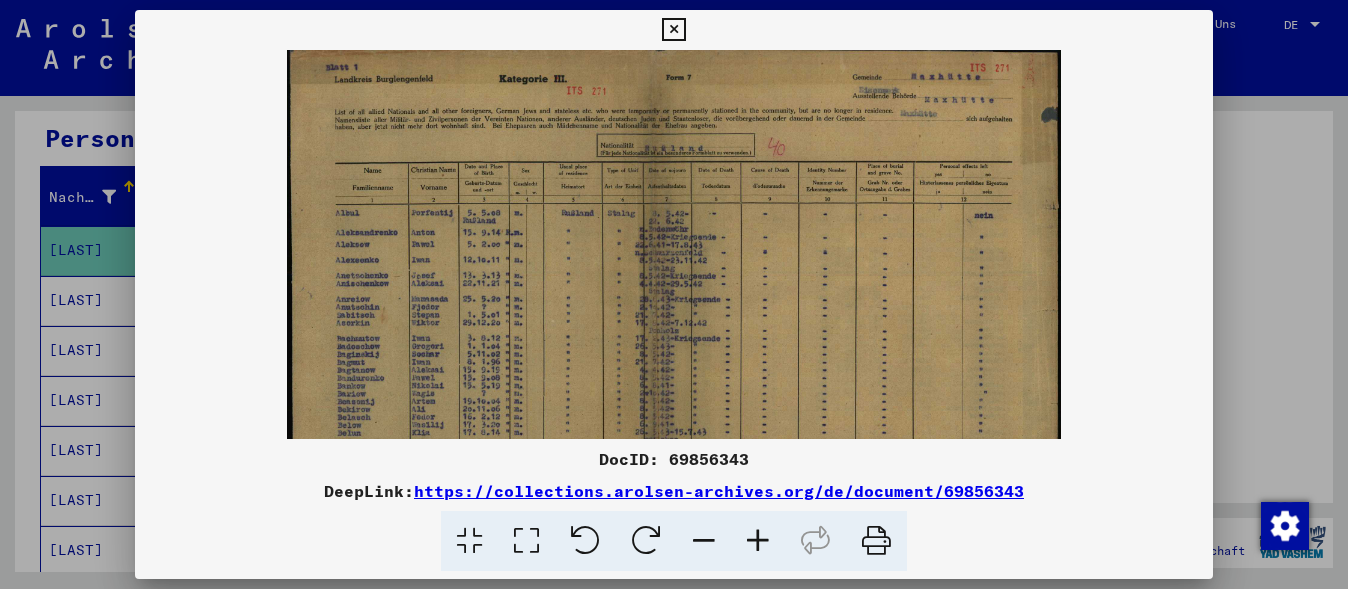 click at bounding box center (758, 541) 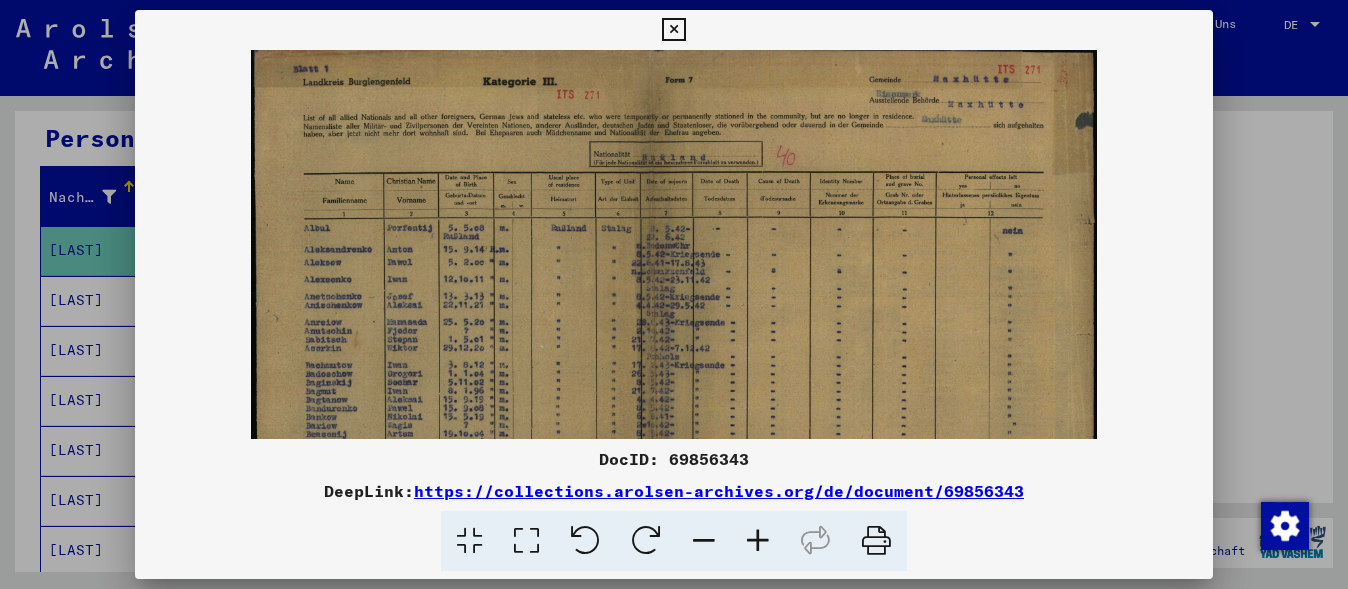 click at bounding box center [758, 541] 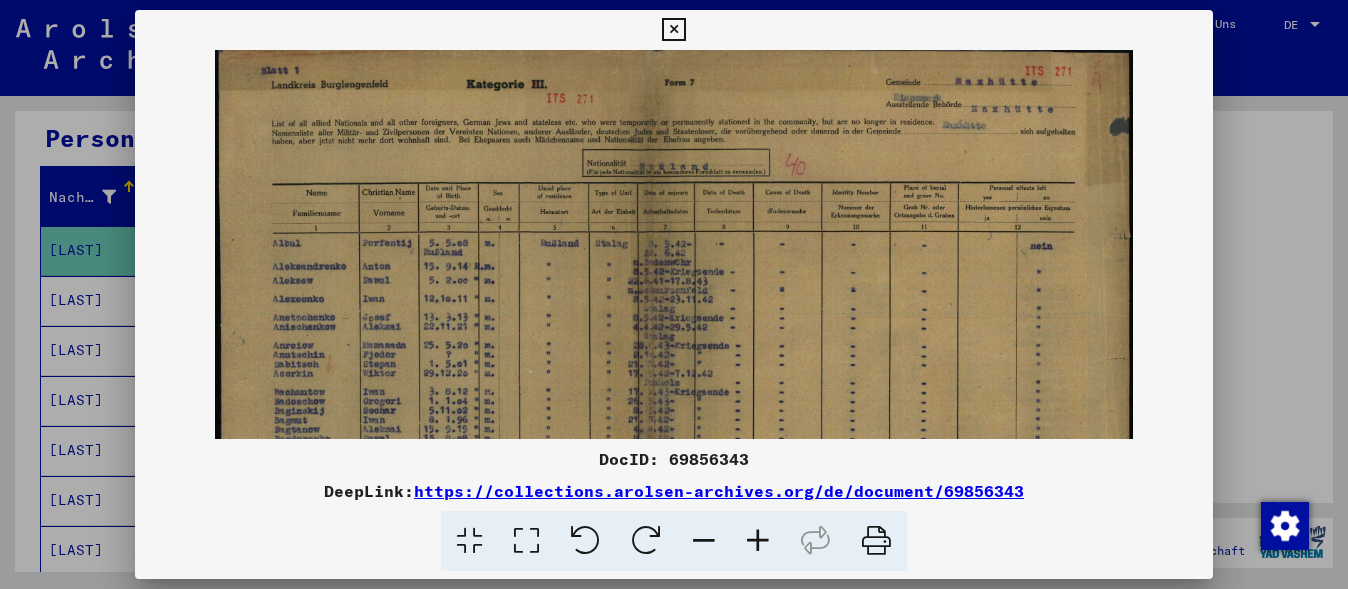 click at bounding box center [758, 541] 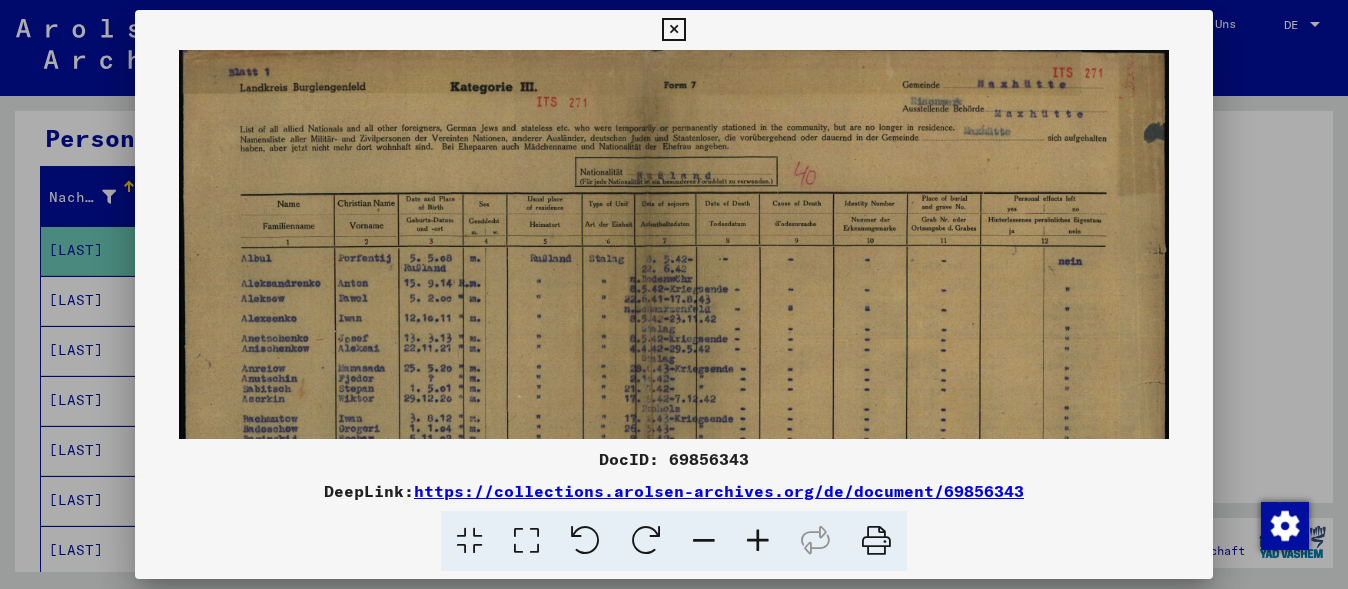 click at bounding box center (758, 541) 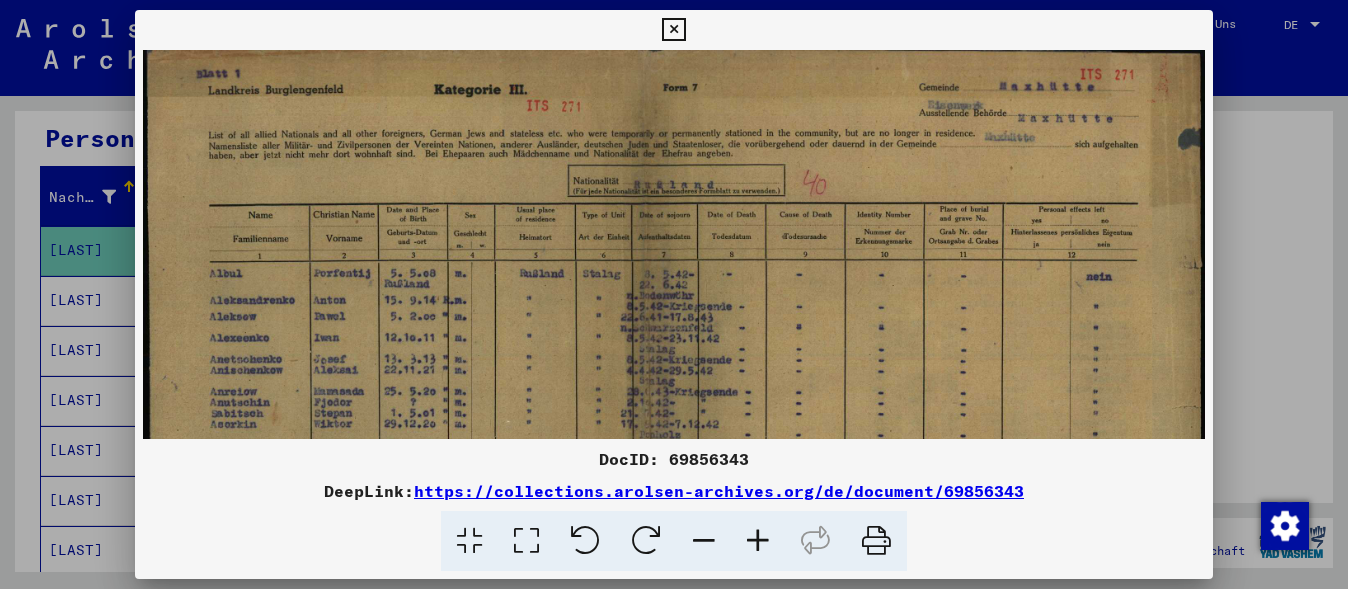 click at bounding box center (758, 541) 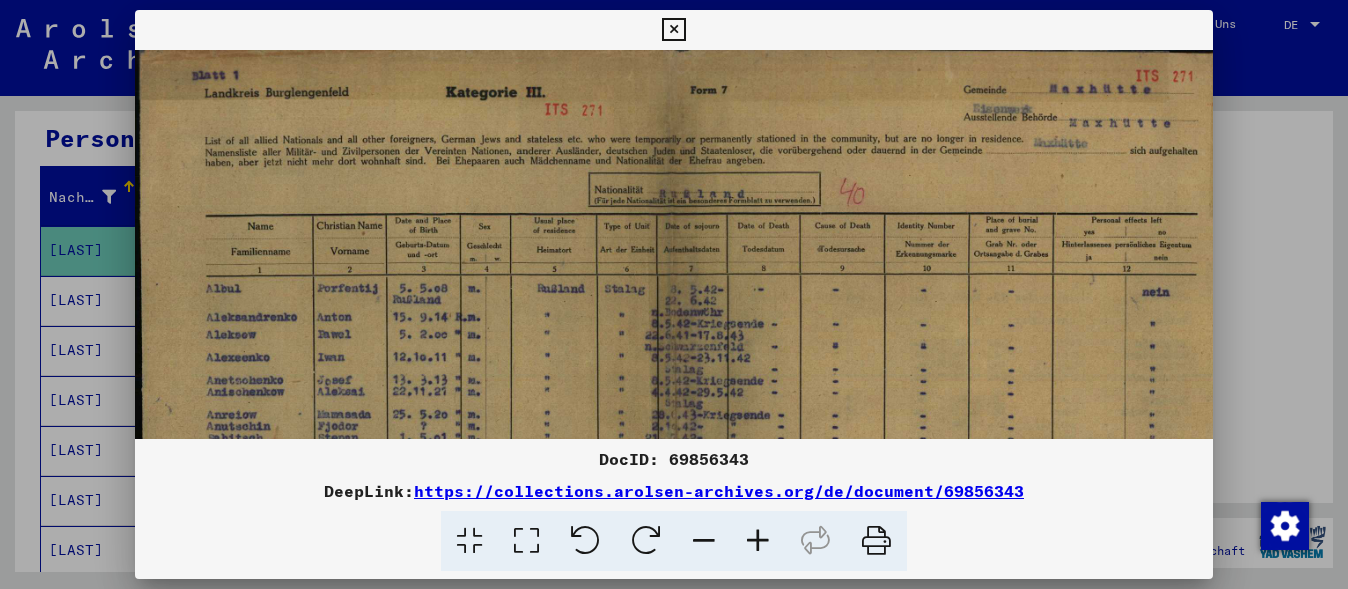 click at bounding box center (758, 541) 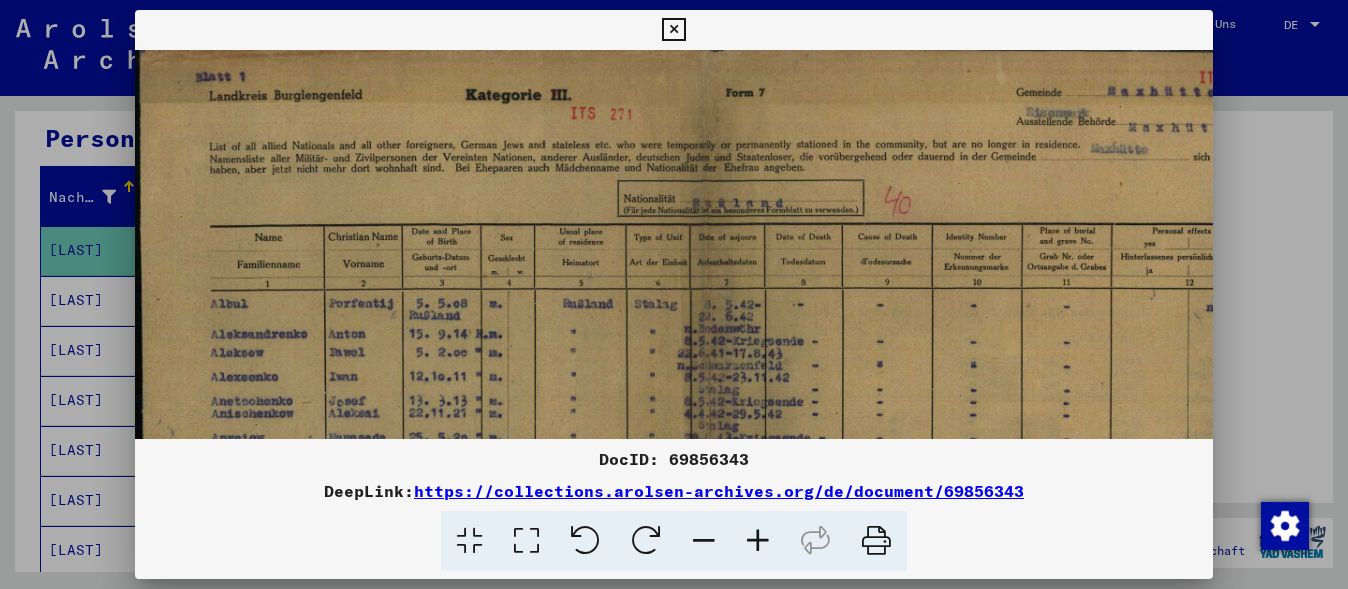 click at bounding box center [758, 541] 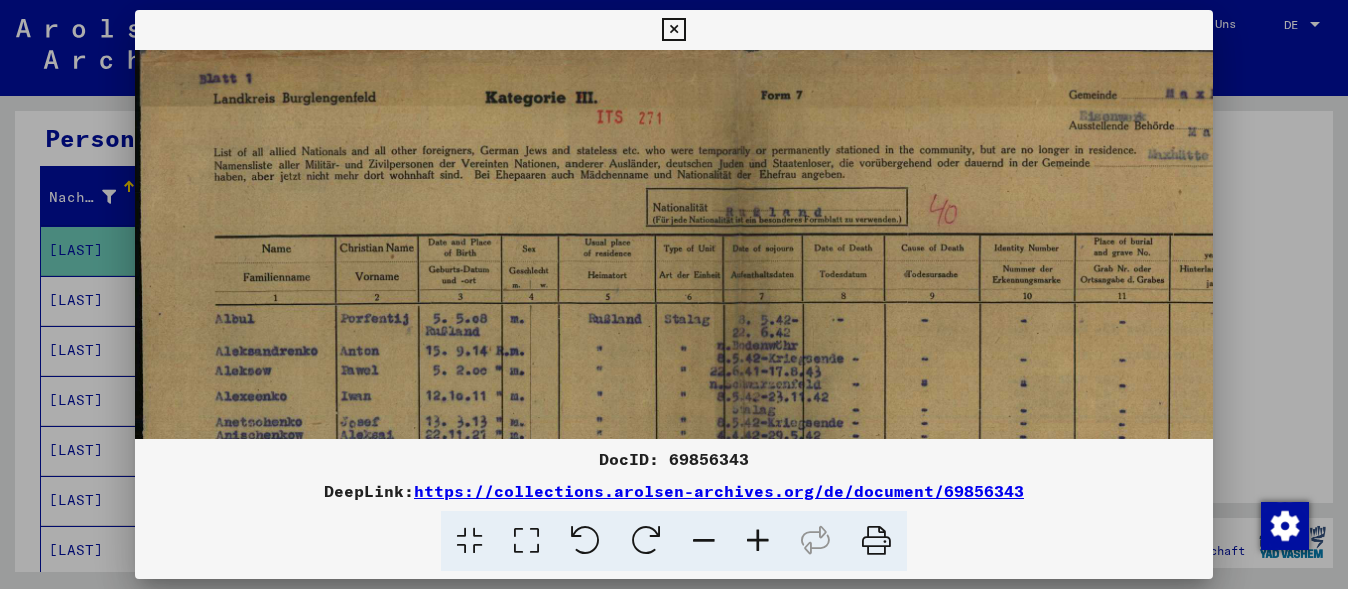 click at bounding box center [758, 541] 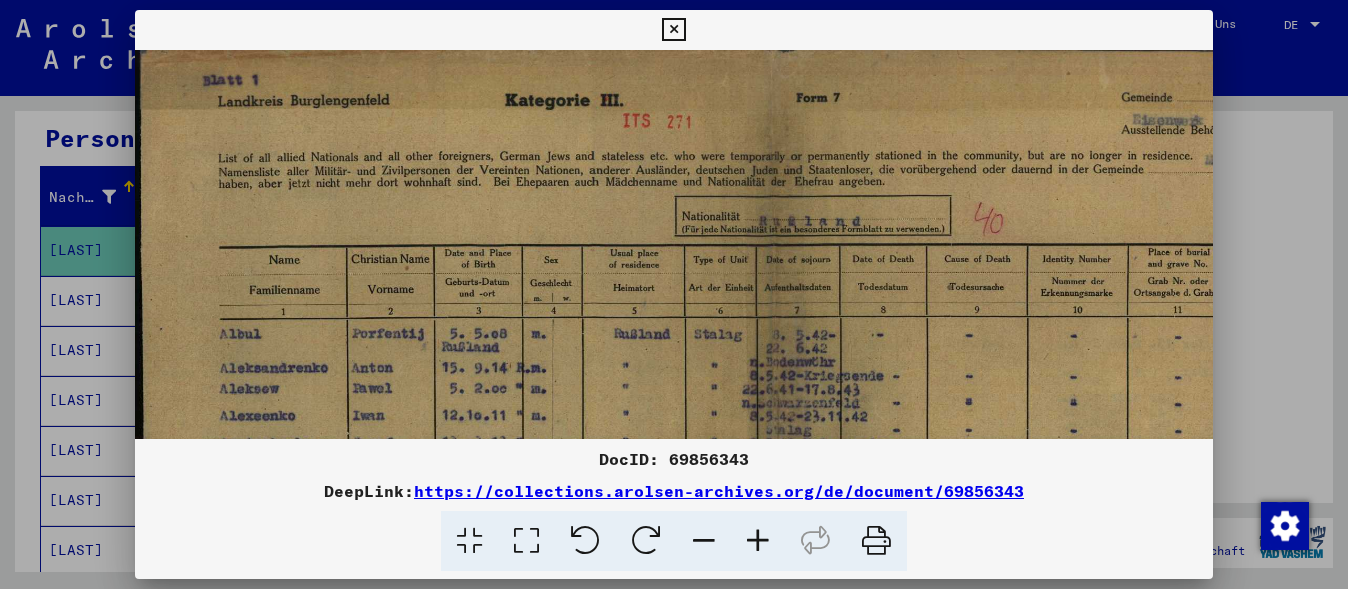 click at bounding box center (758, 541) 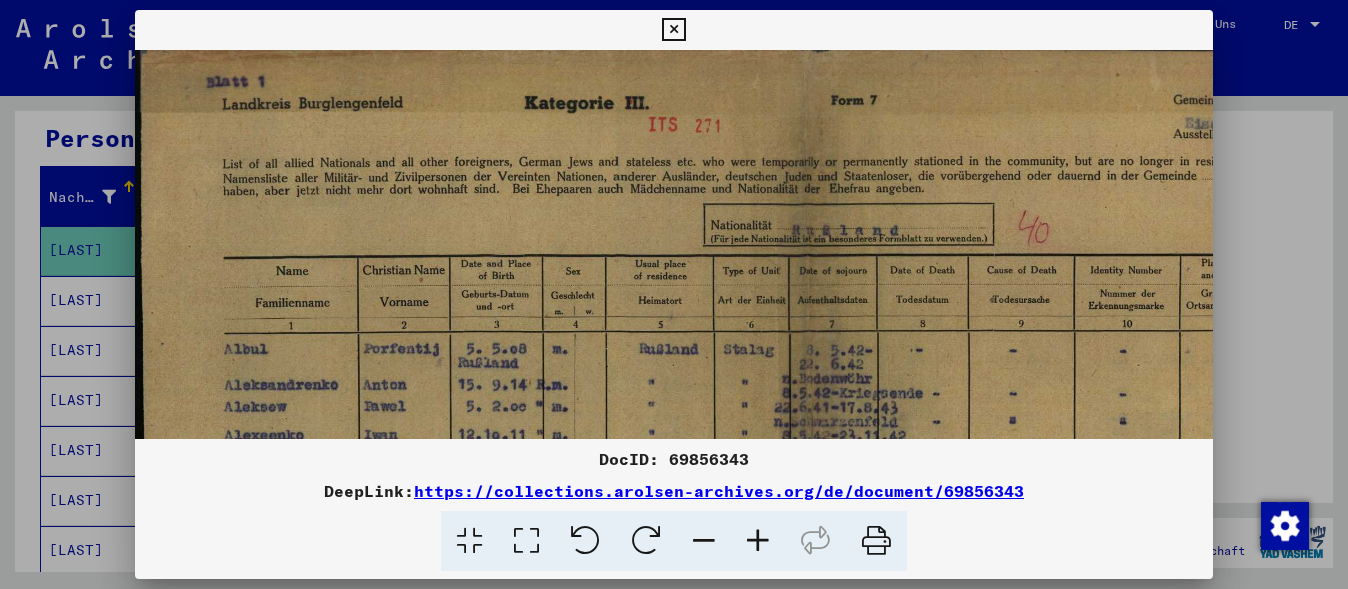 click at bounding box center (758, 541) 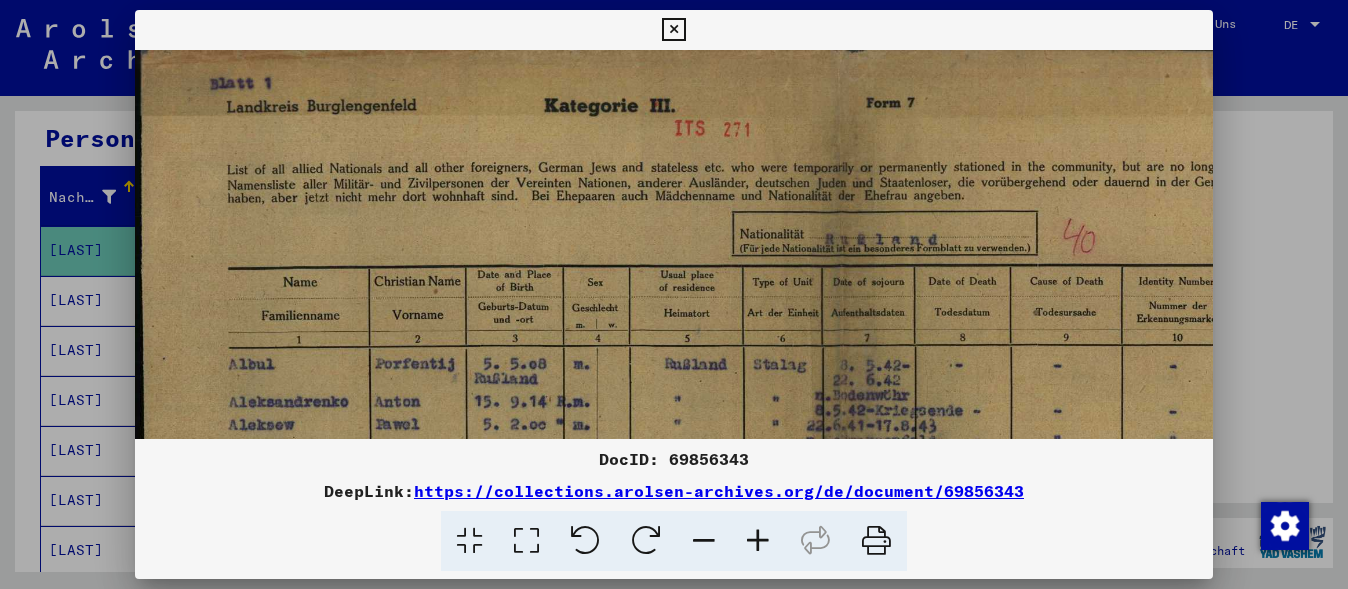 click at bounding box center [758, 541] 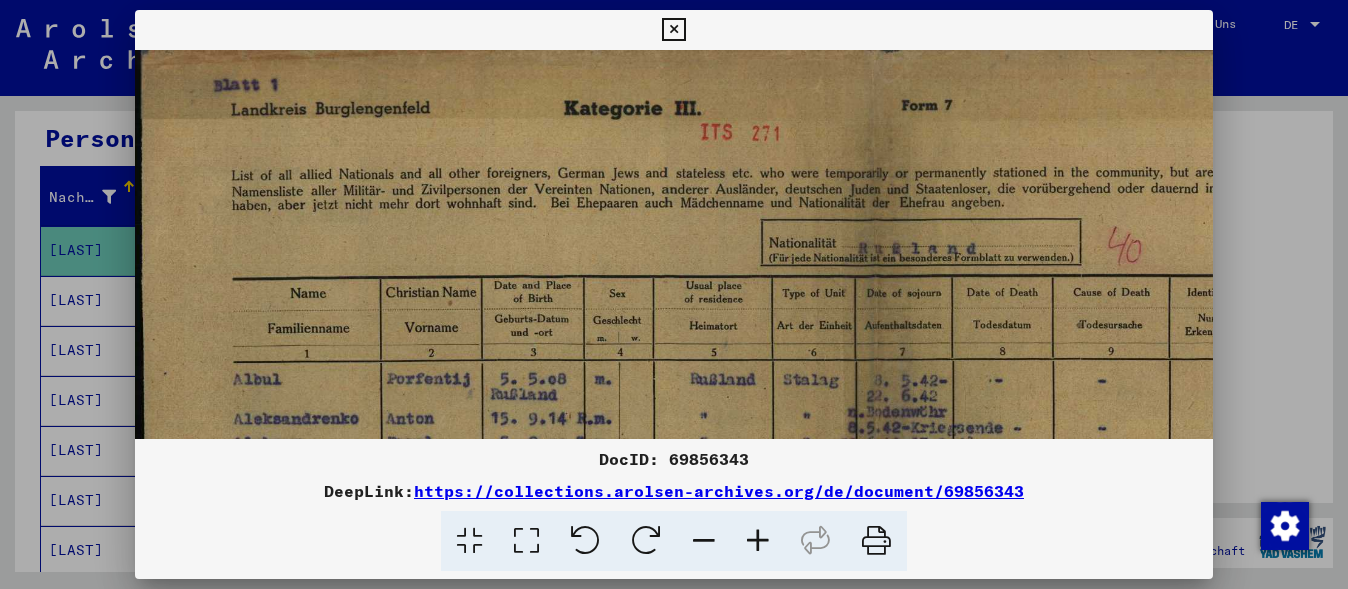 click at bounding box center [674, 294] 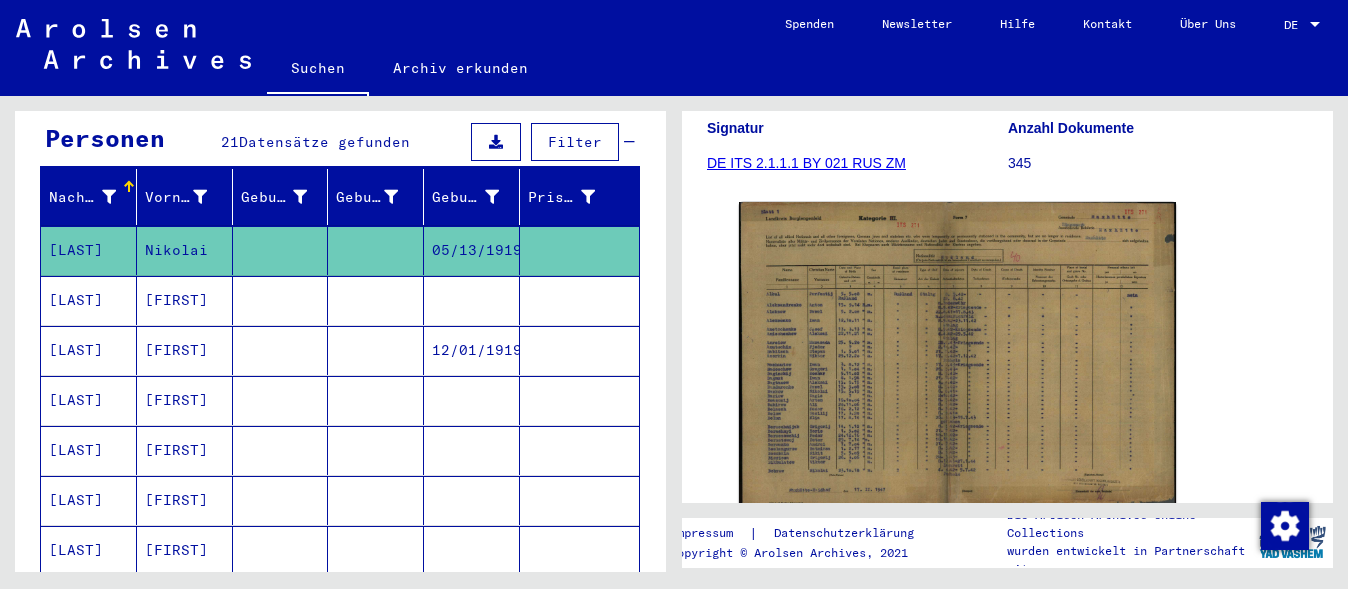 click on "[FIRST]" at bounding box center [185, 350] 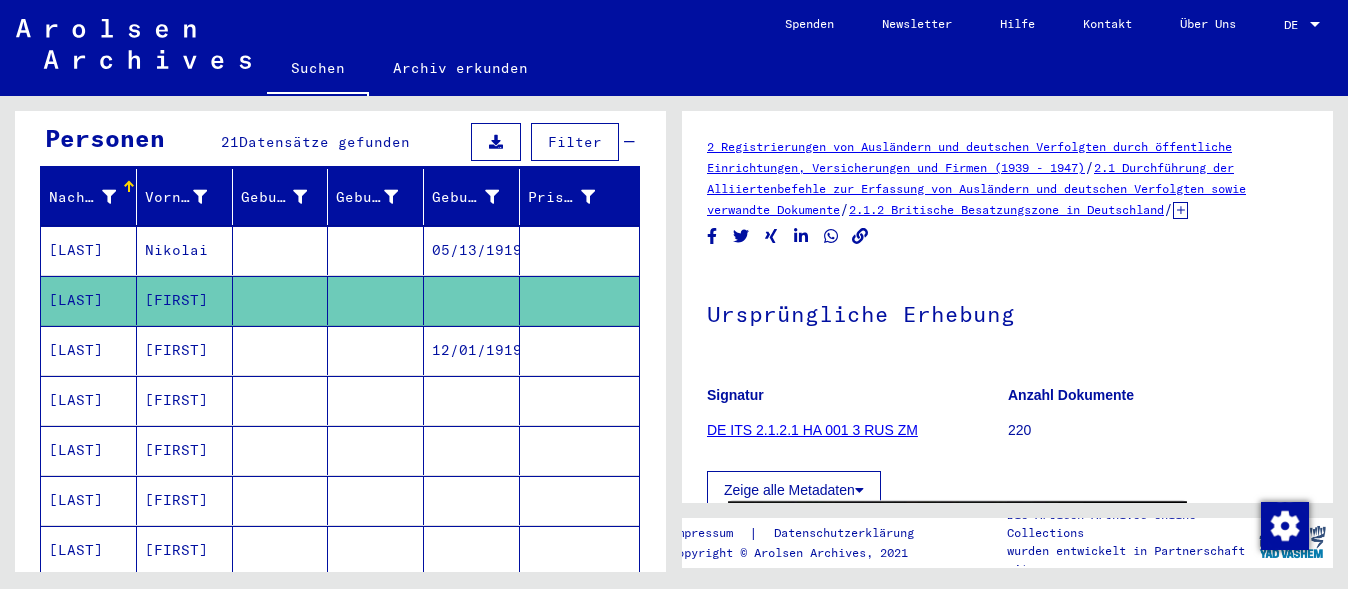 scroll, scrollTop: 400, scrollLeft: 0, axis: vertical 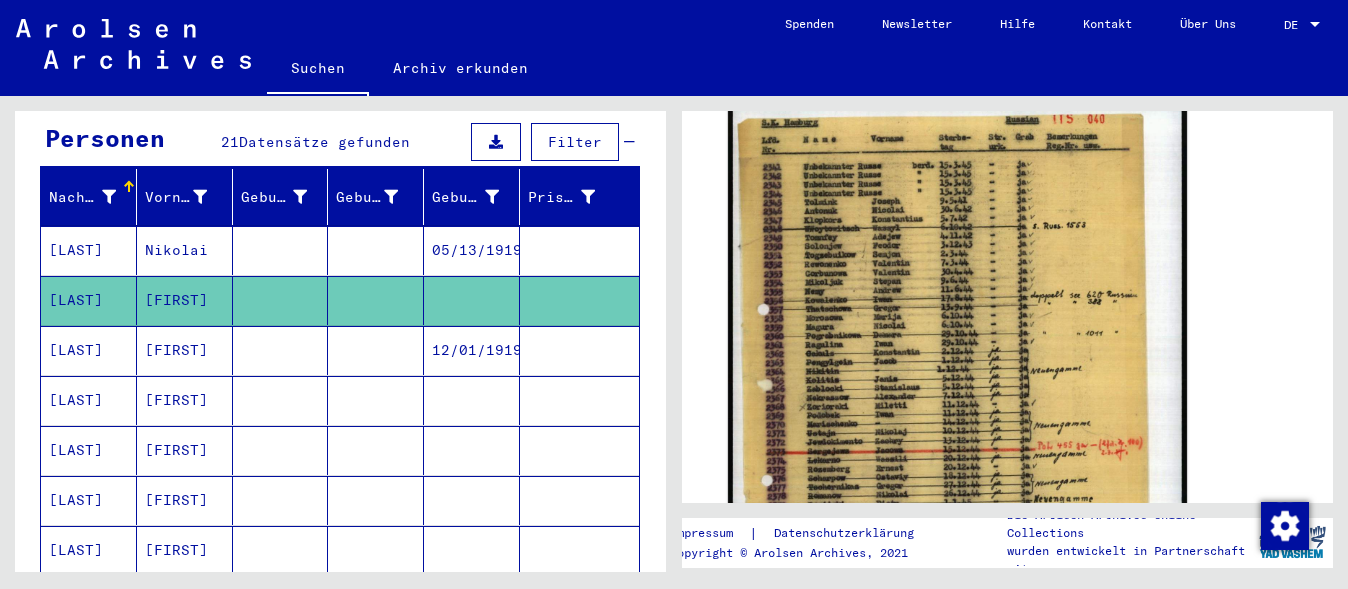 click 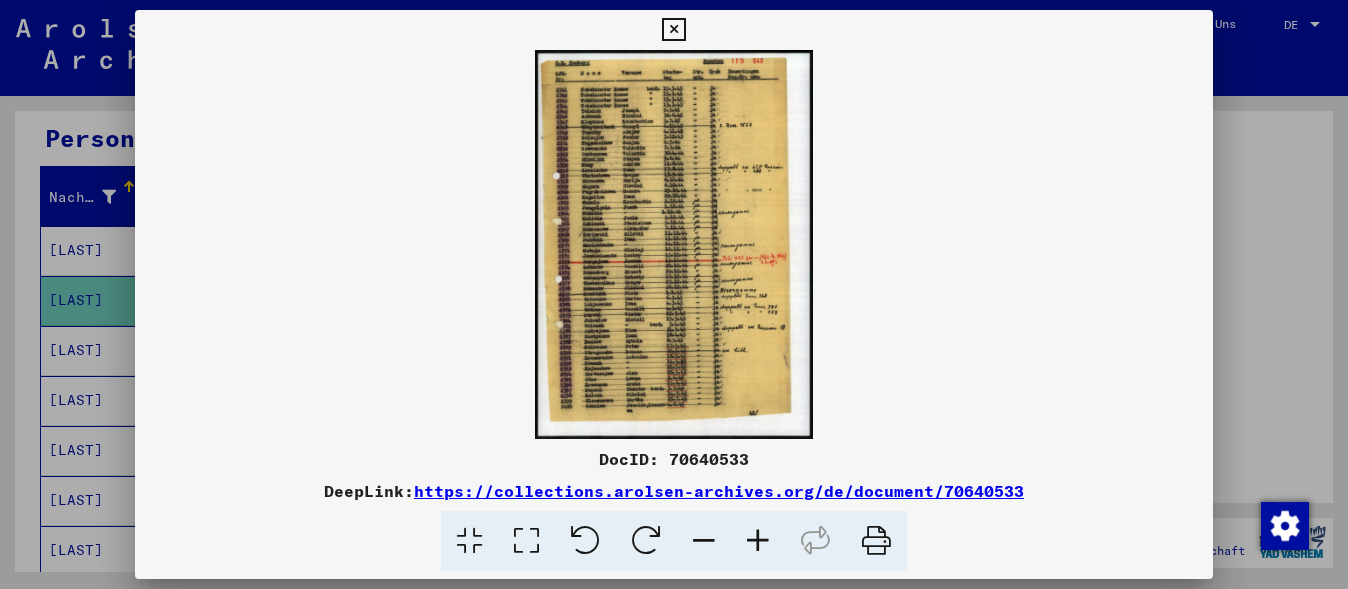 click at bounding box center (758, 541) 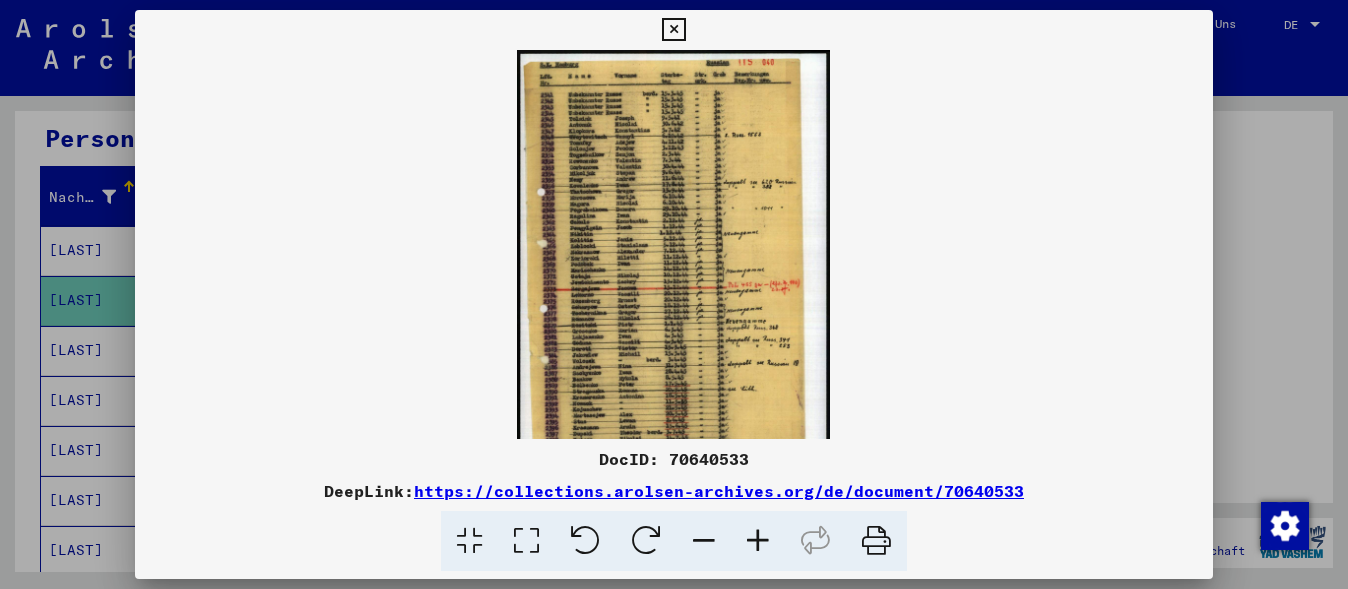 click at bounding box center (758, 541) 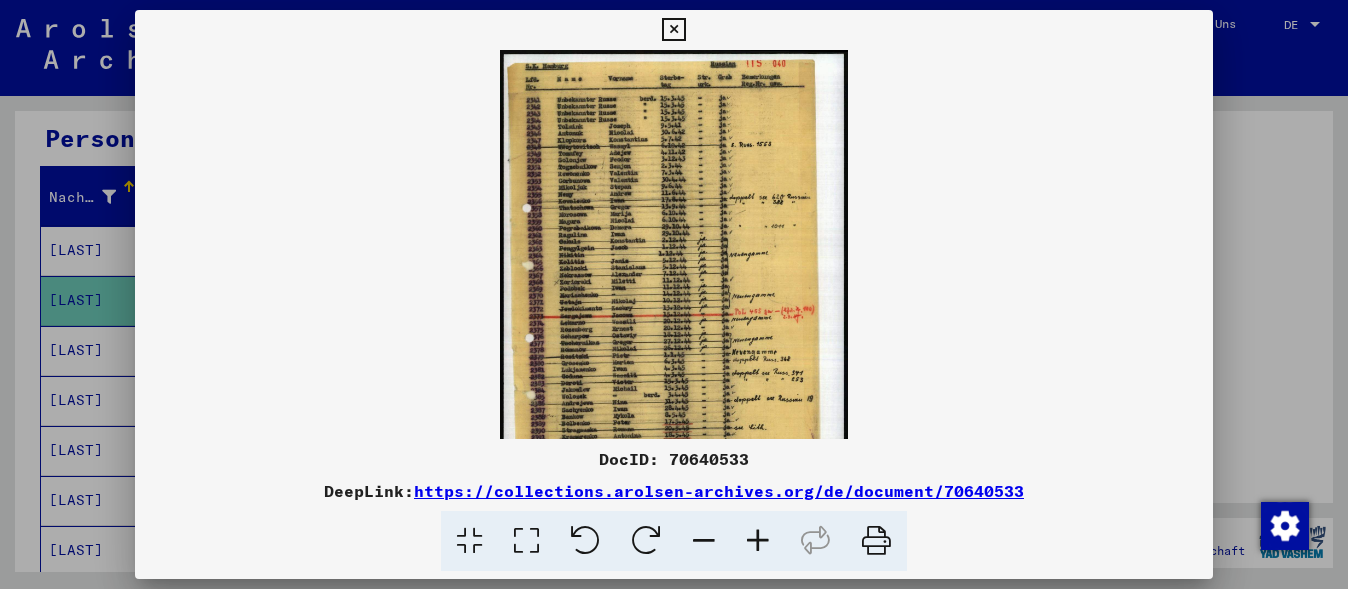 click at bounding box center (758, 541) 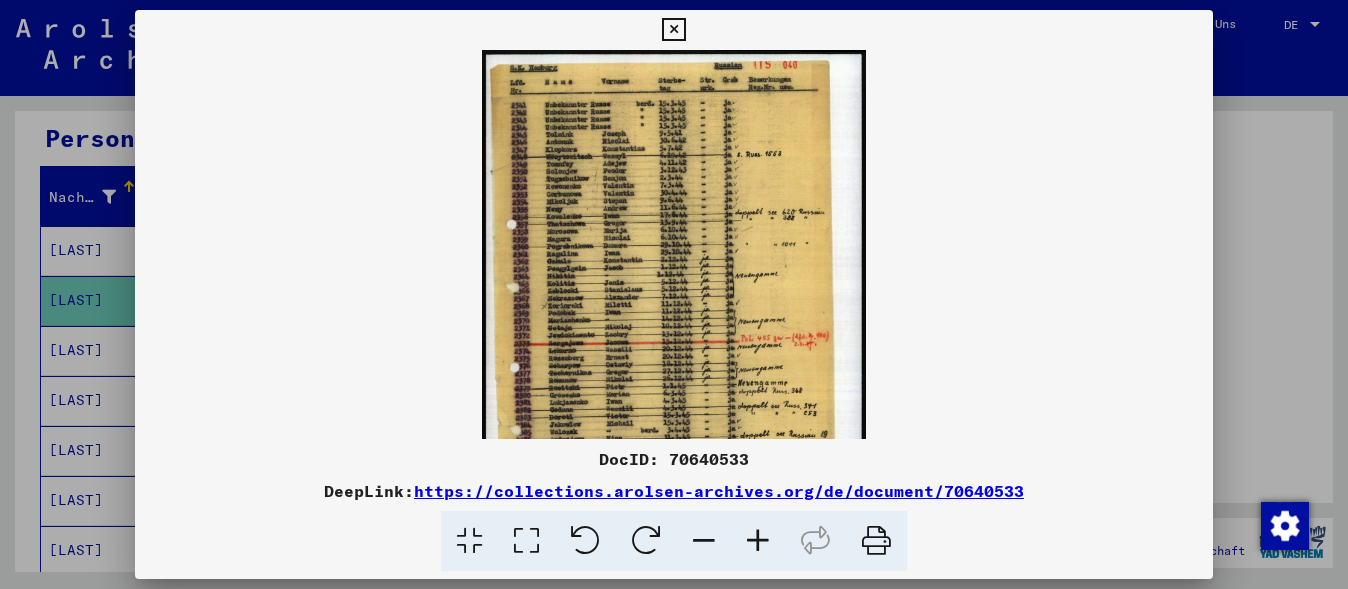 click at bounding box center (758, 541) 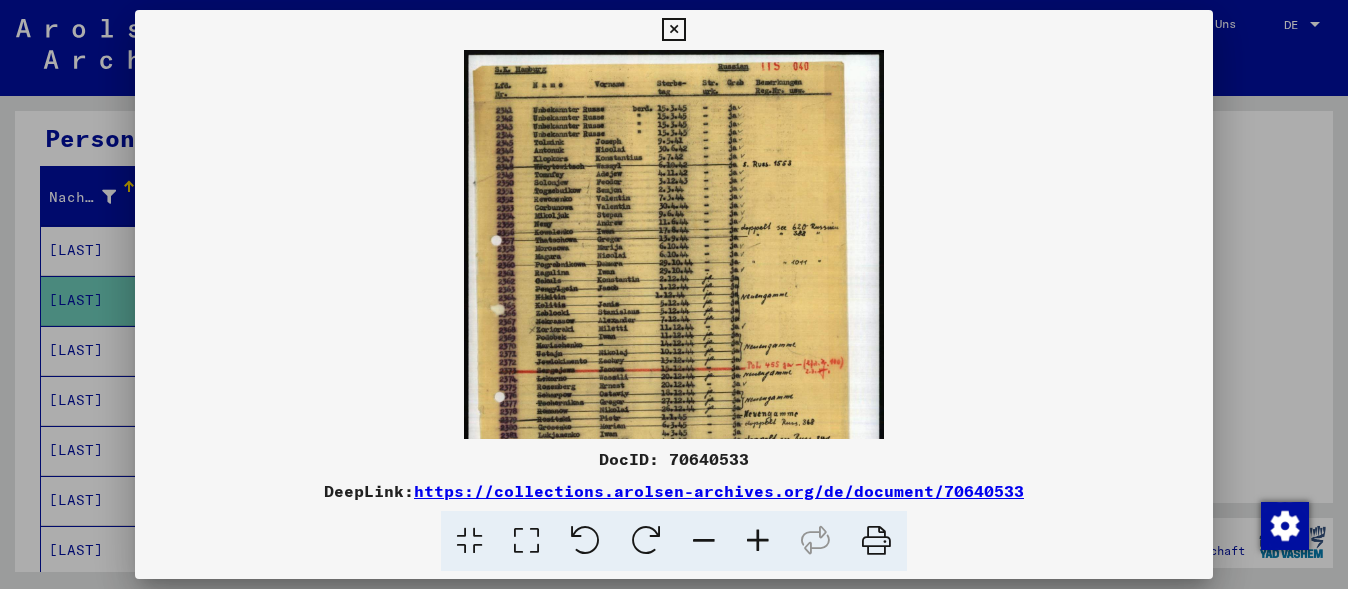 click at bounding box center (758, 541) 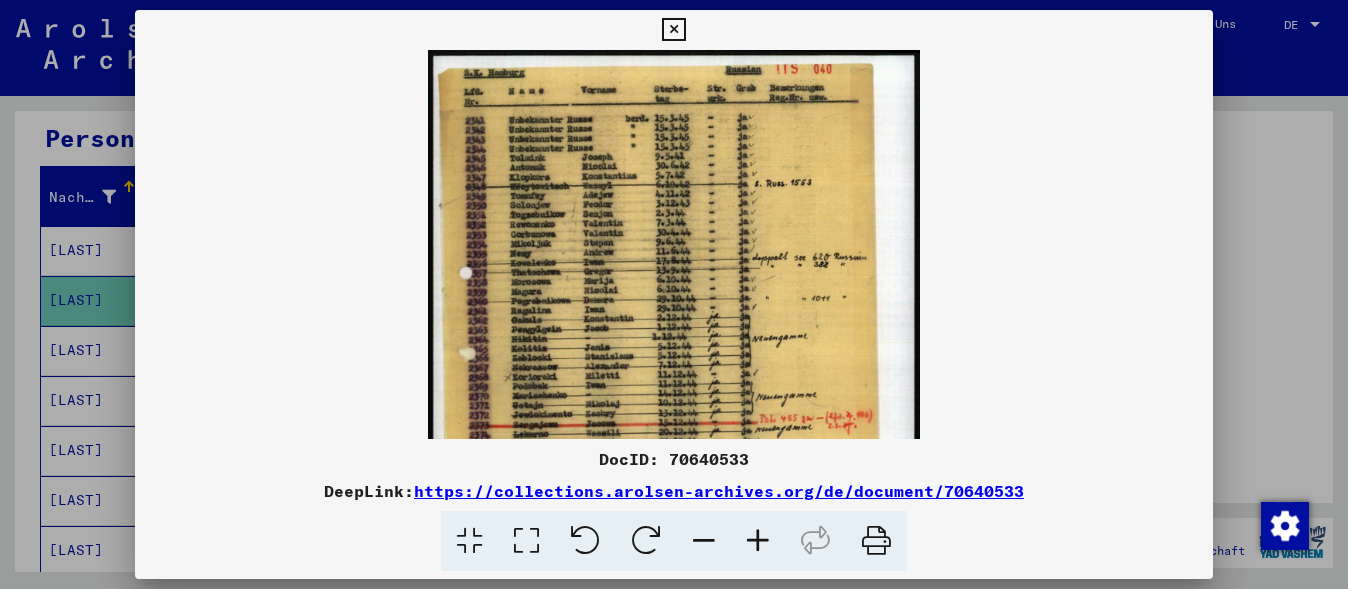 click at bounding box center [758, 541] 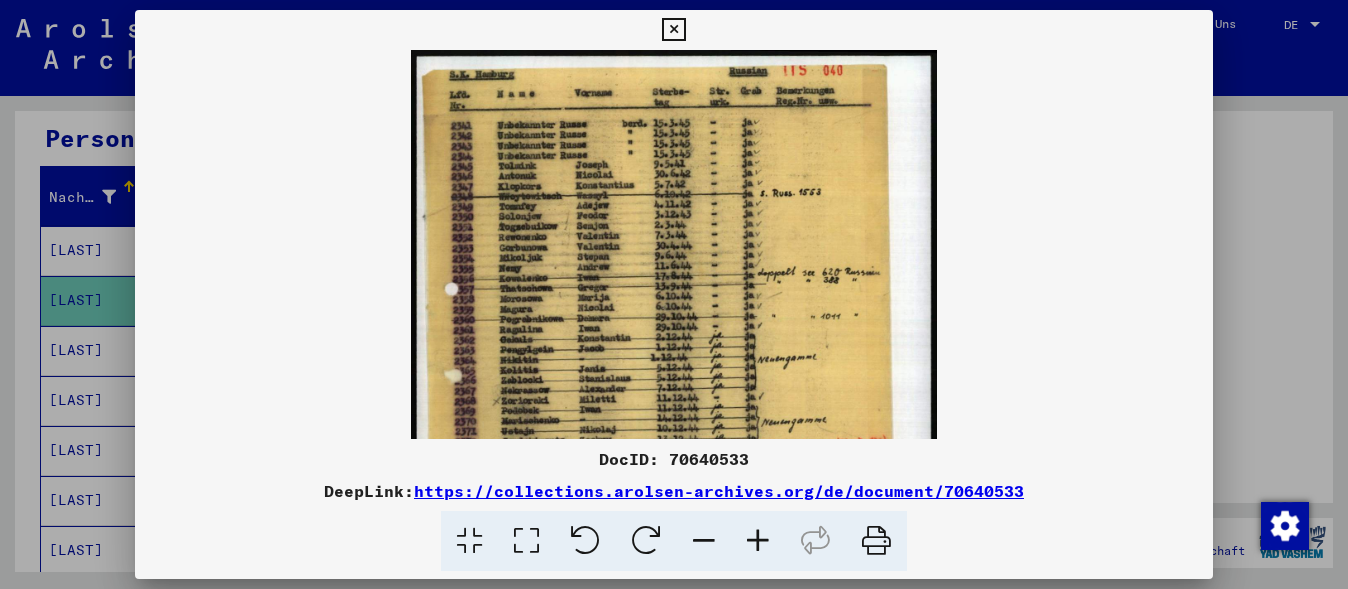 click at bounding box center [758, 541] 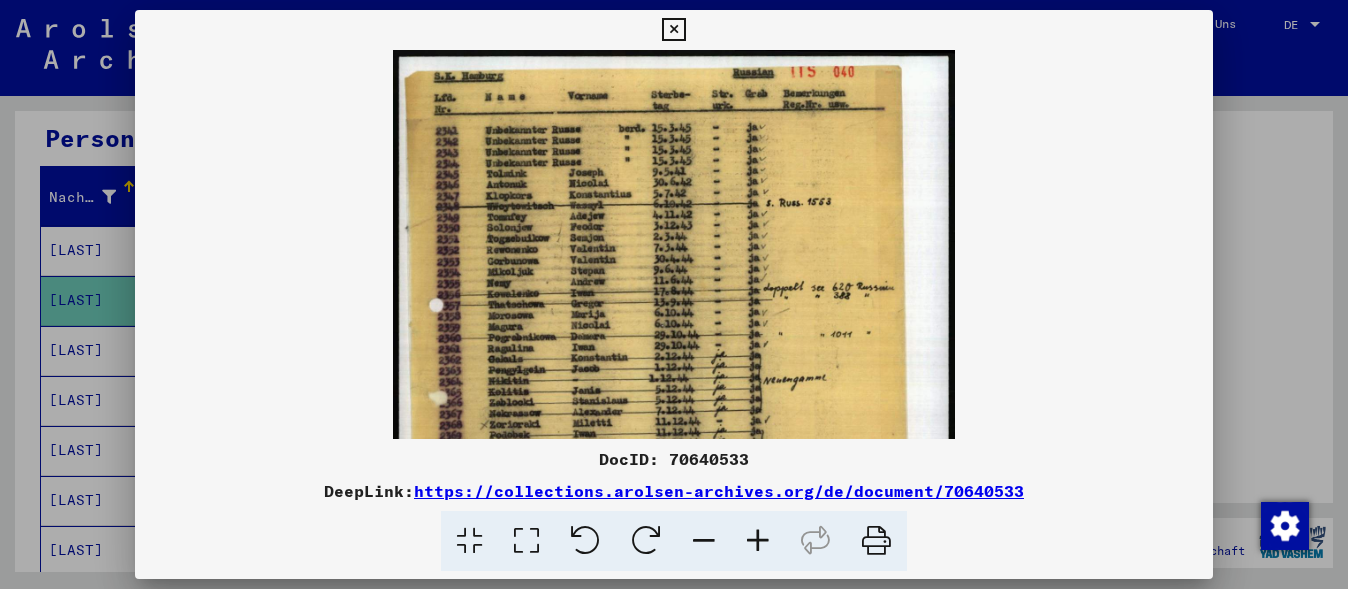 click at bounding box center (758, 541) 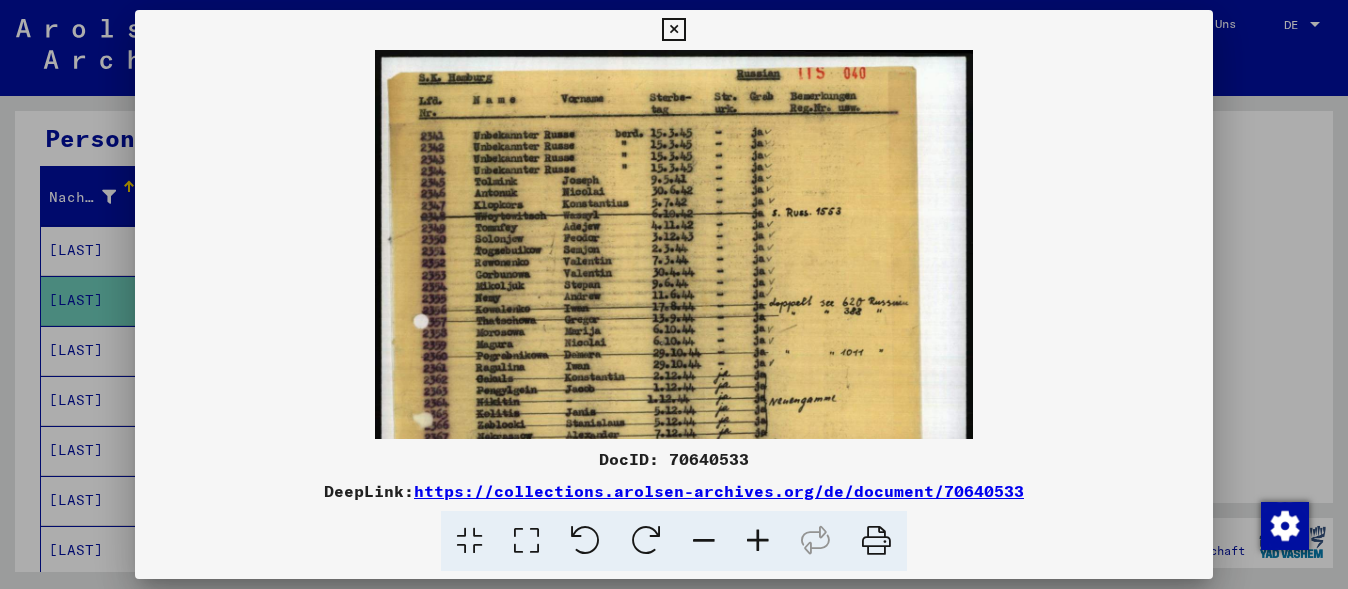 click at bounding box center [758, 541] 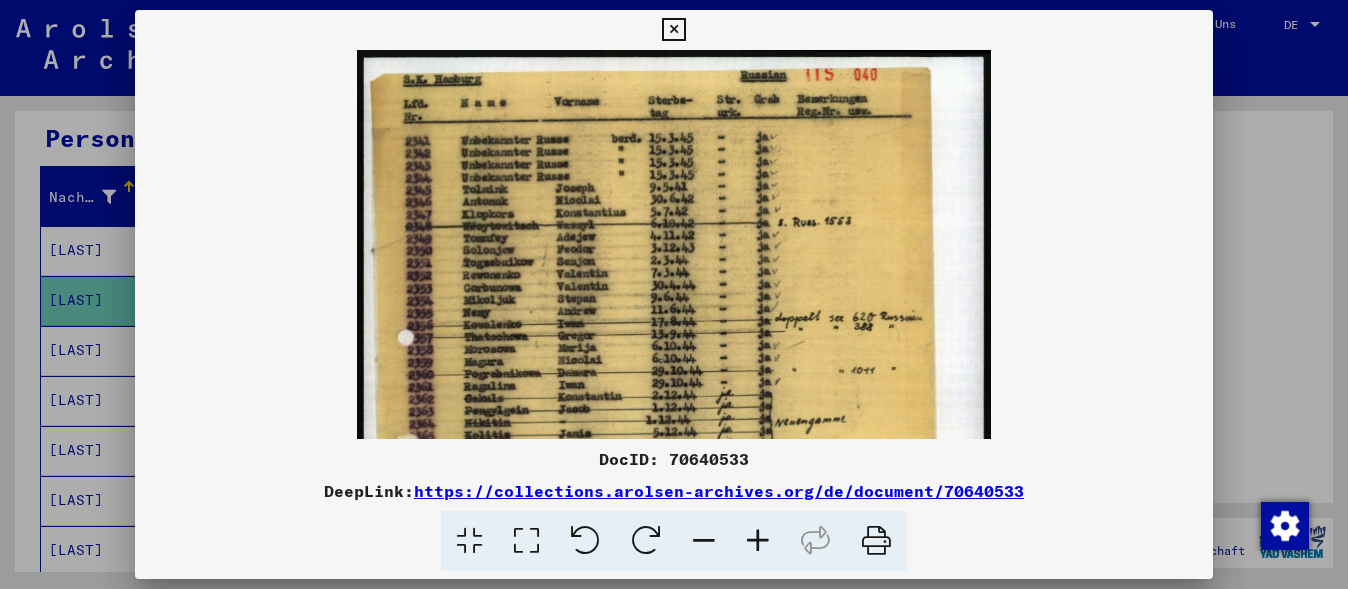 click at bounding box center (758, 541) 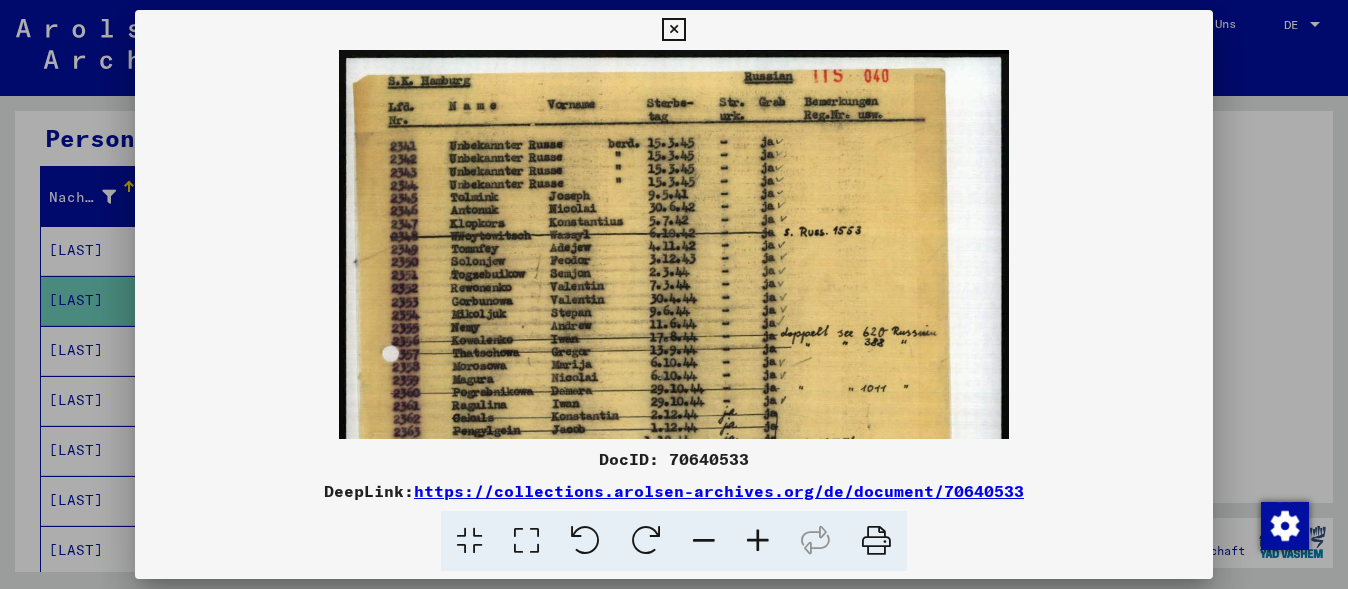 click at bounding box center [758, 541] 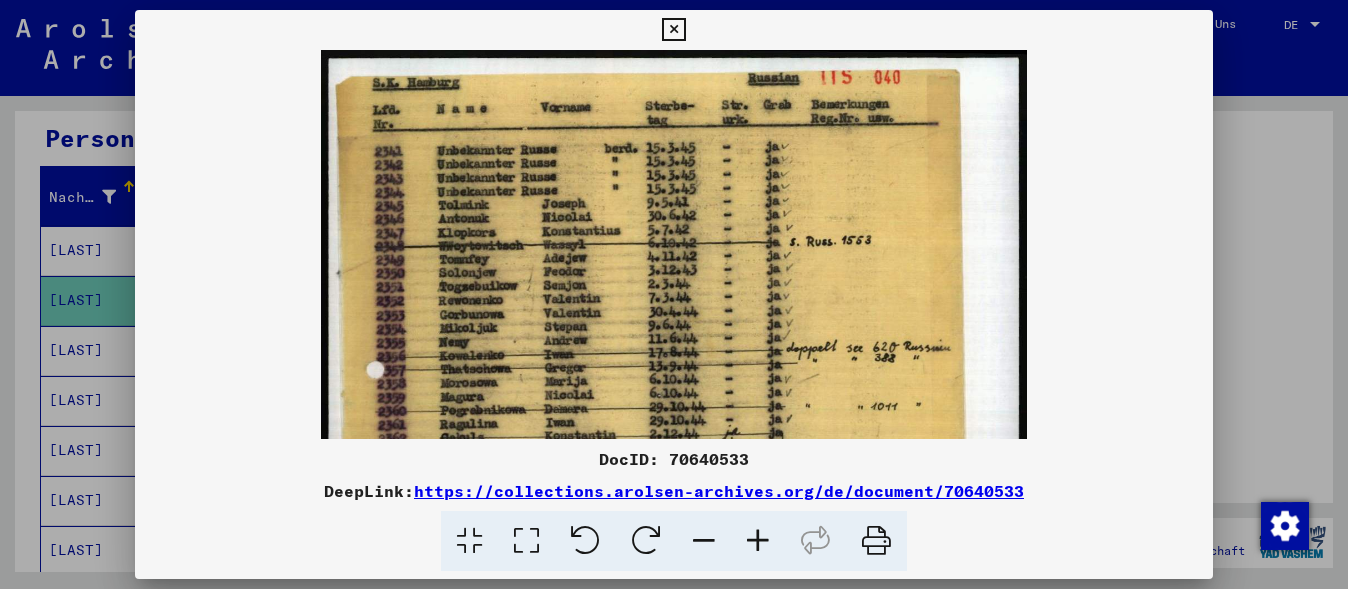 click at bounding box center (758, 541) 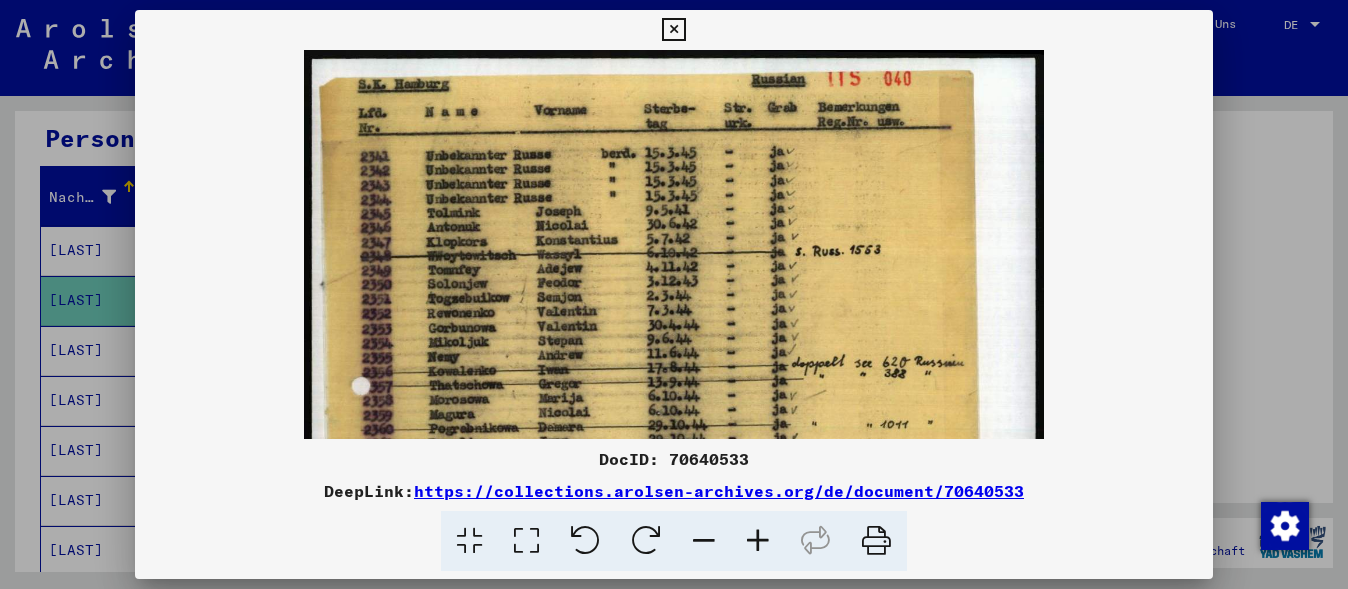 click at bounding box center [758, 541] 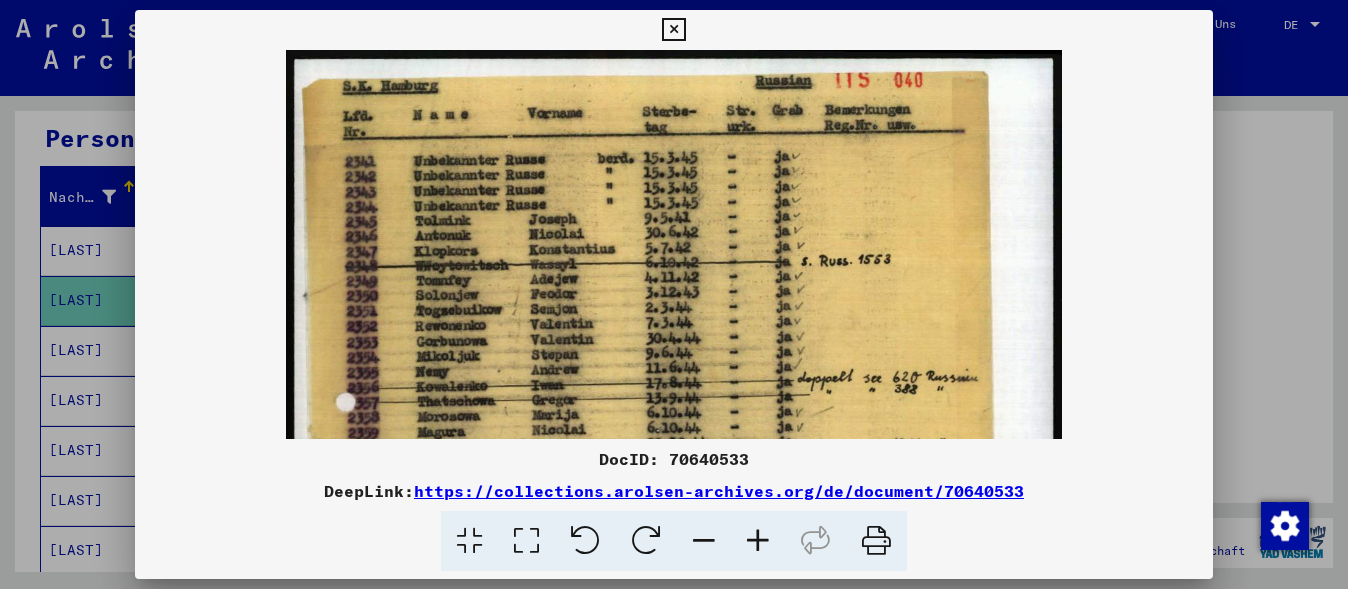 click at bounding box center [758, 541] 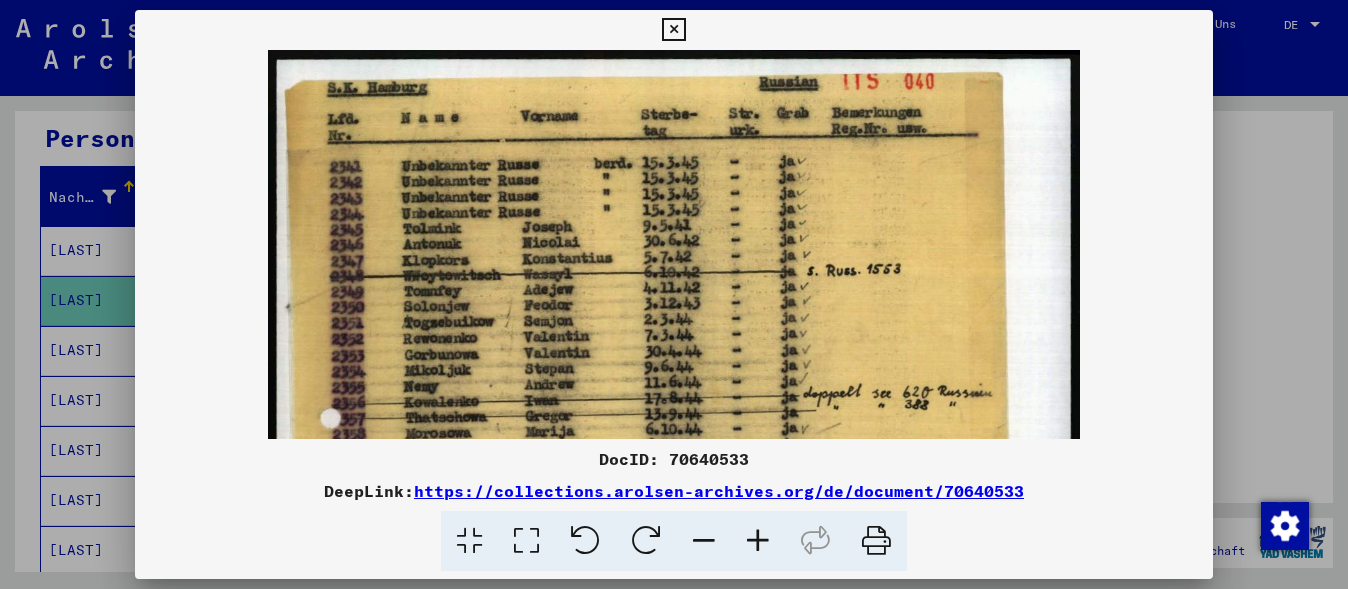 click at bounding box center [758, 541] 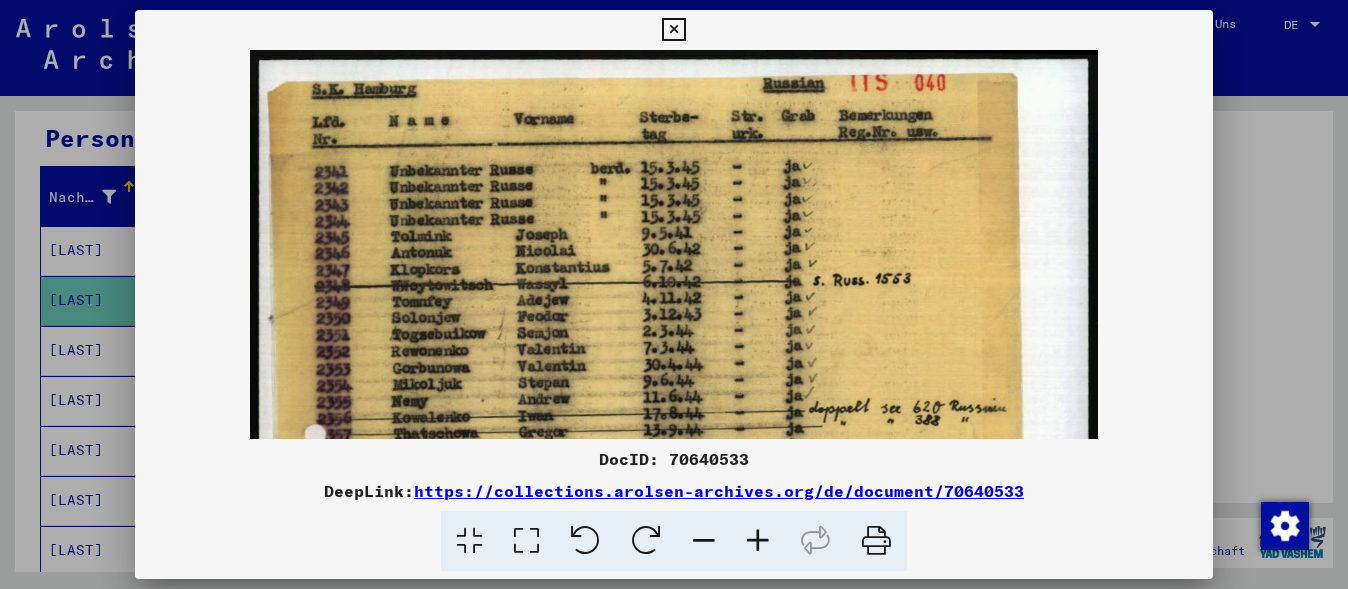 click at bounding box center (758, 541) 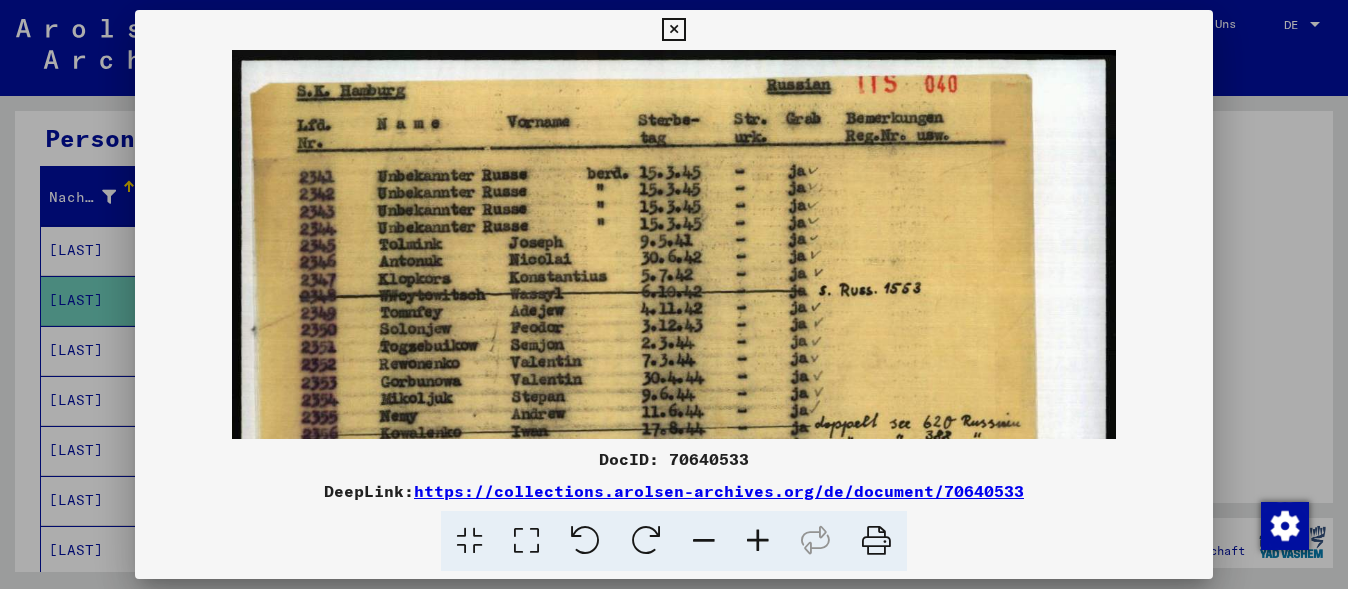 click at bounding box center (758, 541) 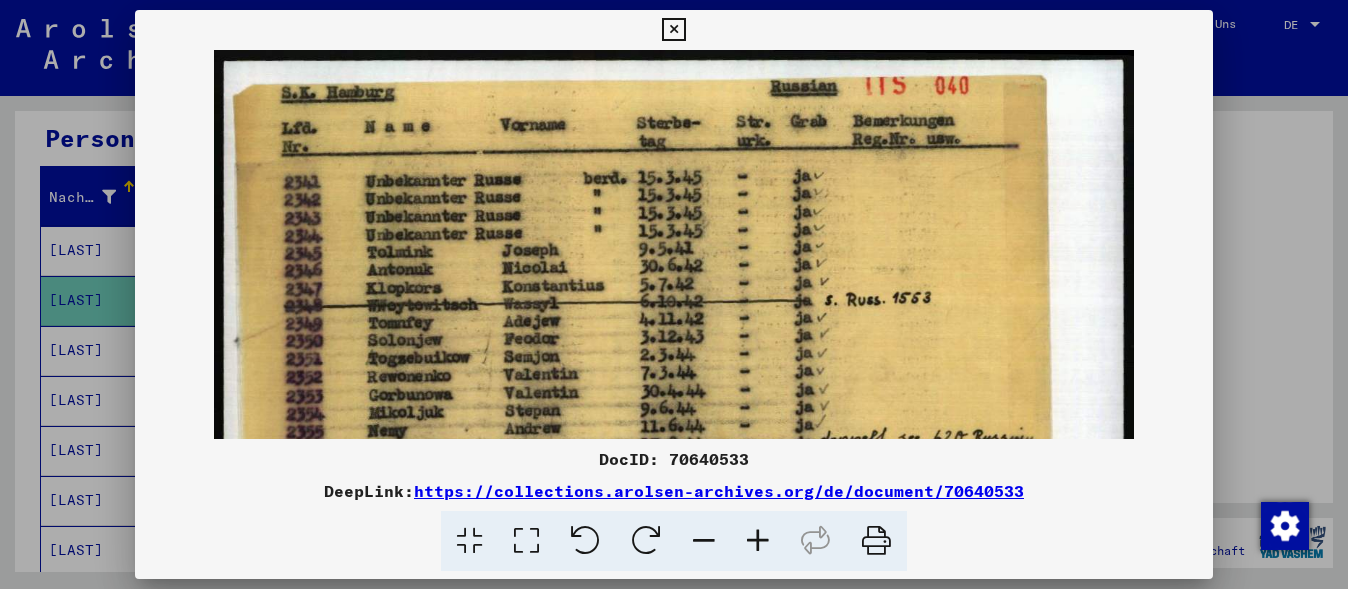 click at bounding box center [758, 541] 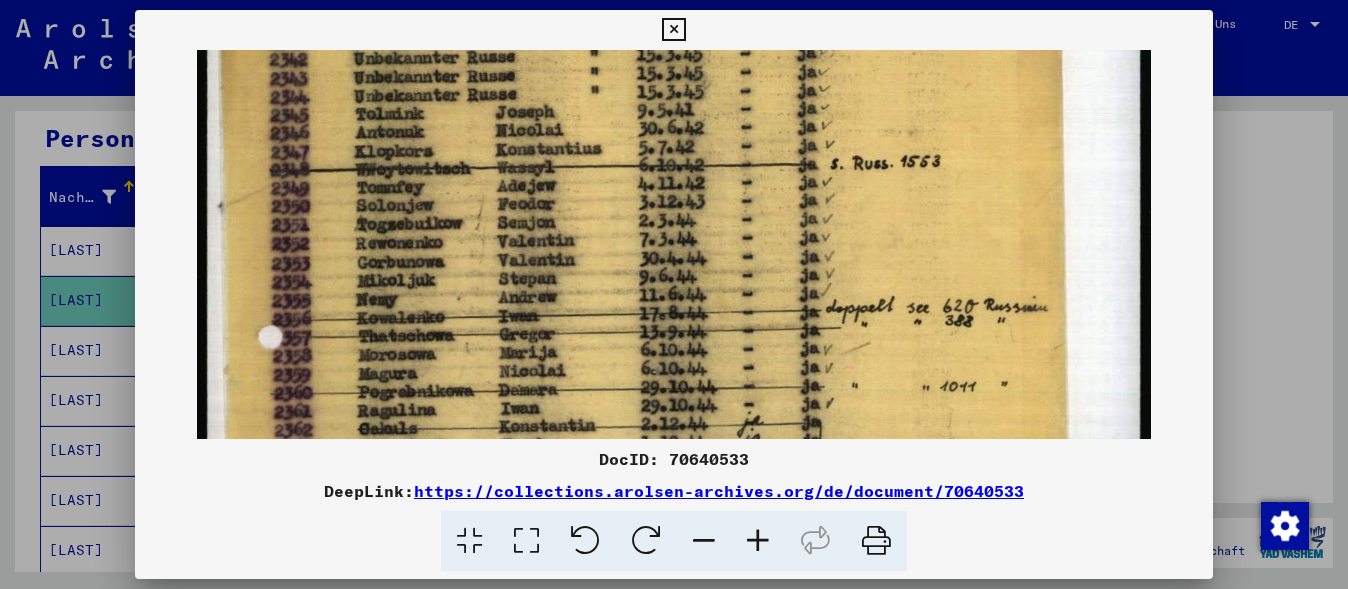 scroll, scrollTop: 250, scrollLeft: 0, axis: vertical 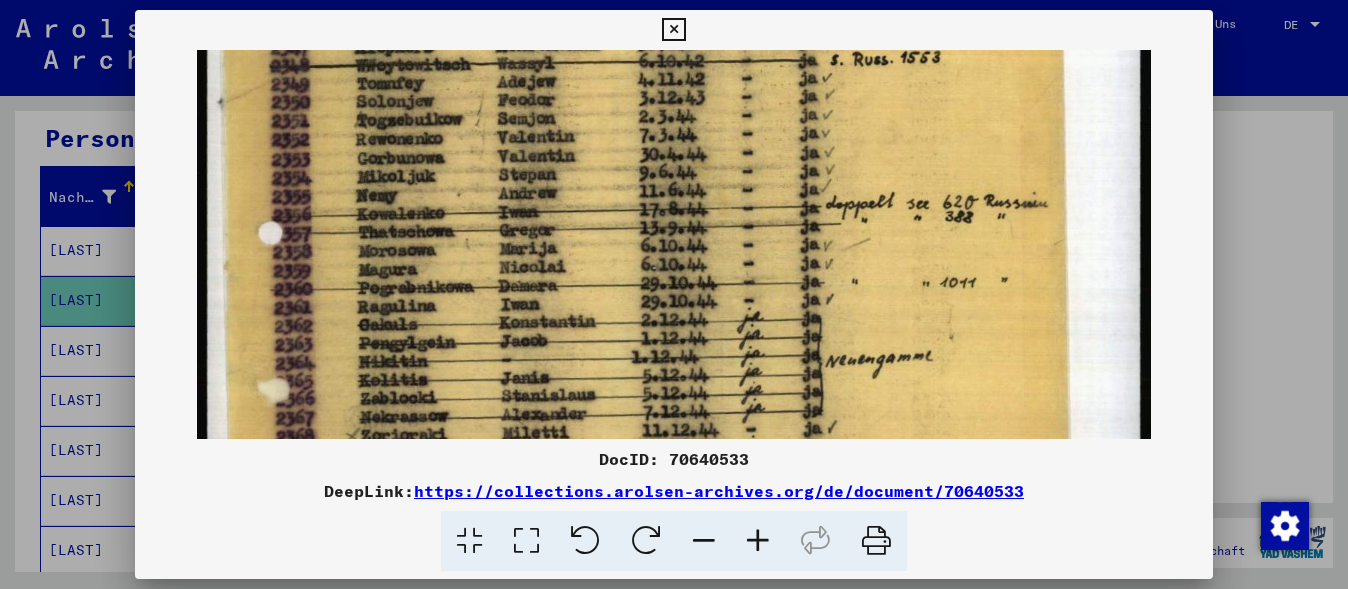 drag, startPoint x: 693, startPoint y: 313, endPoint x: 726, endPoint y: 65, distance: 250.18593 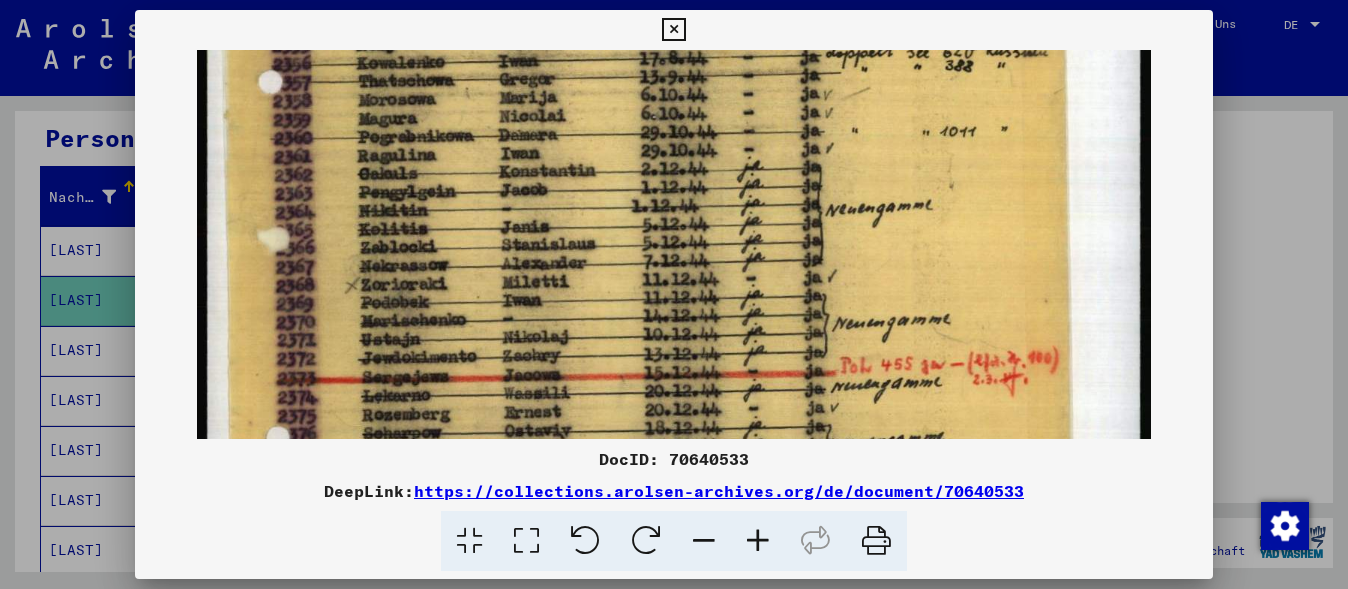 scroll, scrollTop: 502, scrollLeft: 0, axis: vertical 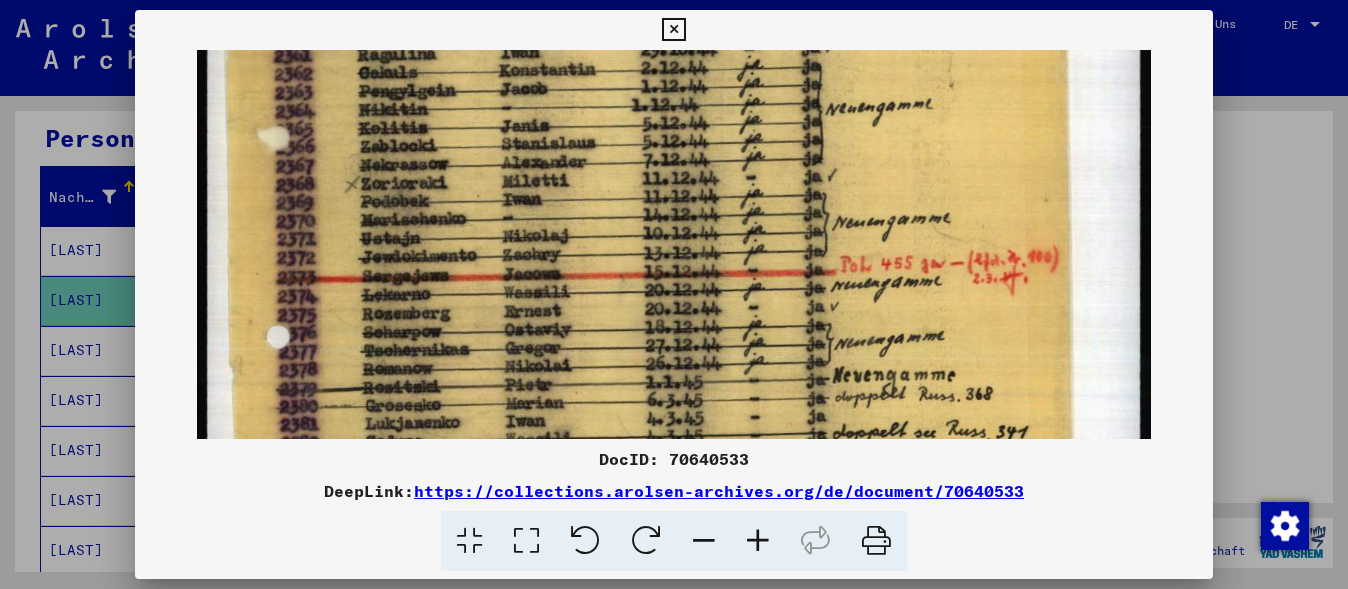 drag, startPoint x: 643, startPoint y: 304, endPoint x: 694, endPoint y: 87, distance: 222.91254 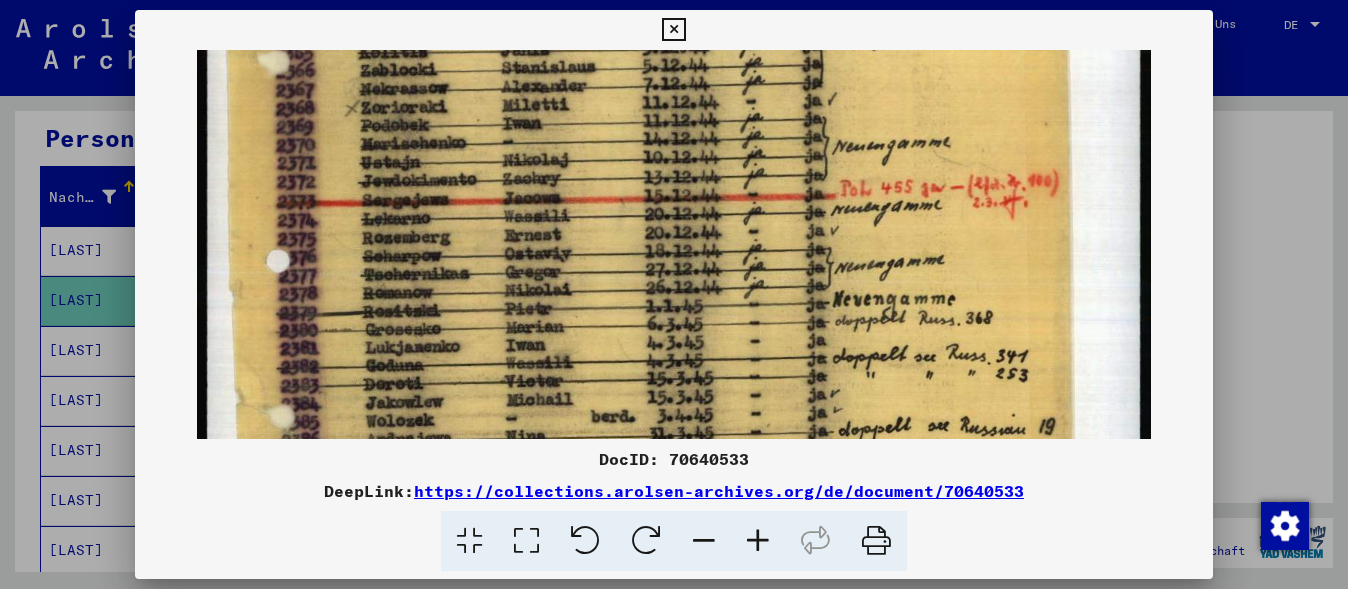 scroll, scrollTop: 662, scrollLeft: 0, axis: vertical 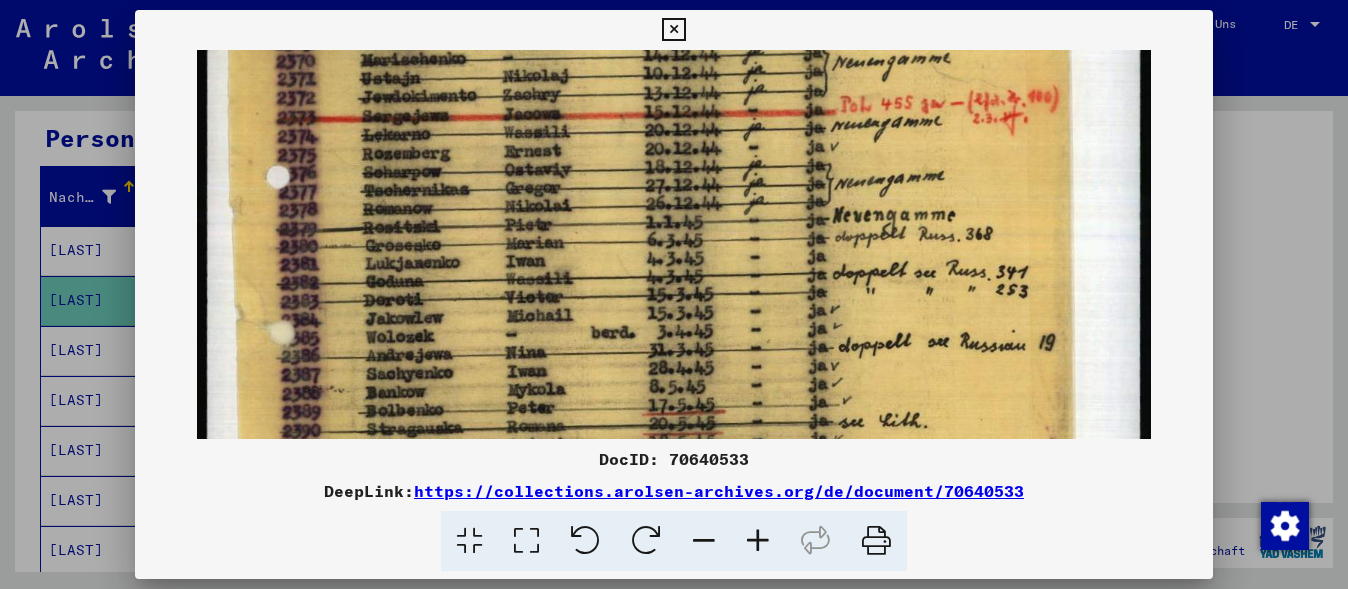 drag, startPoint x: 654, startPoint y: 227, endPoint x: 733, endPoint y: 67, distance: 178.44046 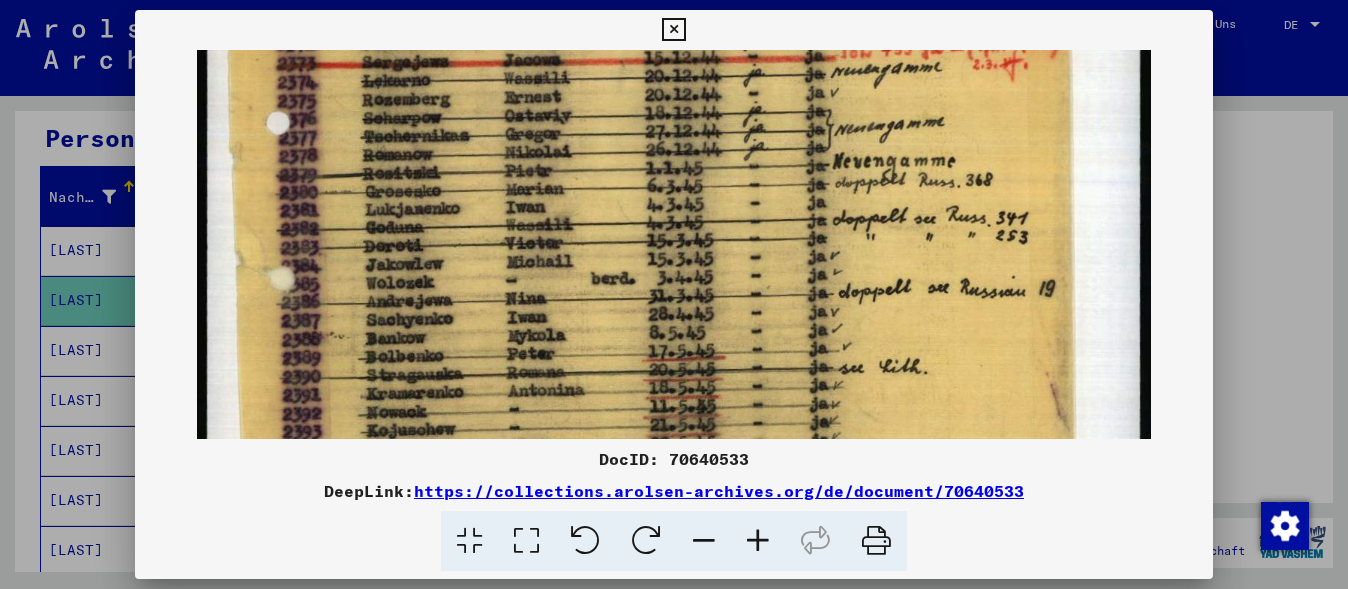 scroll, scrollTop: 771, scrollLeft: 0, axis: vertical 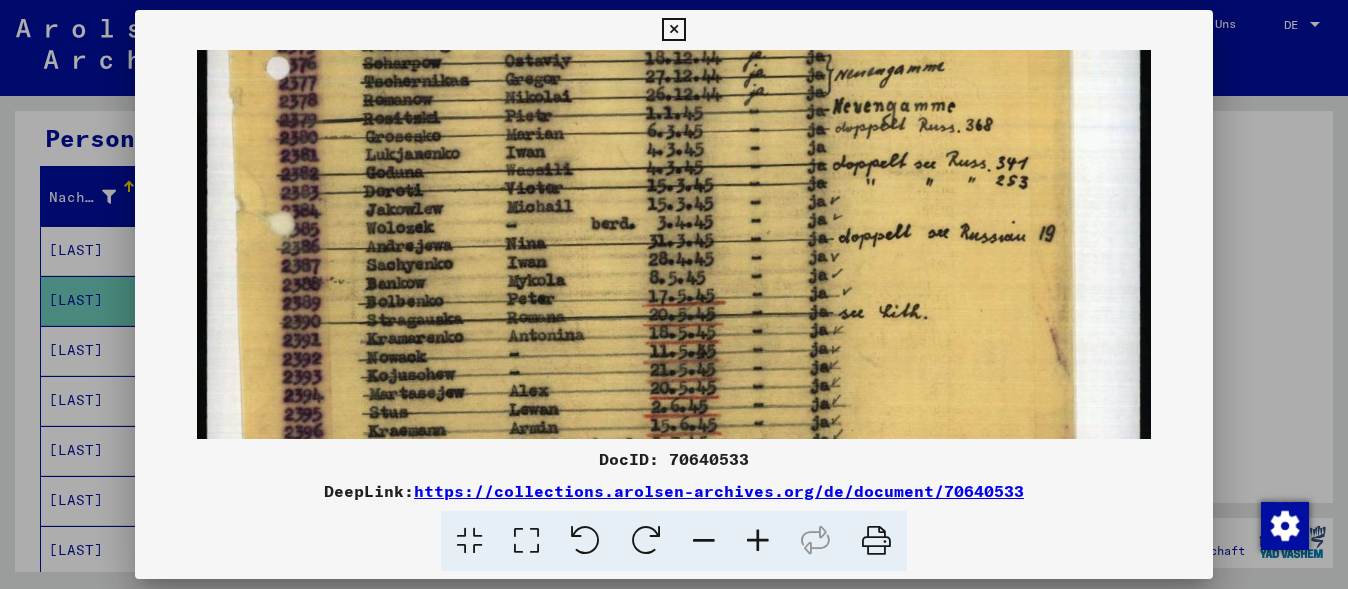 drag, startPoint x: 705, startPoint y: 230, endPoint x: 761, endPoint y: 121, distance: 122.54387 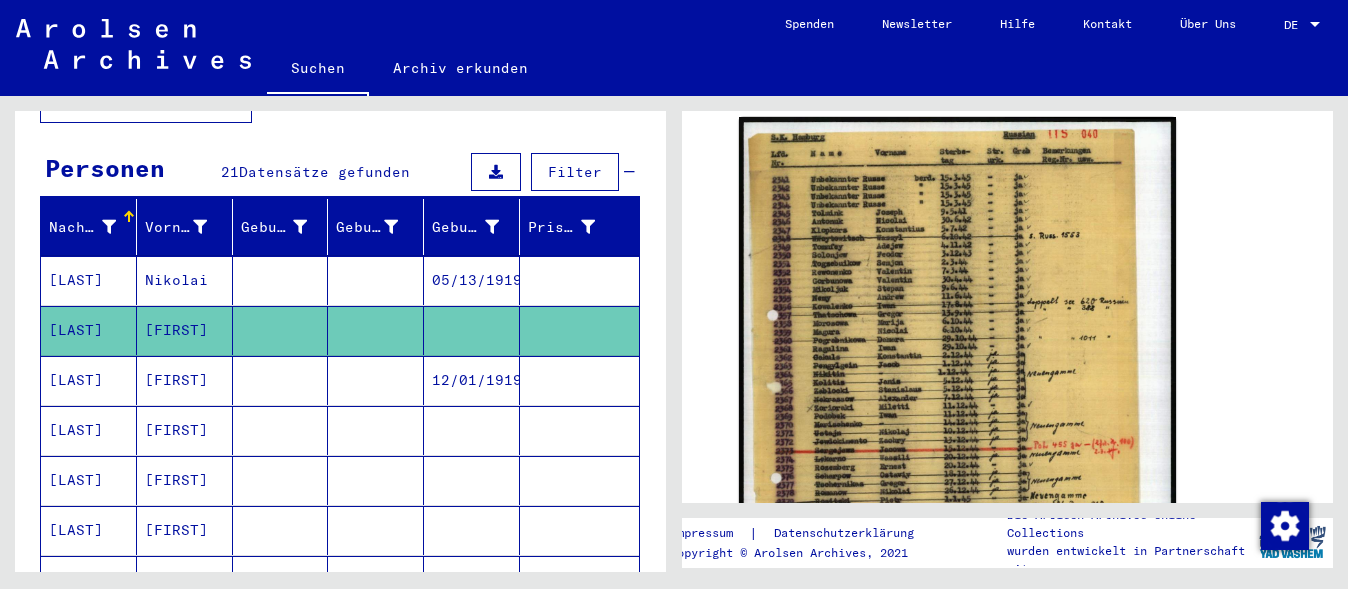 scroll, scrollTop: 200, scrollLeft: 0, axis: vertical 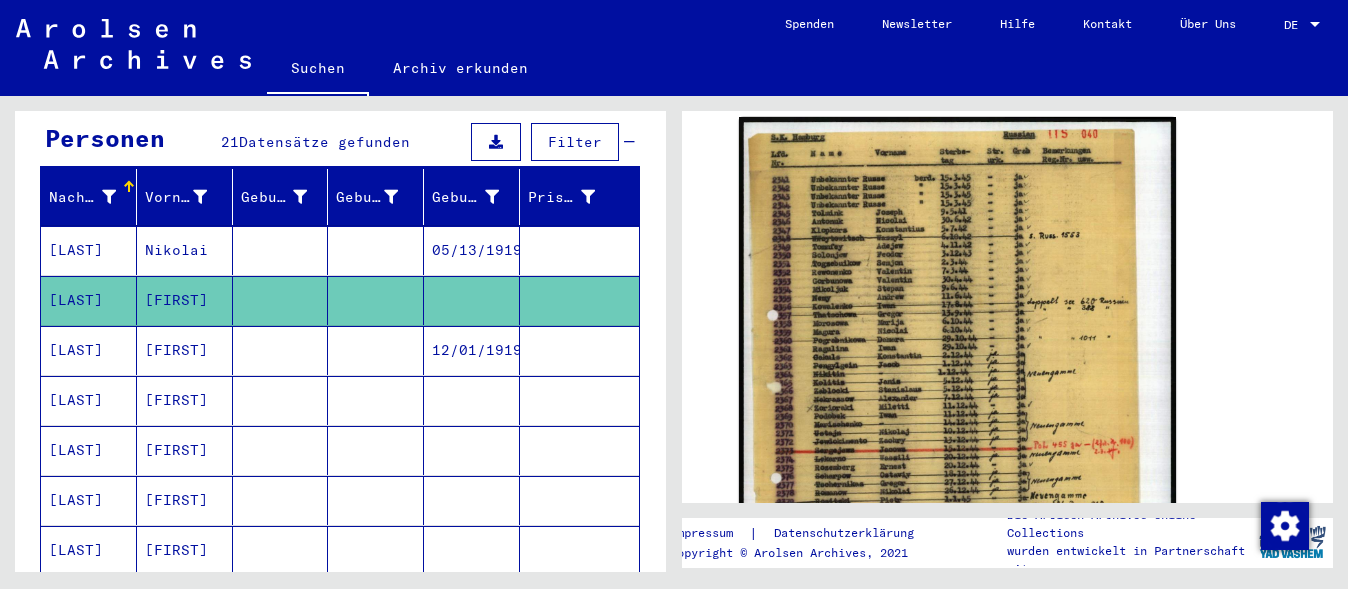 click on "12/01/1919" at bounding box center [472, 400] 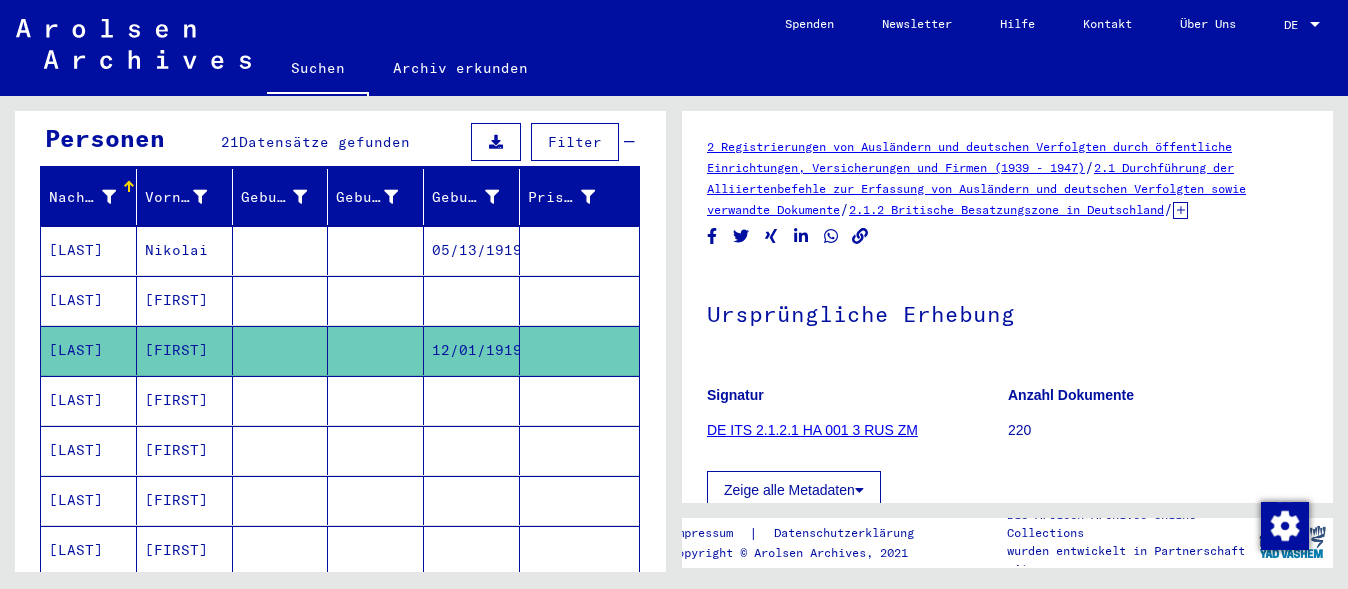 scroll, scrollTop: 200, scrollLeft: 0, axis: vertical 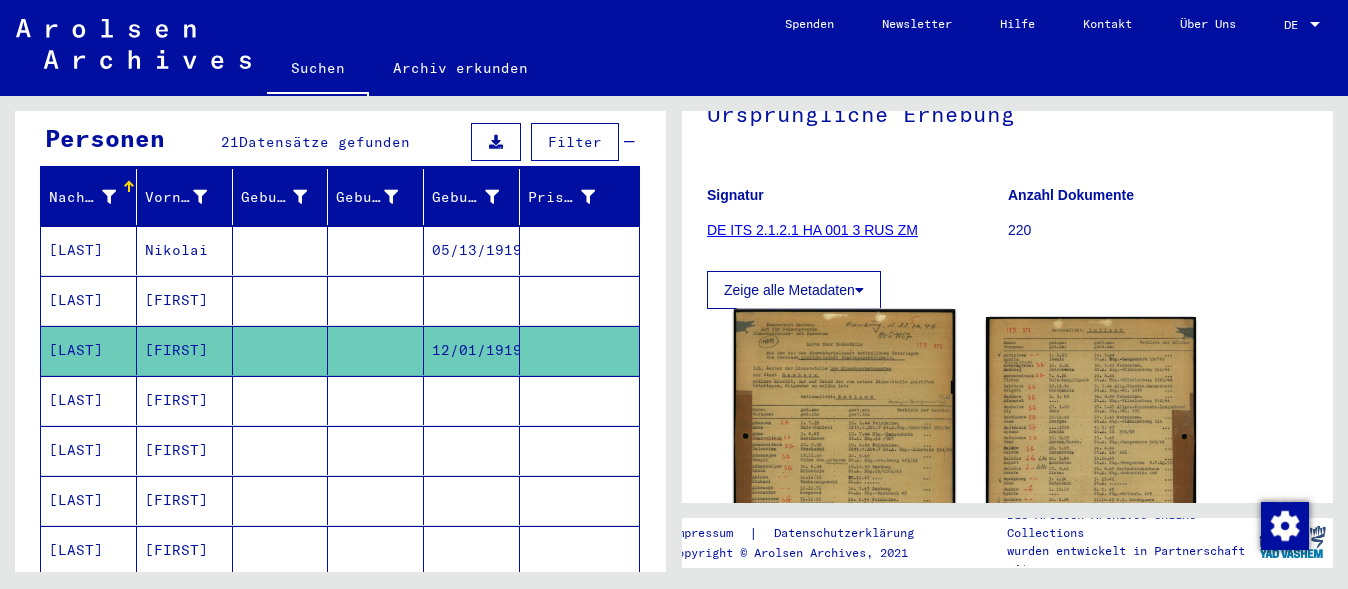 click 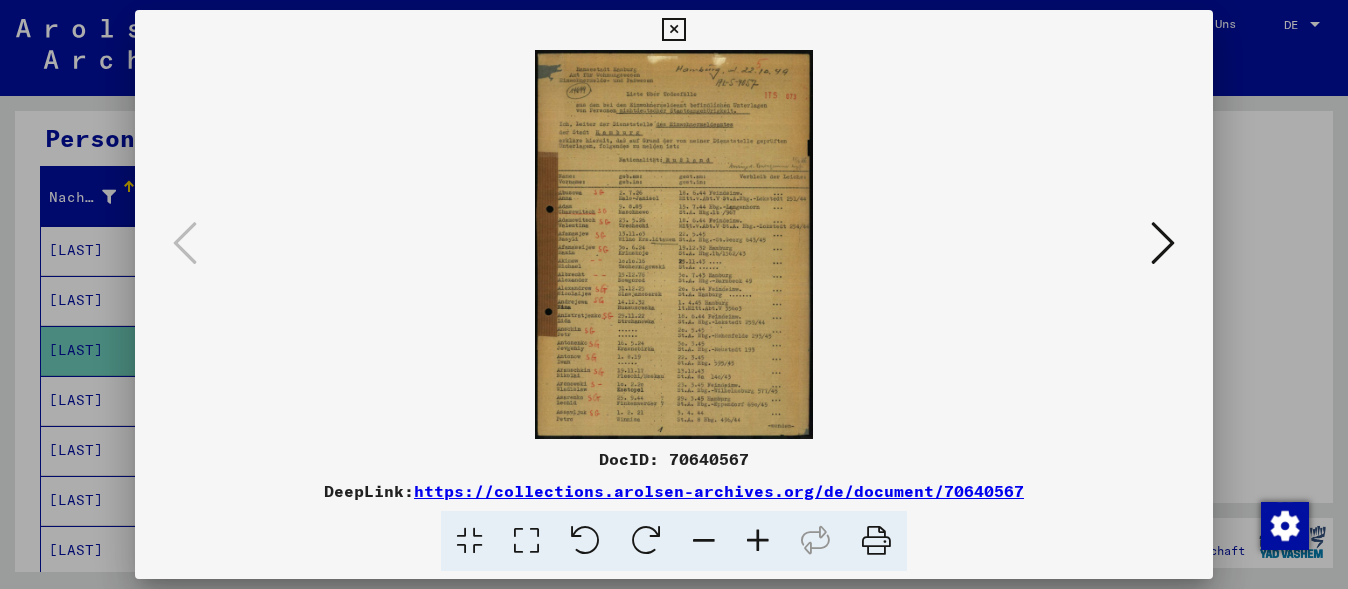 click at bounding box center [758, 541] 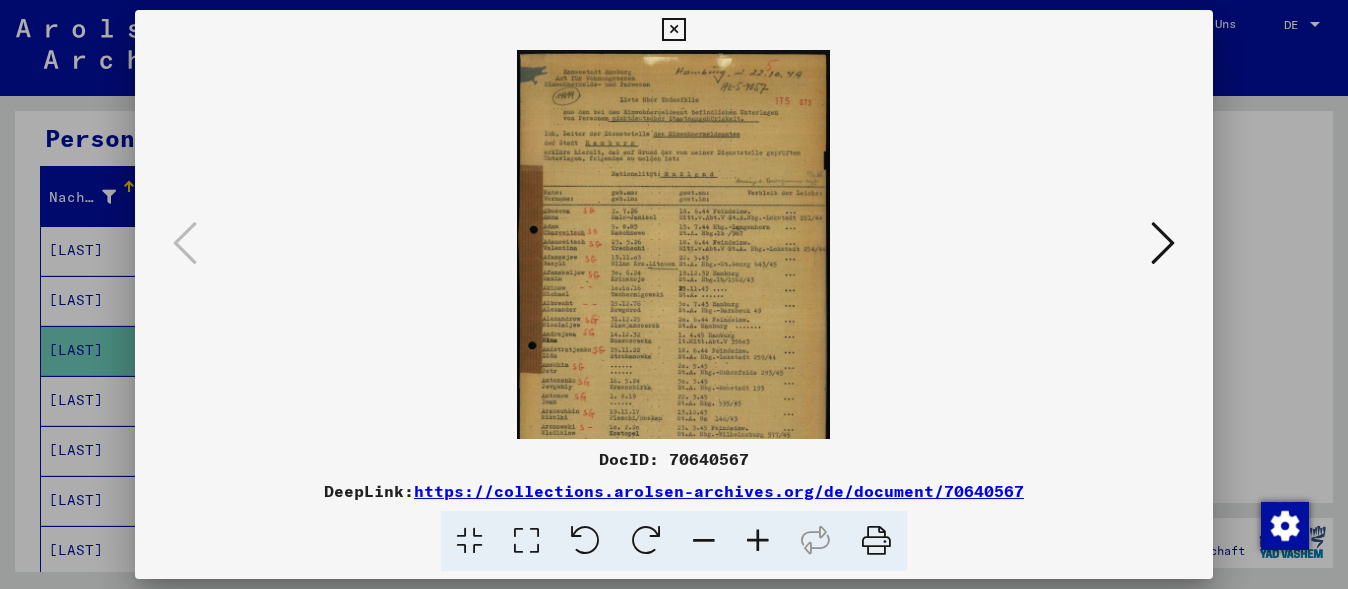 click at bounding box center [758, 541] 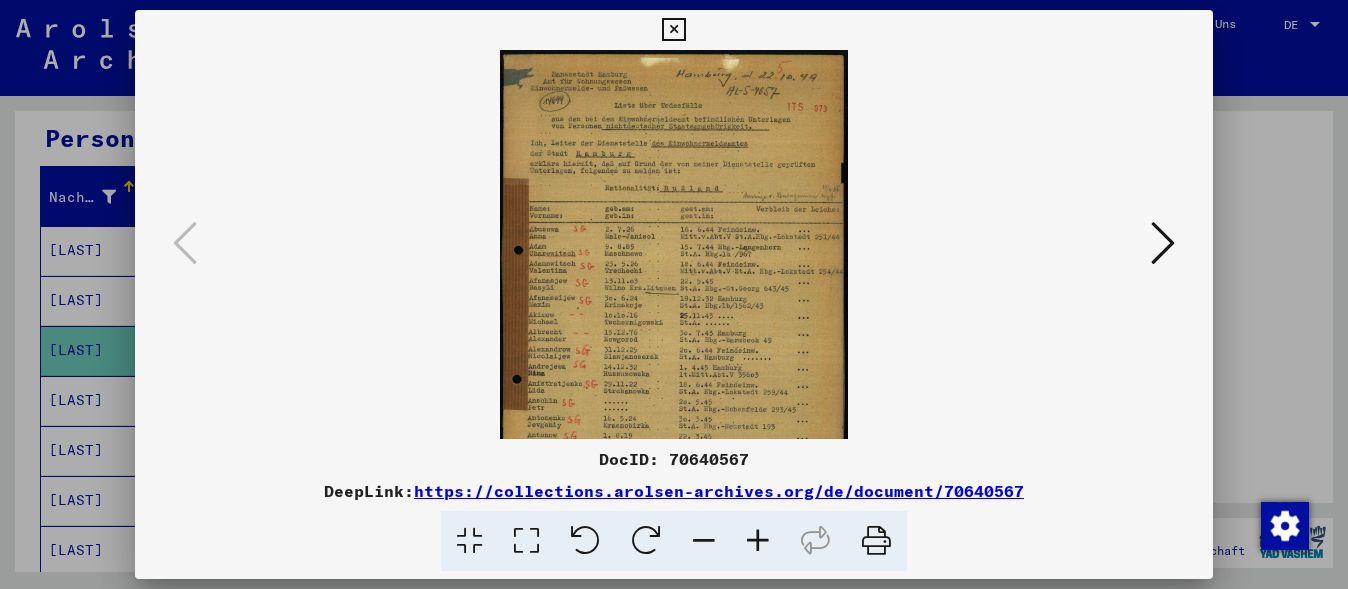 click at bounding box center [758, 541] 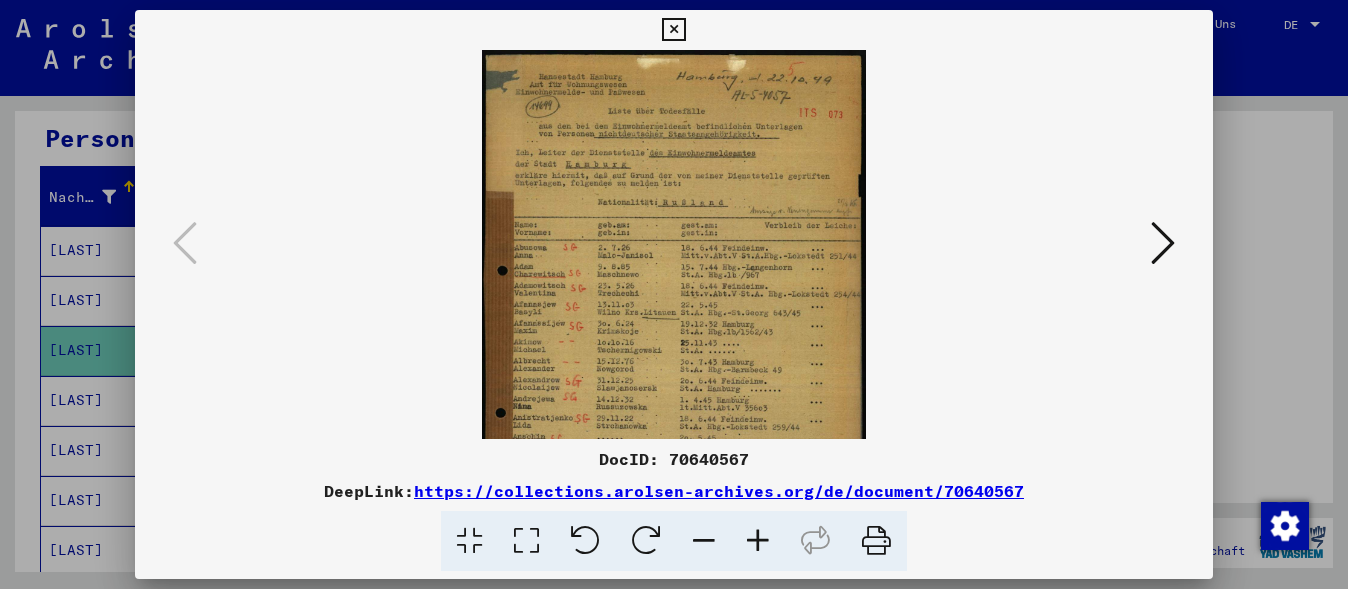 click at bounding box center [758, 541] 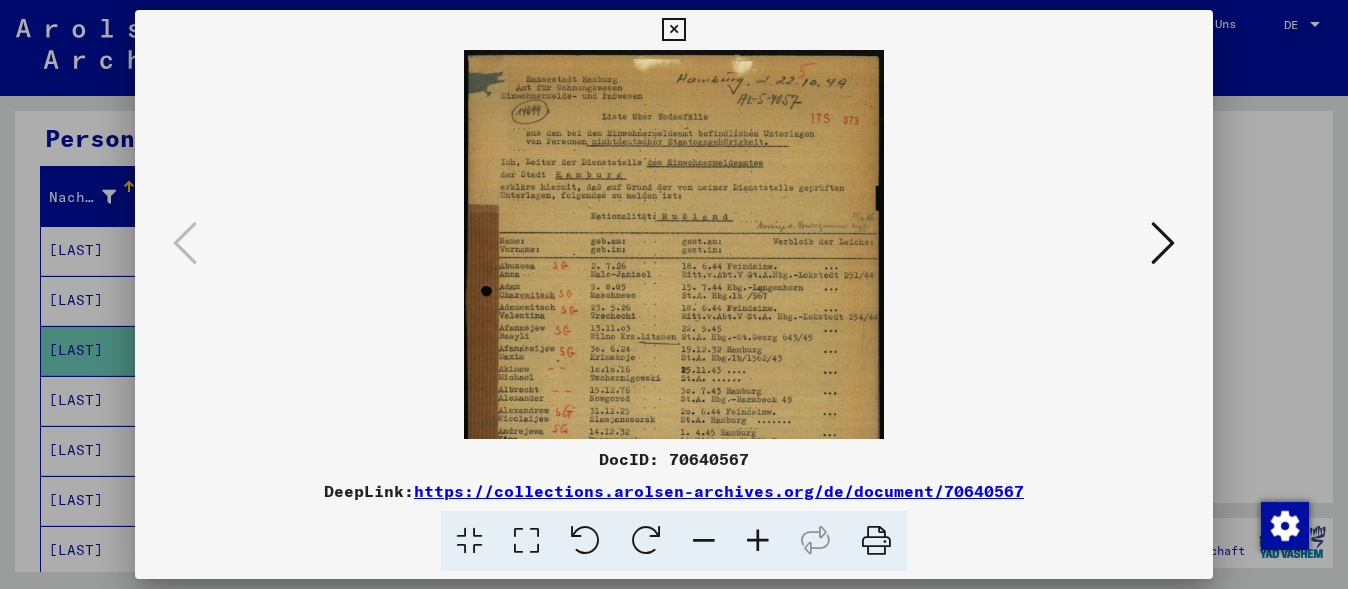 click at bounding box center [758, 541] 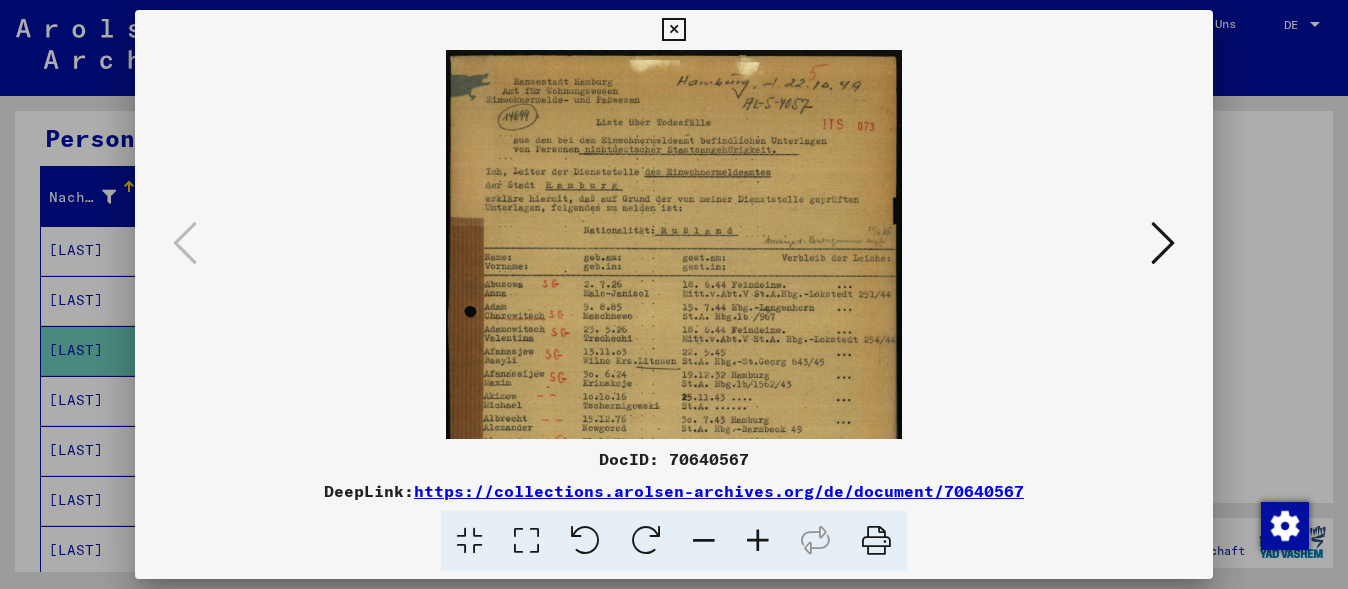 click at bounding box center [758, 541] 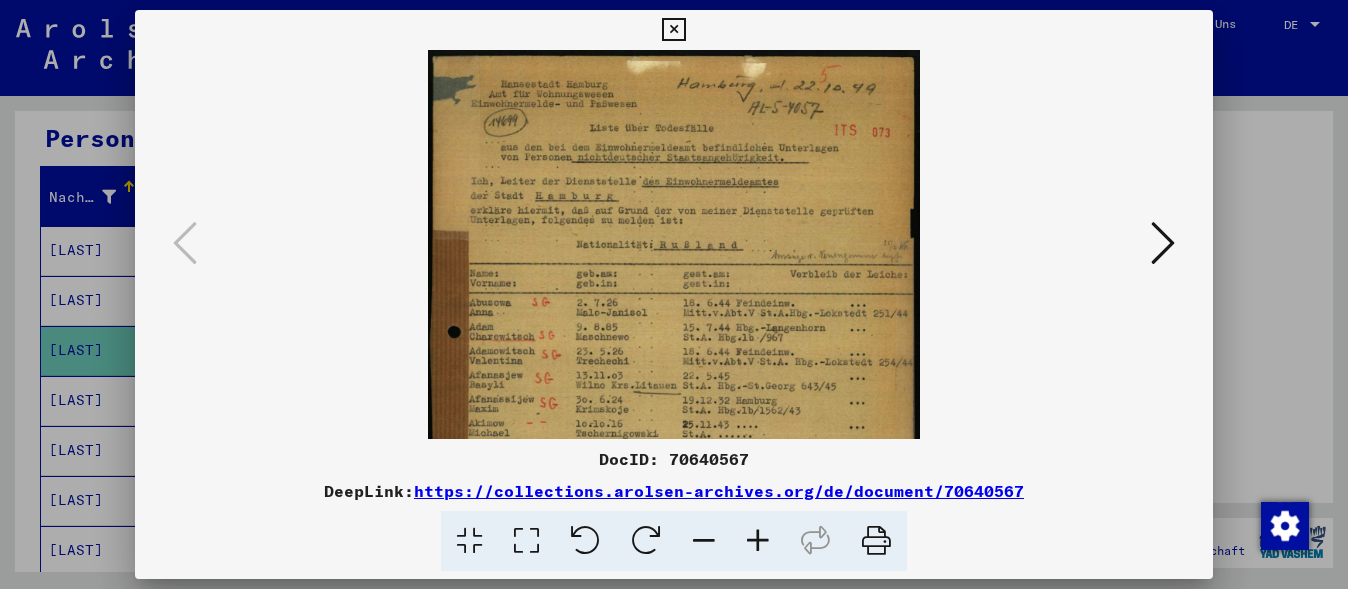 click at bounding box center [758, 541] 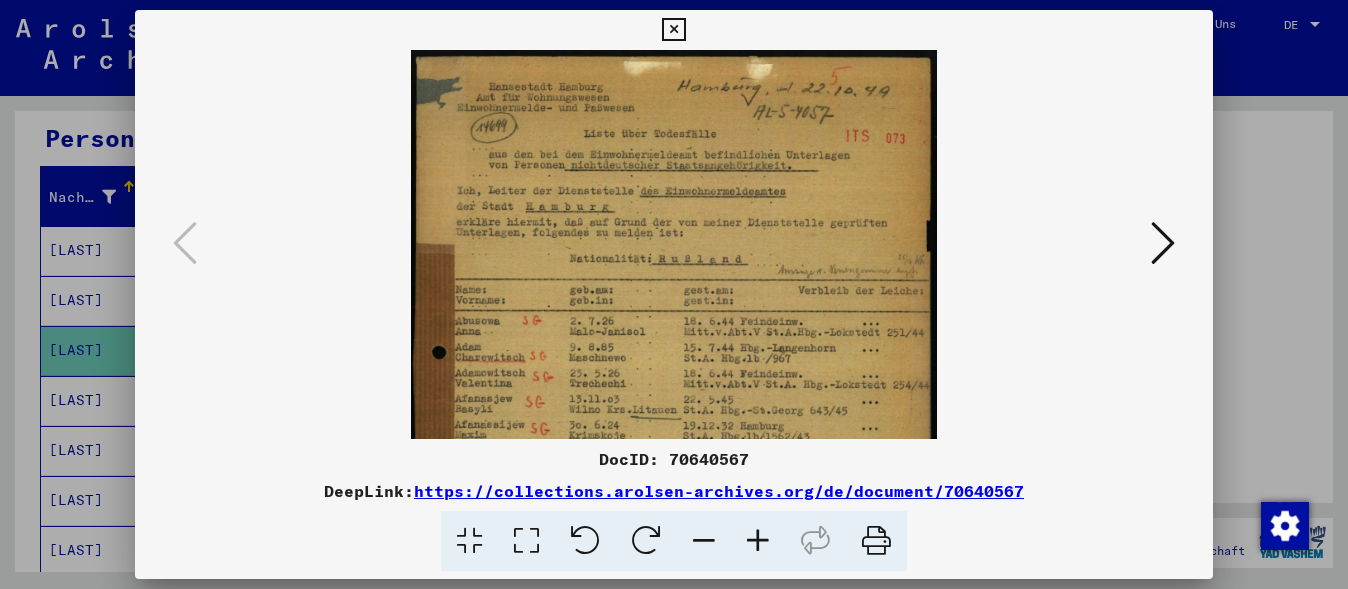 click at bounding box center [758, 541] 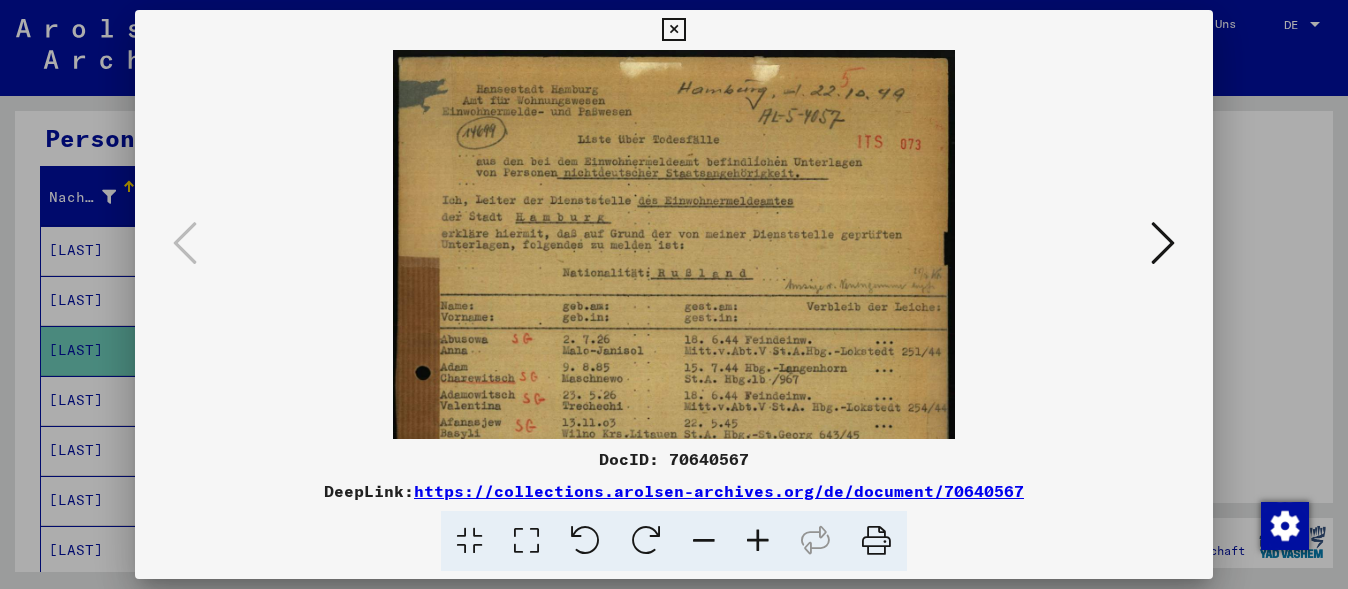 click at bounding box center (758, 541) 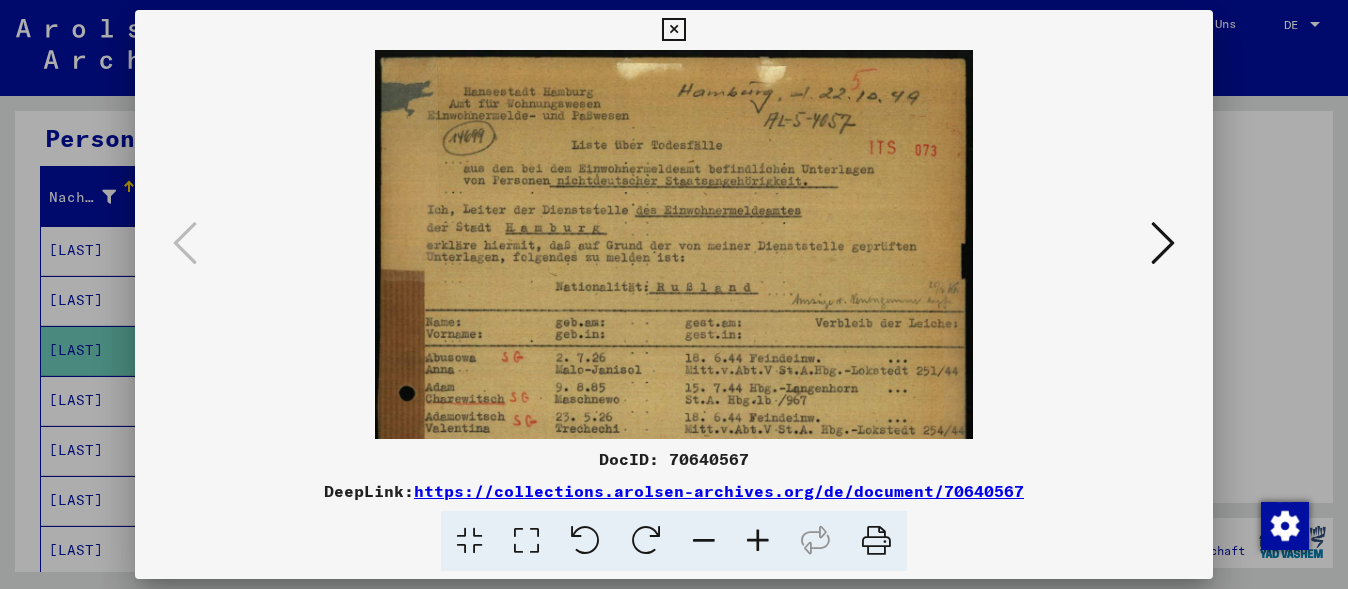 click at bounding box center [758, 541] 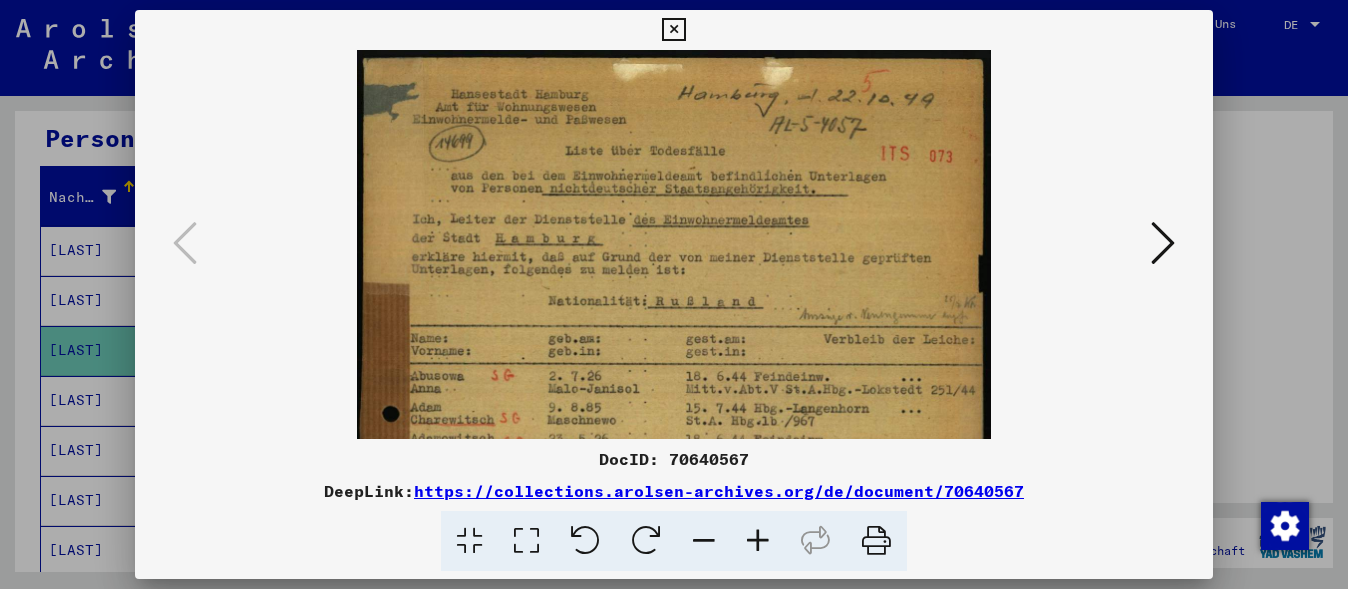 click at bounding box center (758, 541) 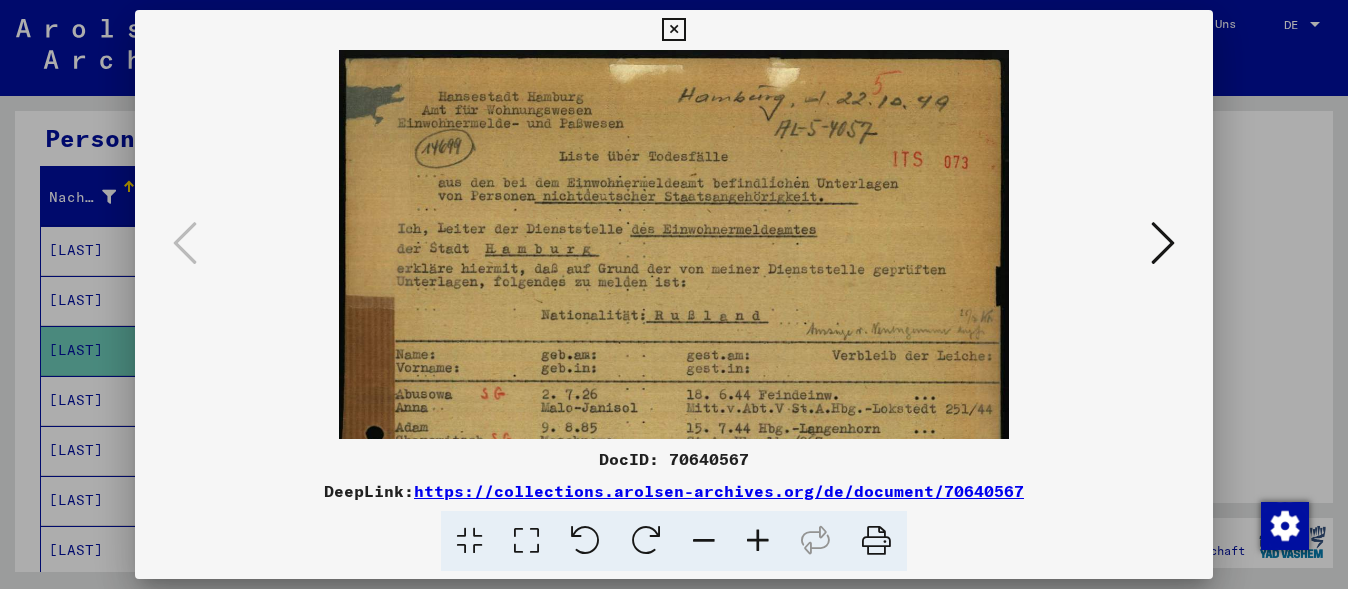 click at bounding box center (758, 541) 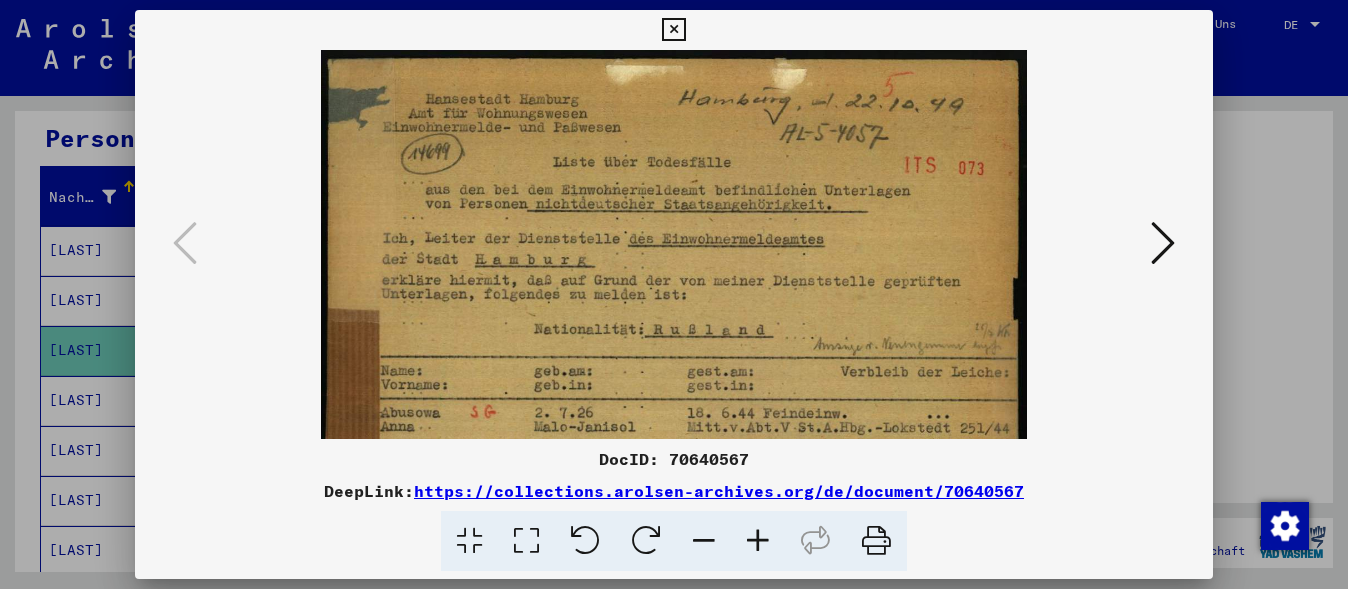 click at bounding box center (758, 541) 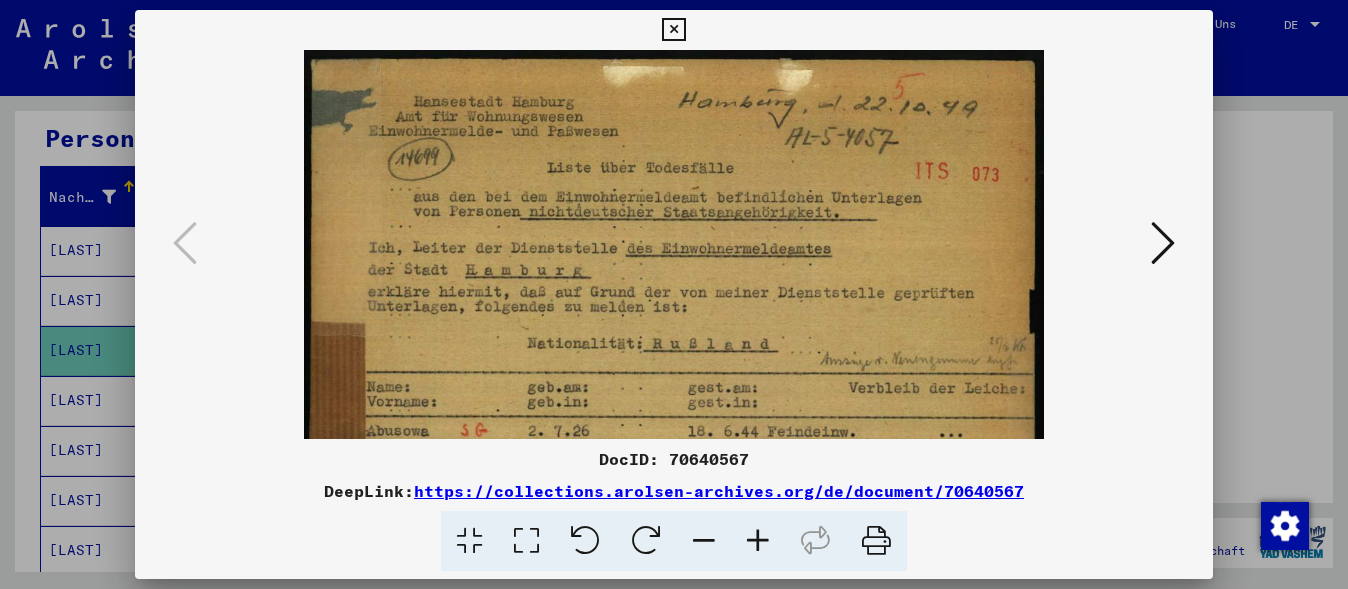 click at bounding box center (758, 541) 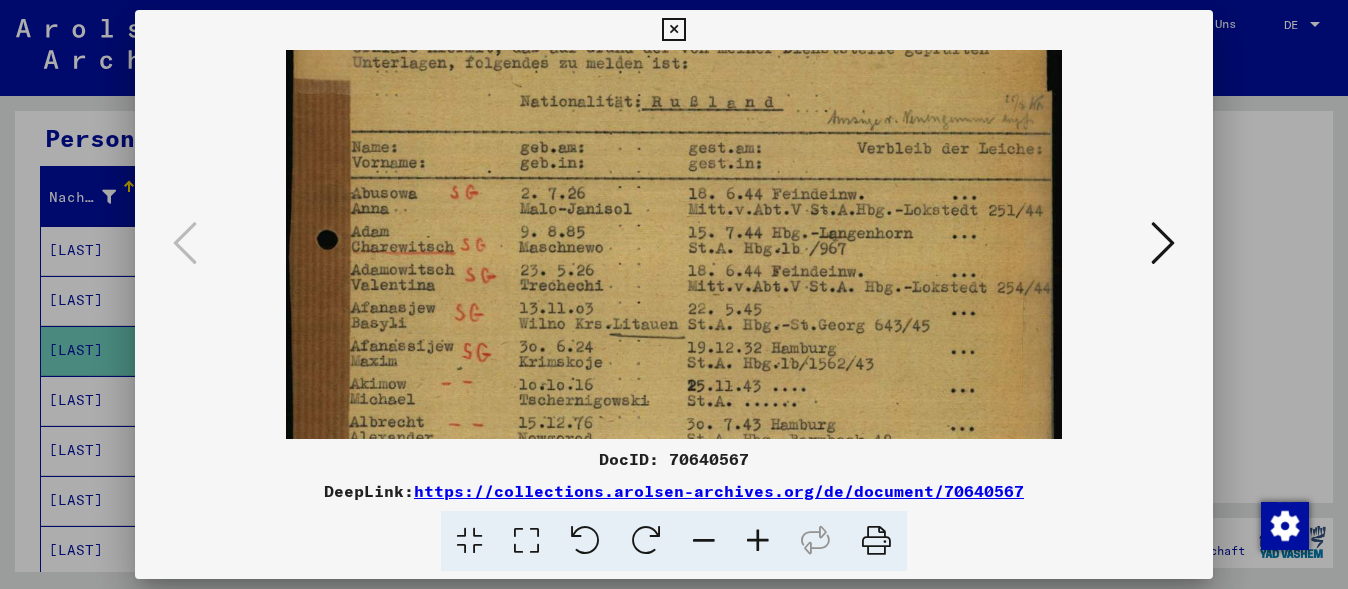 scroll, scrollTop: 307, scrollLeft: 0, axis: vertical 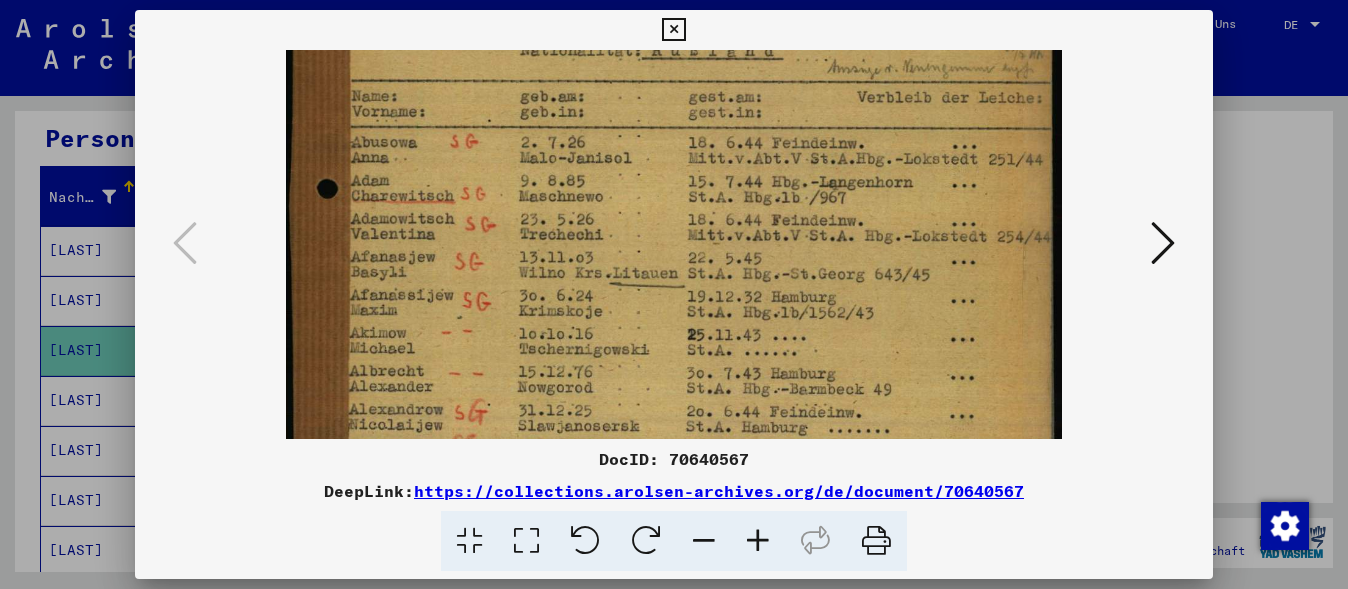 drag, startPoint x: 685, startPoint y: 366, endPoint x: 798, endPoint y: 59, distance: 327.13605 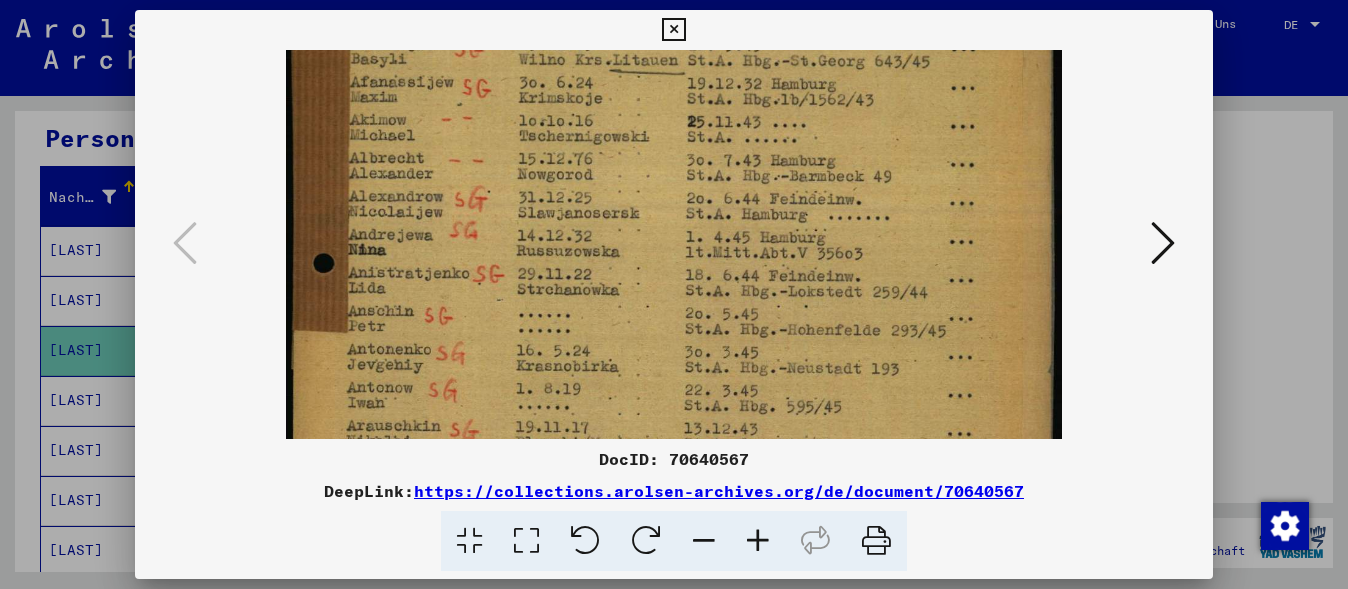 scroll, scrollTop: 521, scrollLeft: 0, axis: vertical 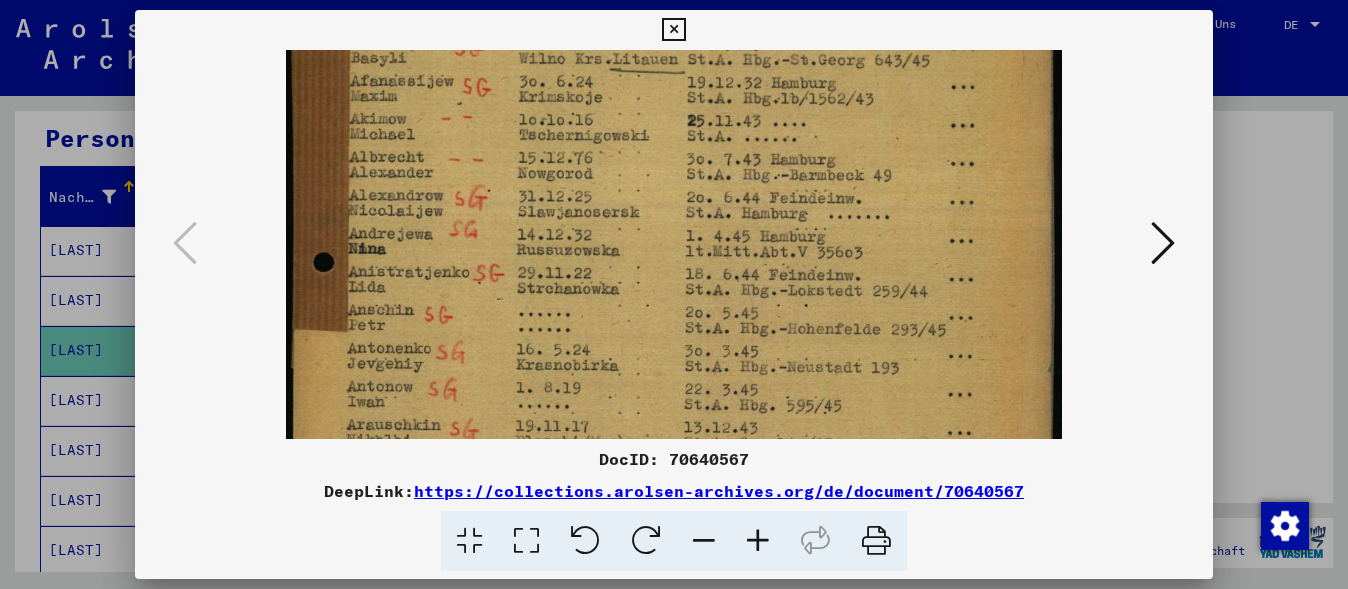 drag, startPoint x: 820, startPoint y: 365, endPoint x: 853, endPoint y: 151, distance: 216.52945 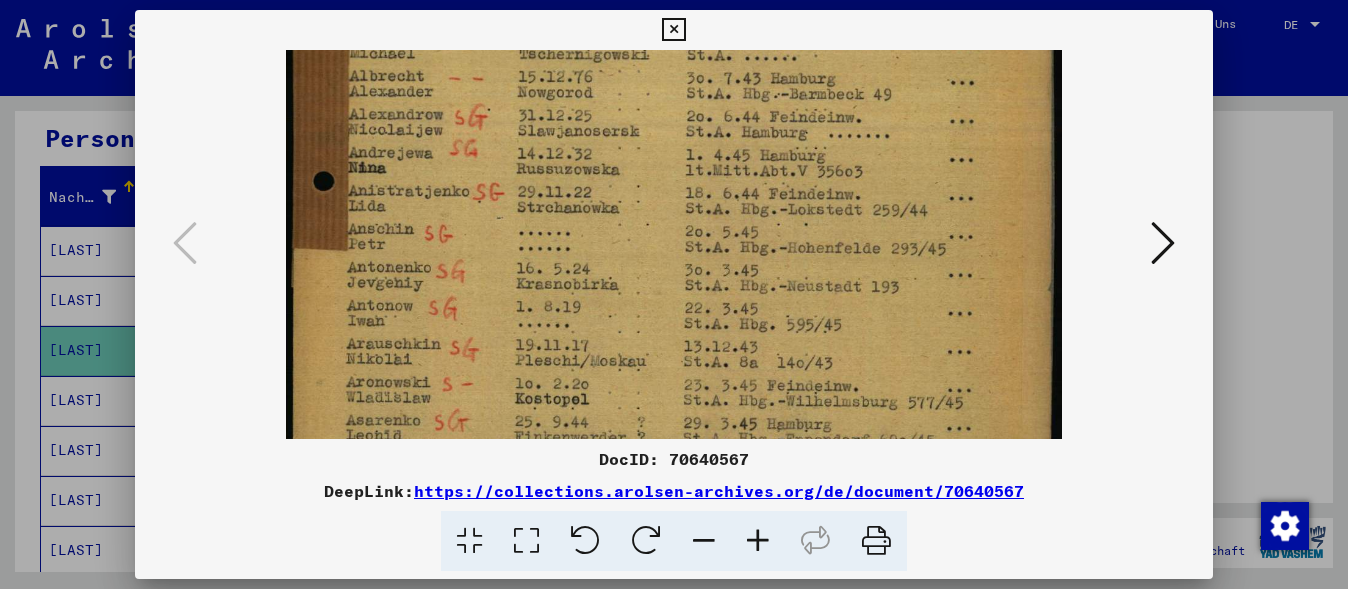 scroll, scrollTop: 700, scrollLeft: 0, axis: vertical 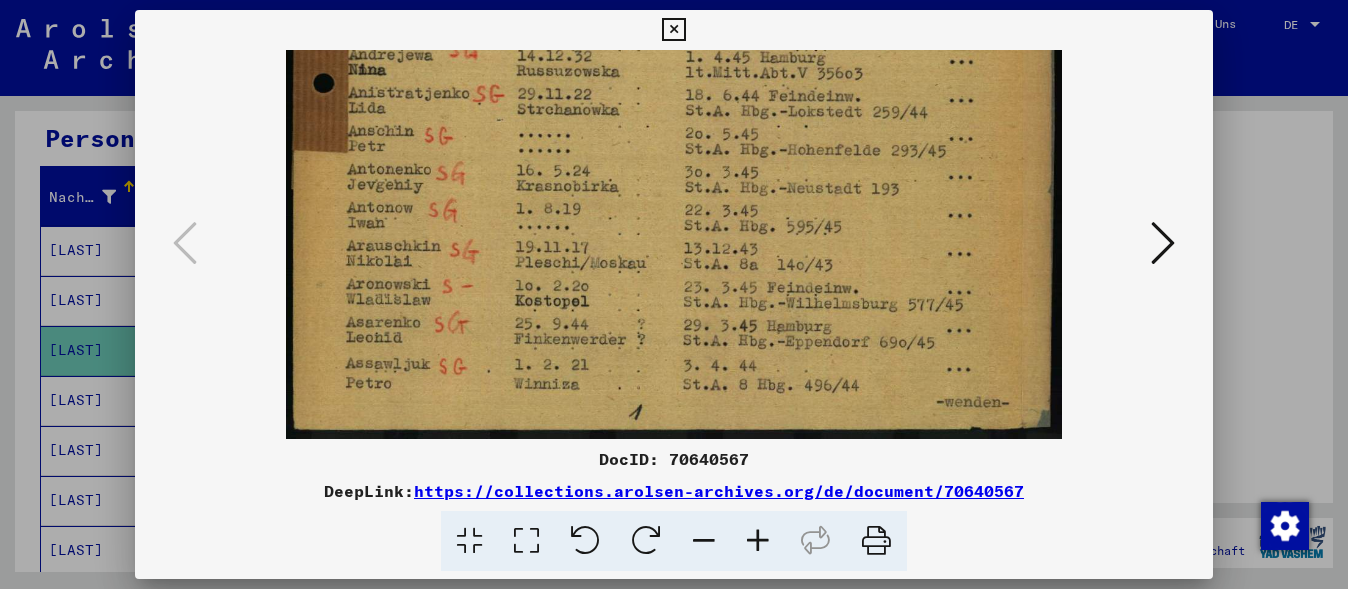drag, startPoint x: 807, startPoint y: 300, endPoint x: 855, endPoint y: 99, distance: 206.65189 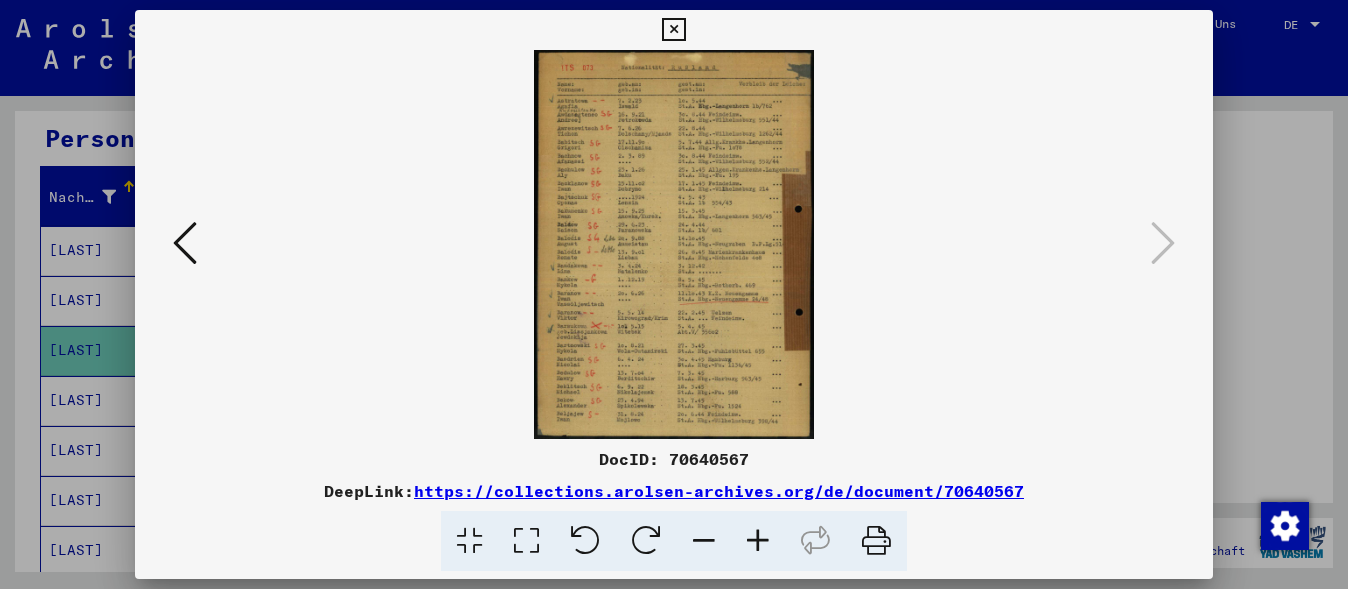 click at bounding box center (674, 244) 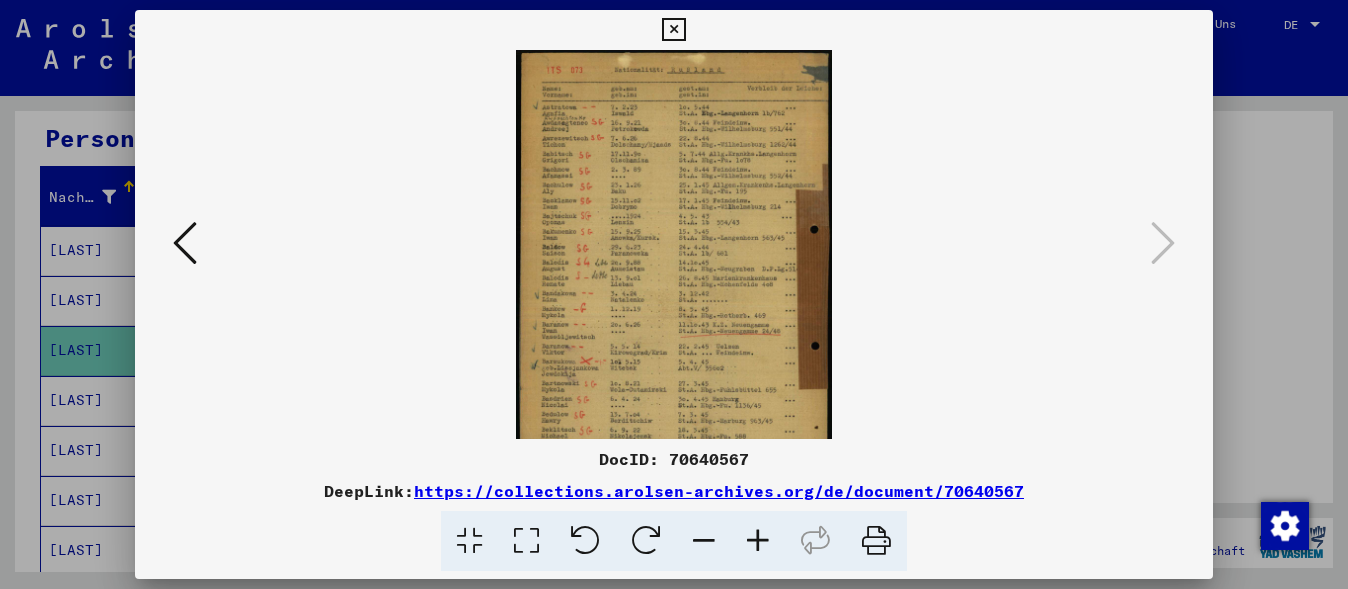 click at bounding box center [758, 541] 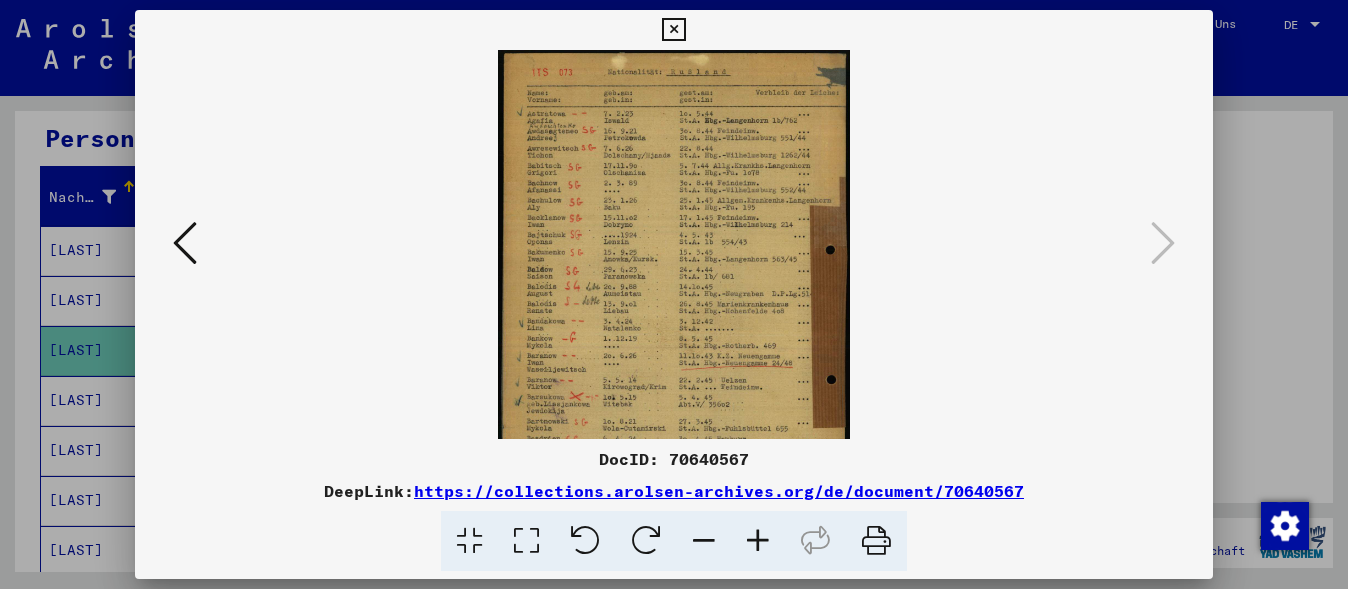 click at bounding box center [758, 541] 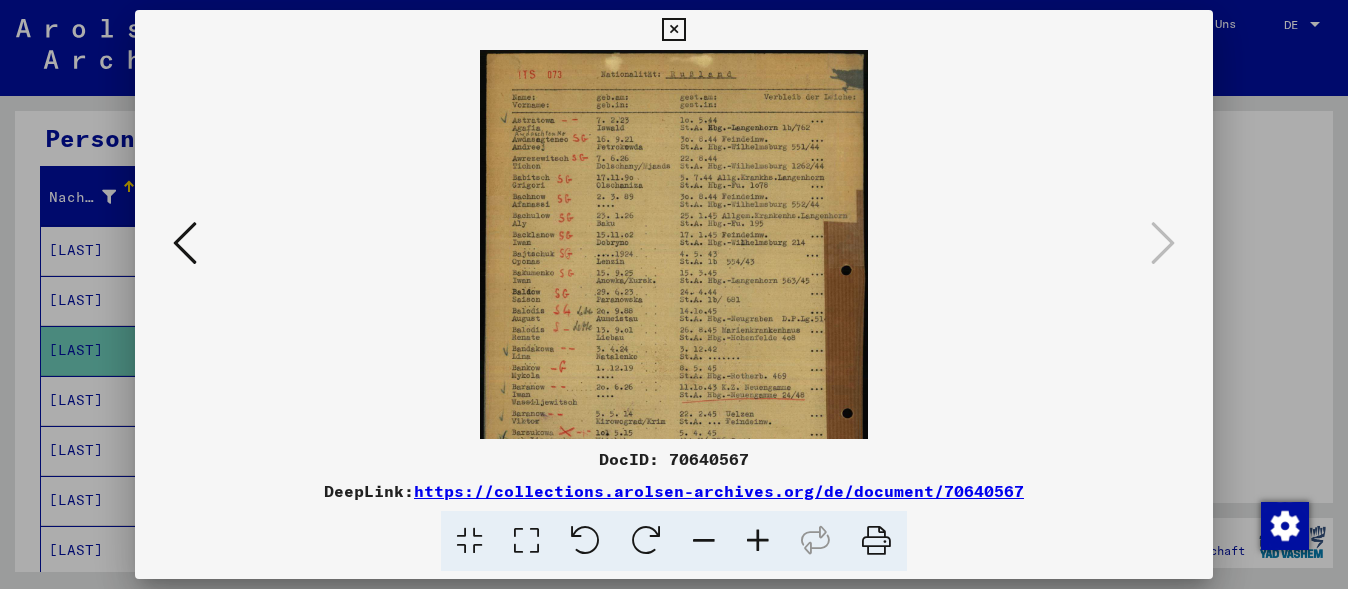 click at bounding box center (758, 541) 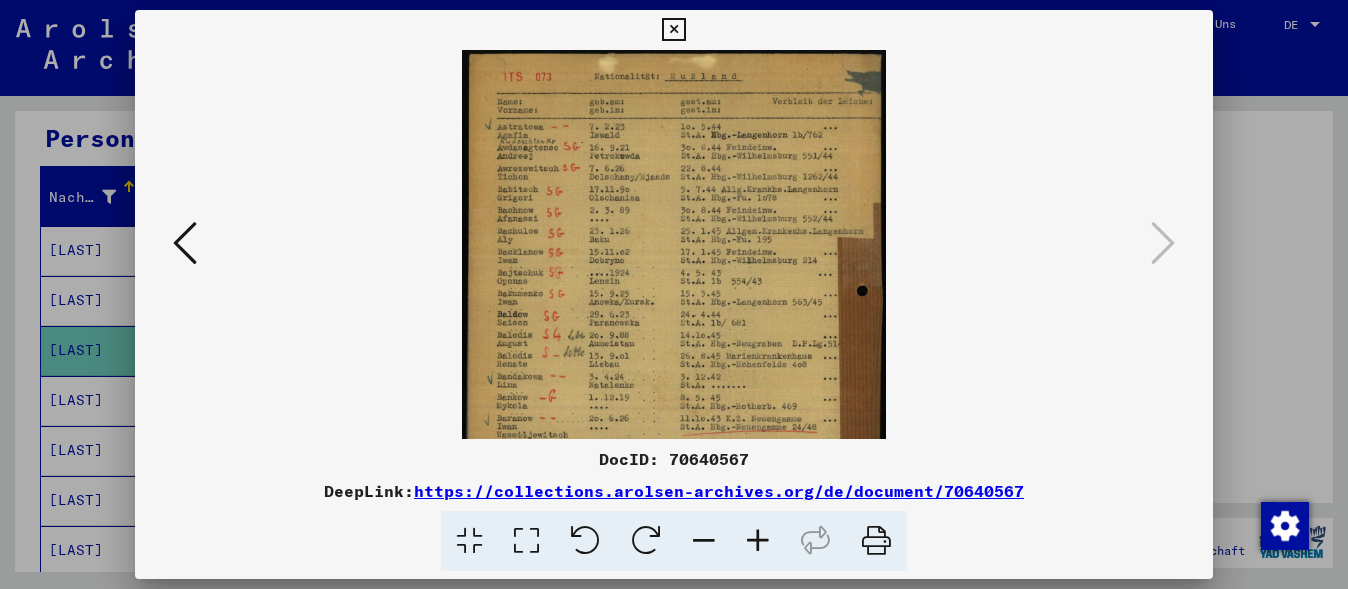 click at bounding box center (758, 541) 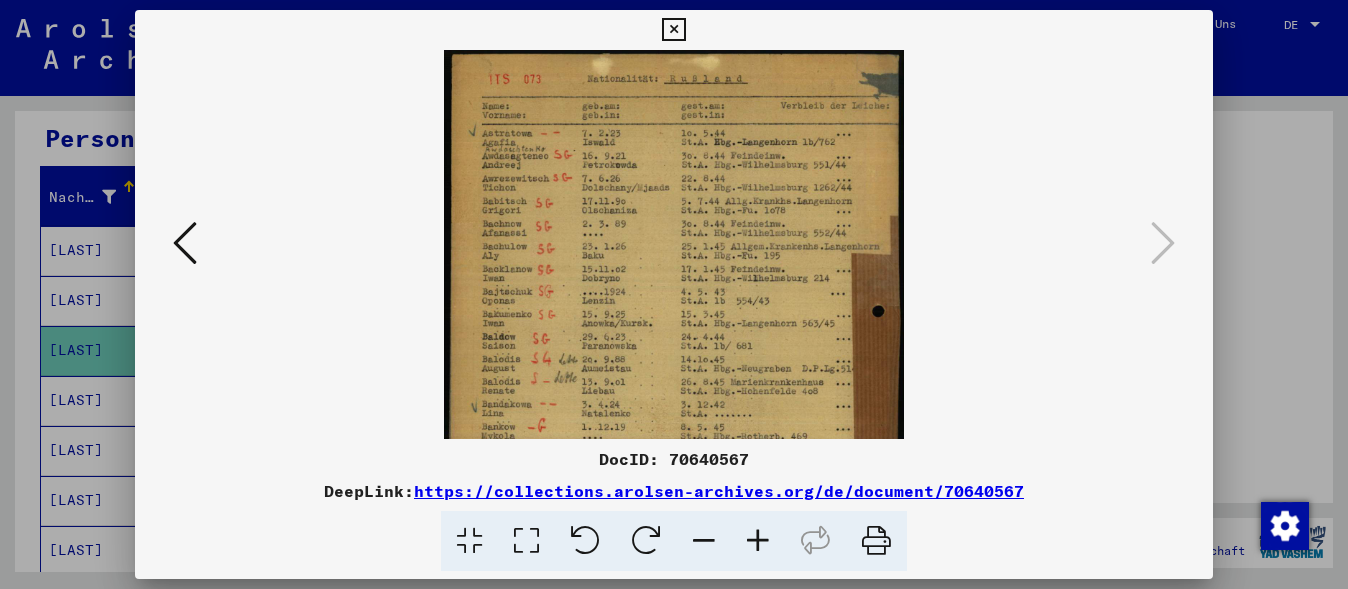 click at bounding box center (758, 541) 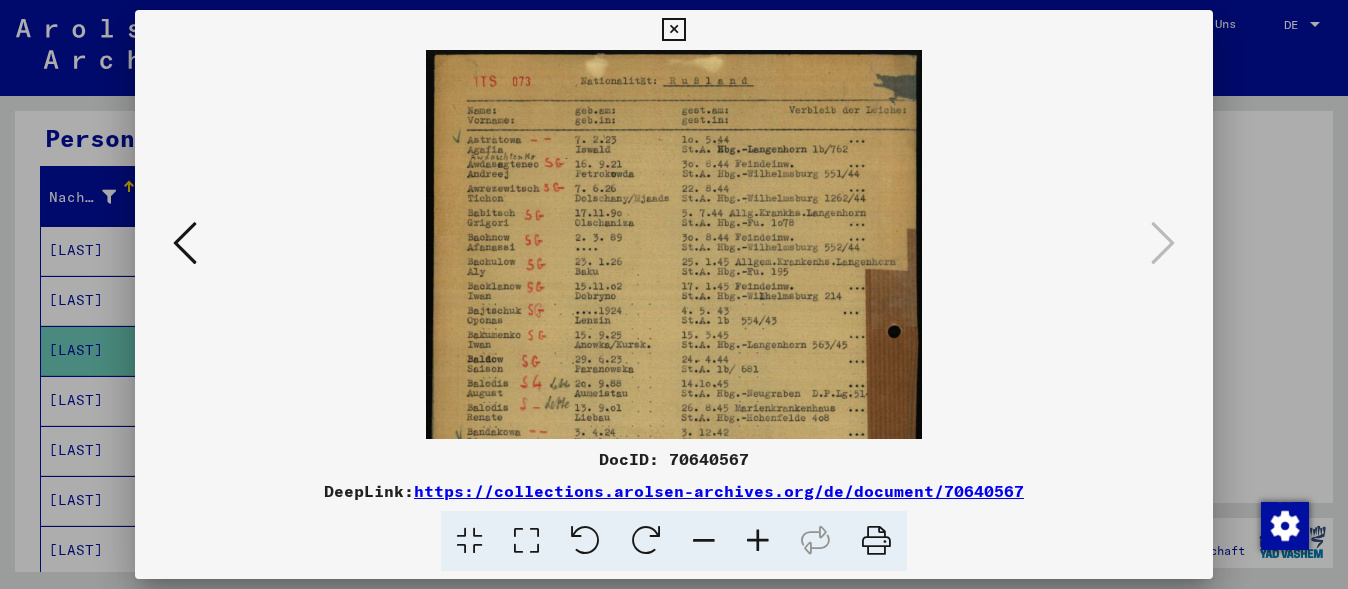 click at bounding box center (758, 541) 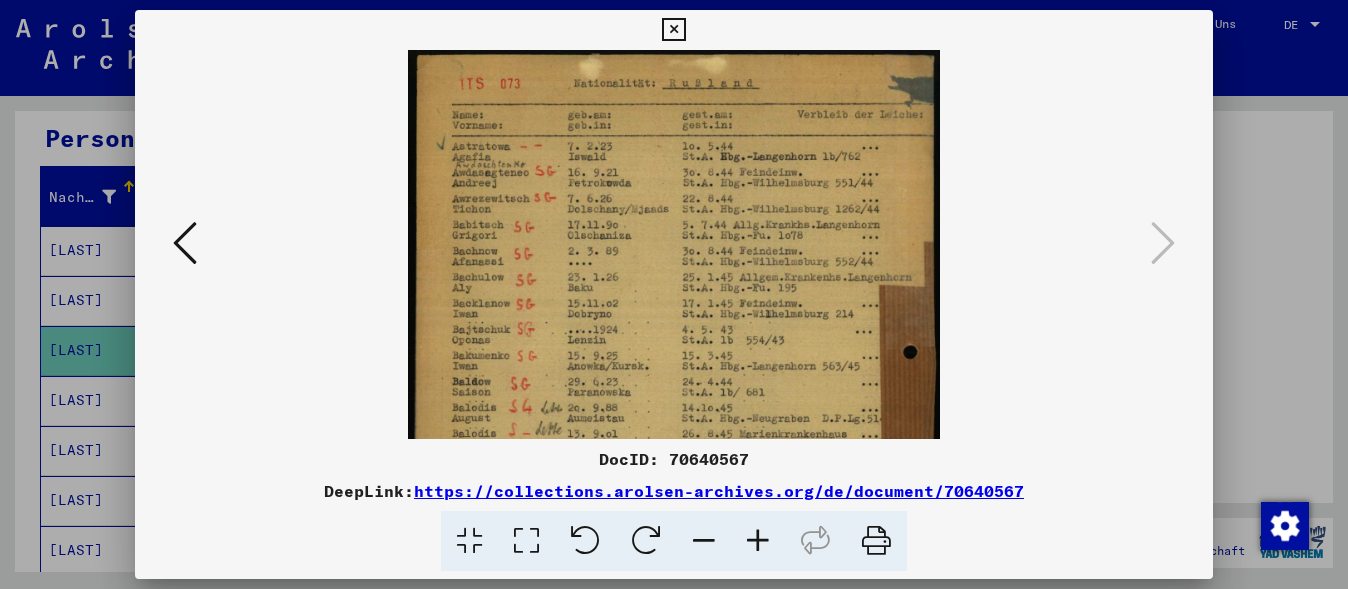 click at bounding box center [758, 541] 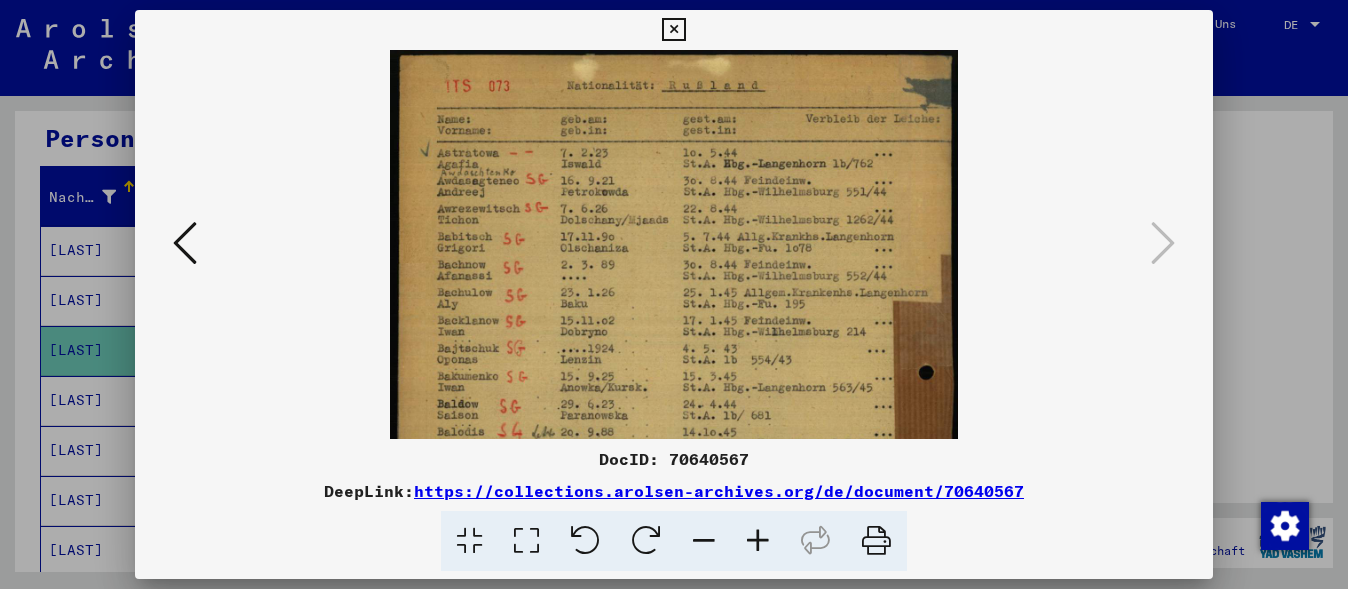 click at bounding box center (758, 541) 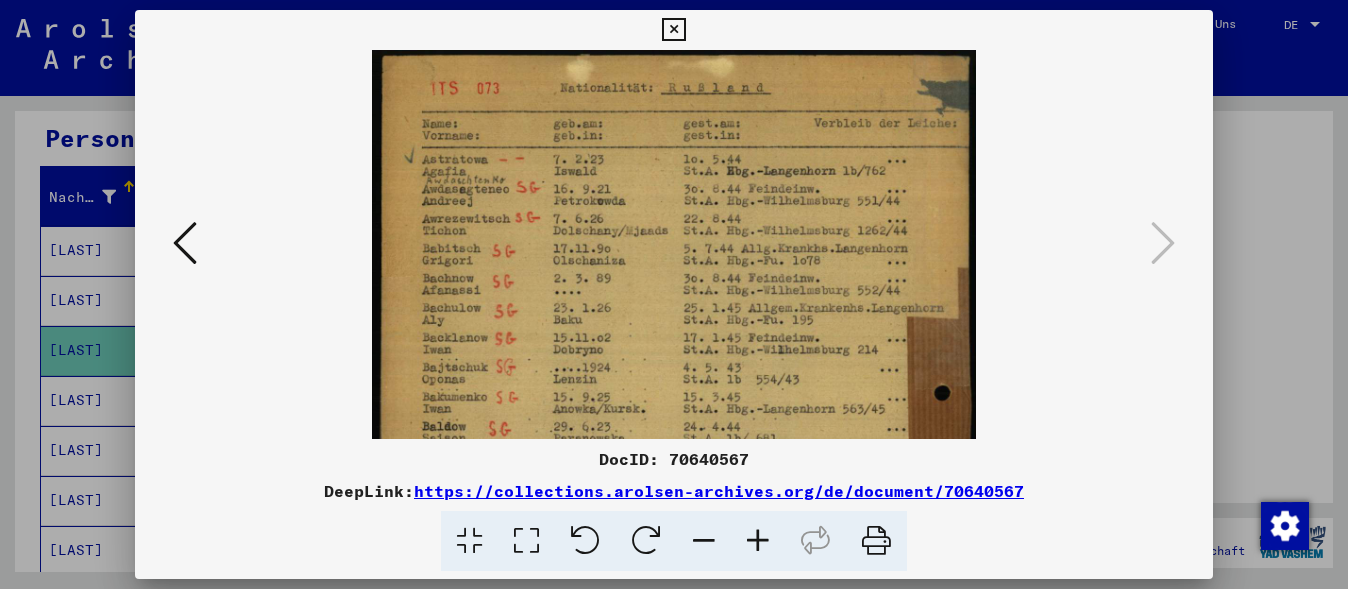 click at bounding box center (758, 541) 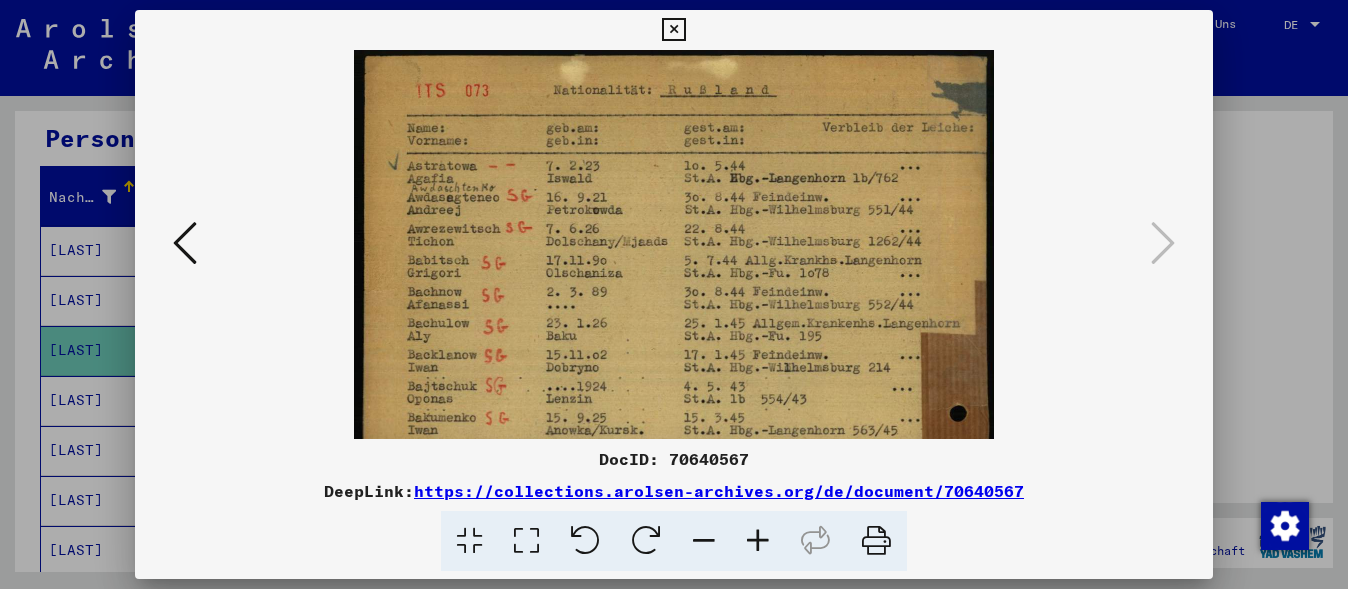 click at bounding box center (758, 541) 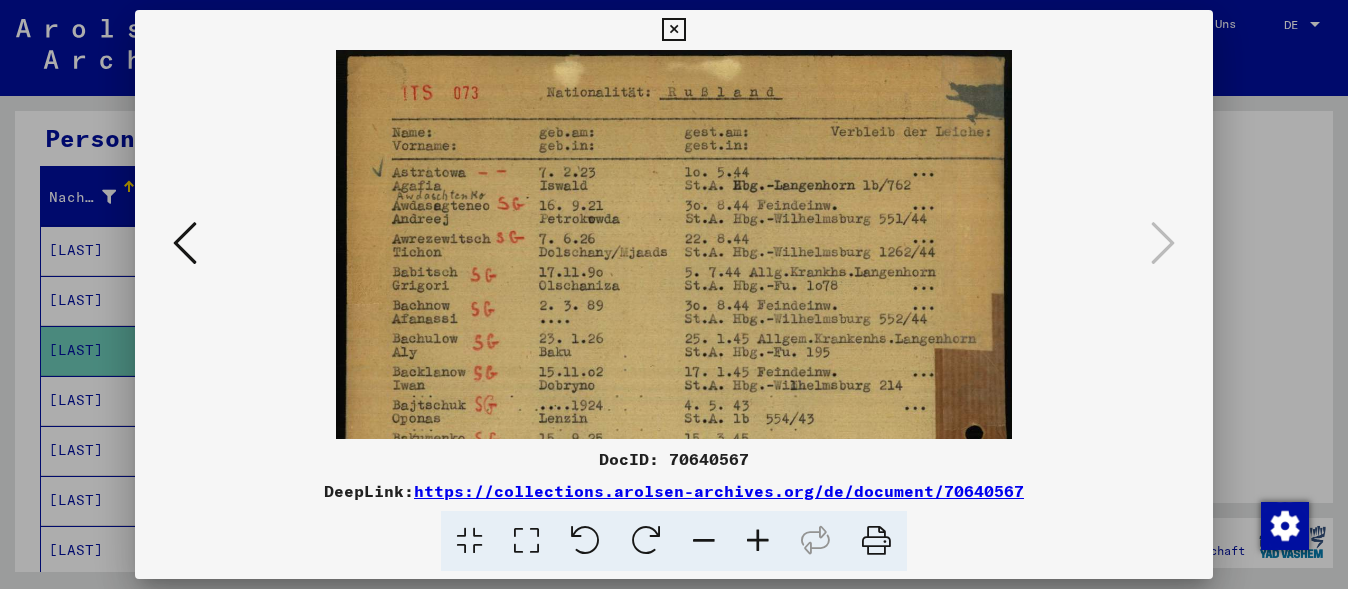 click at bounding box center [758, 541] 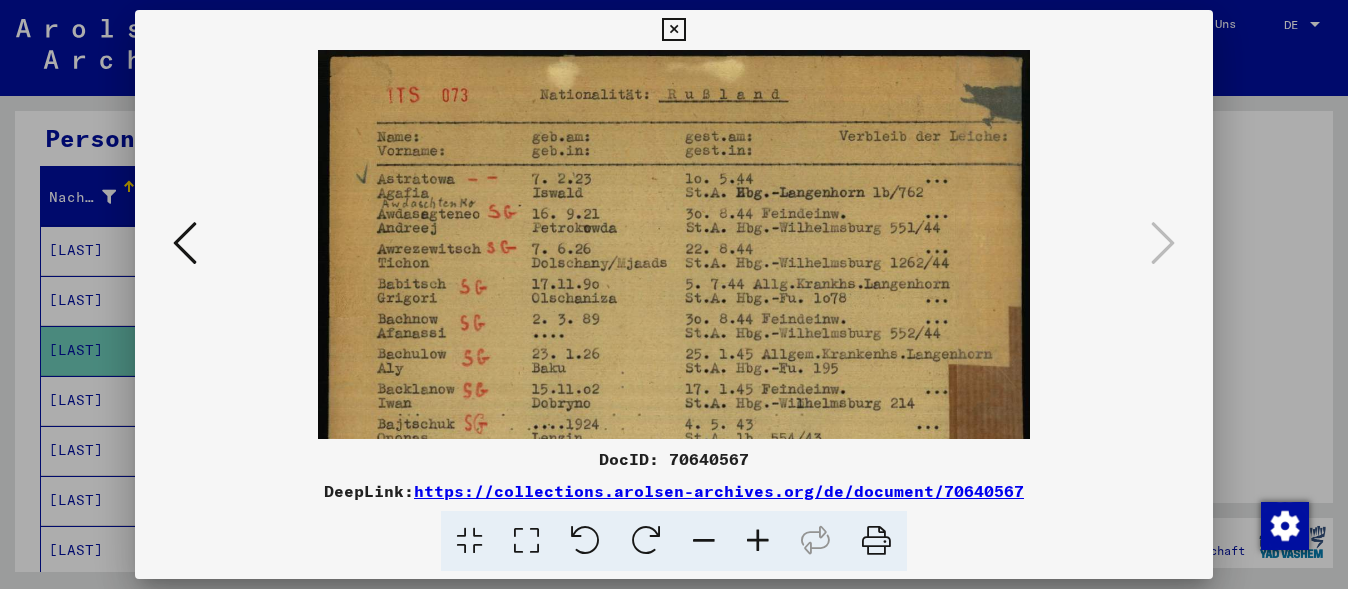 click at bounding box center [758, 541] 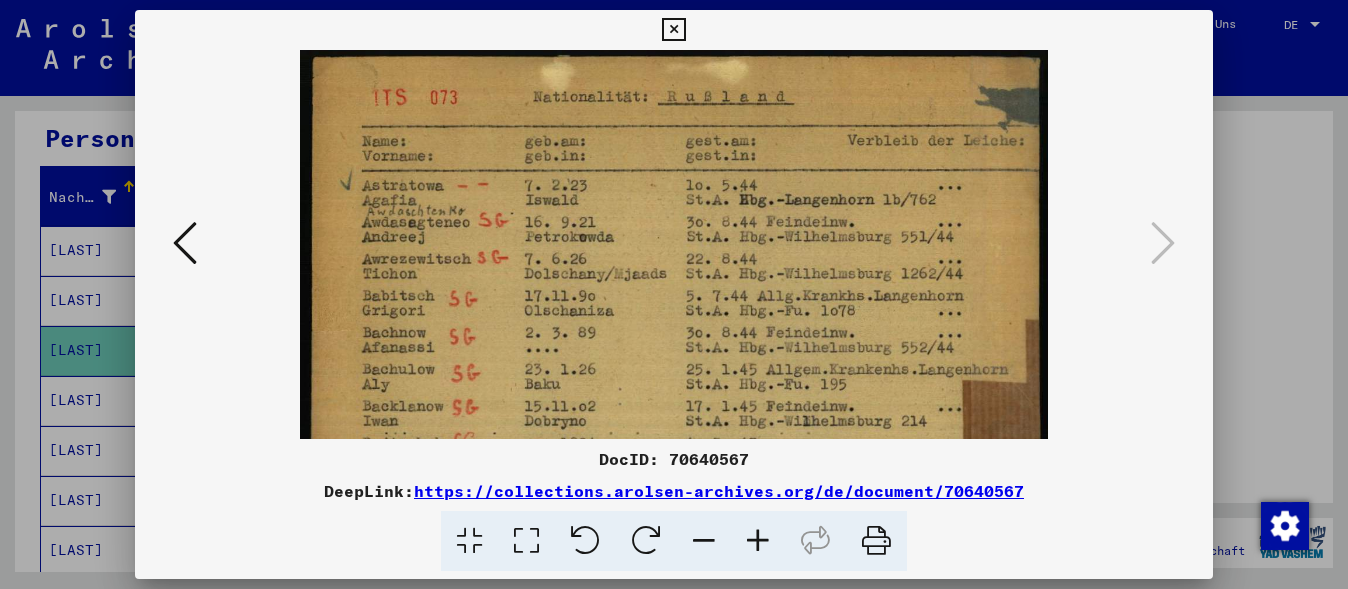 click at bounding box center (758, 541) 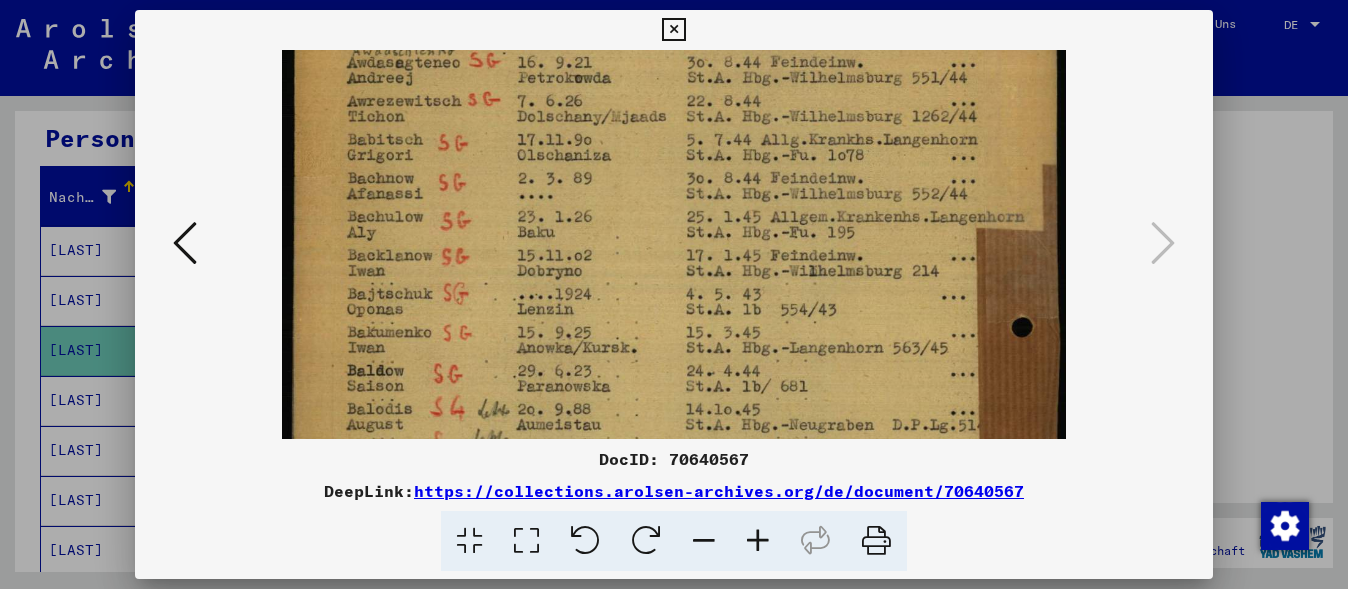 scroll, scrollTop: 172, scrollLeft: 0, axis: vertical 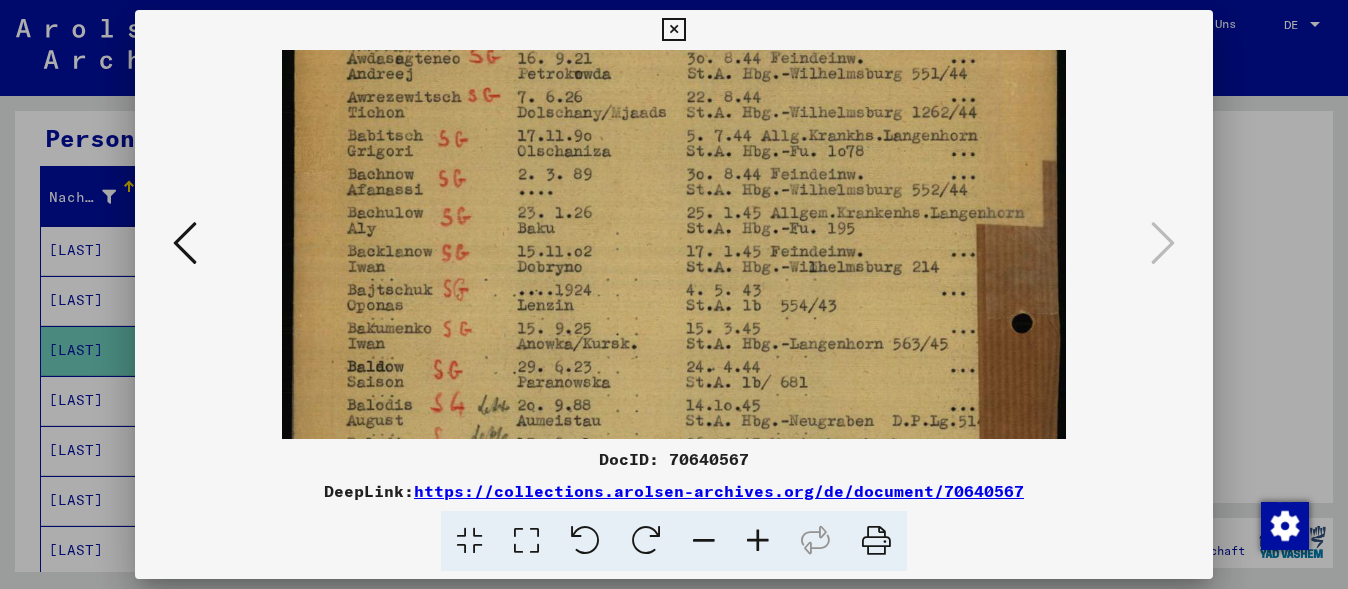 drag, startPoint x: 583, startPoint y: 362, endPoint x: 622, endPoint y: 190, distance: 176.3661 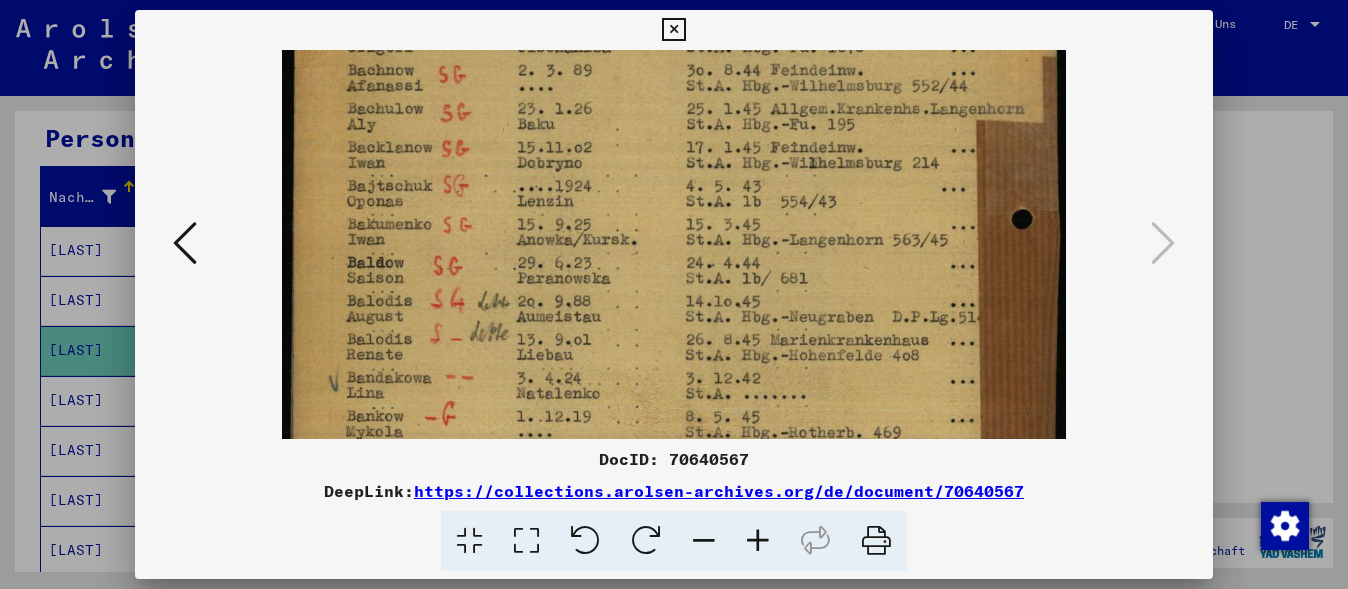 scroll, scrollTop: 299, scrollLeft: 0, axis: vertical 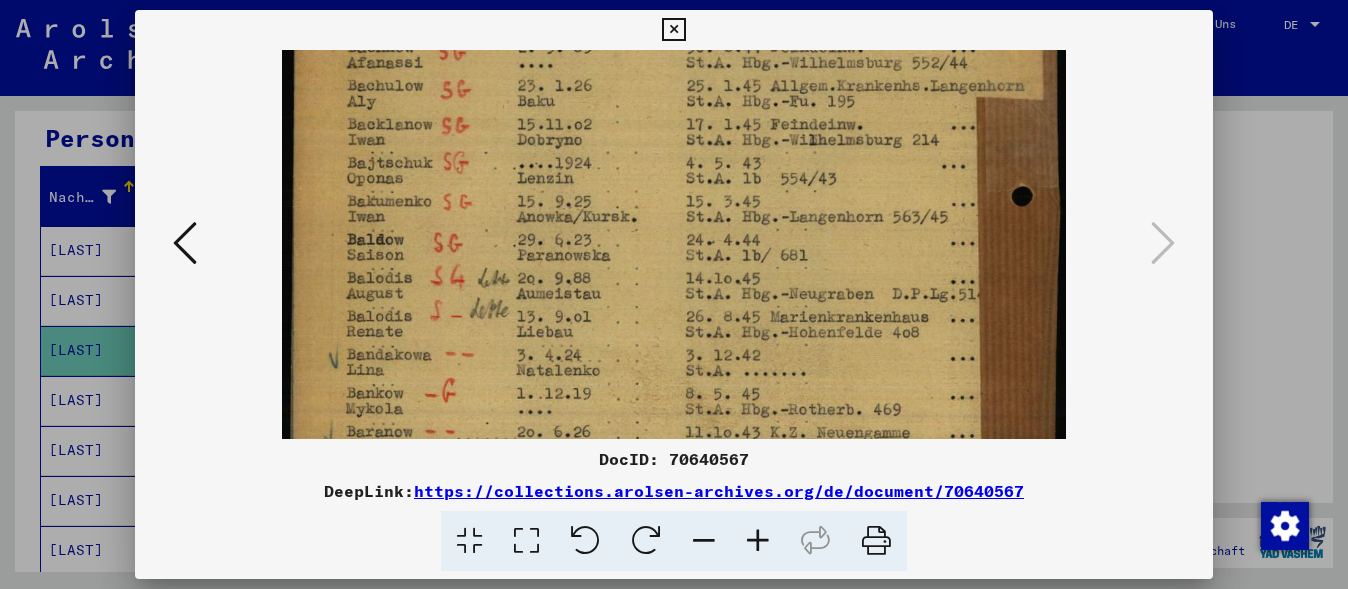 drag, startPoint x: 532, startPoint y: 312, endPoint x: 605, endPoint y: 185, distance: 146.48549 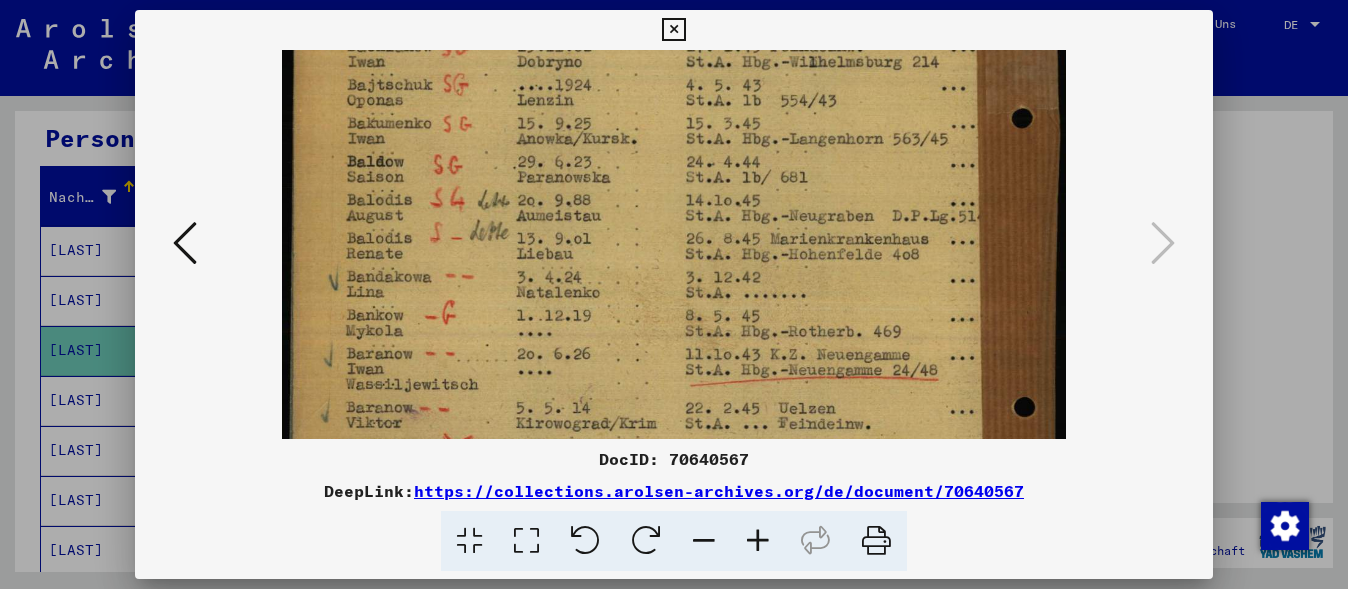 scroll, scrollTop: 385, scrollLeft: 0, axis: vertical 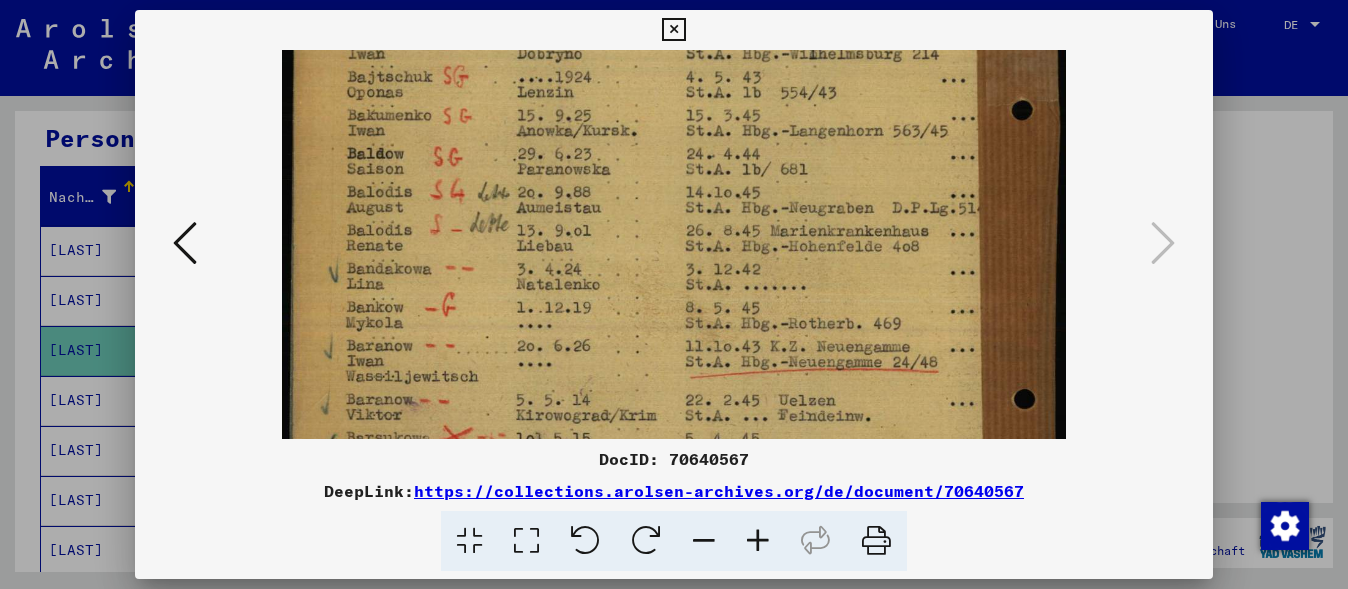 drag, startPoint x: 579, startPoint y: 302, endPoint x: 592, endPoint y: 216, distance: 86.977005 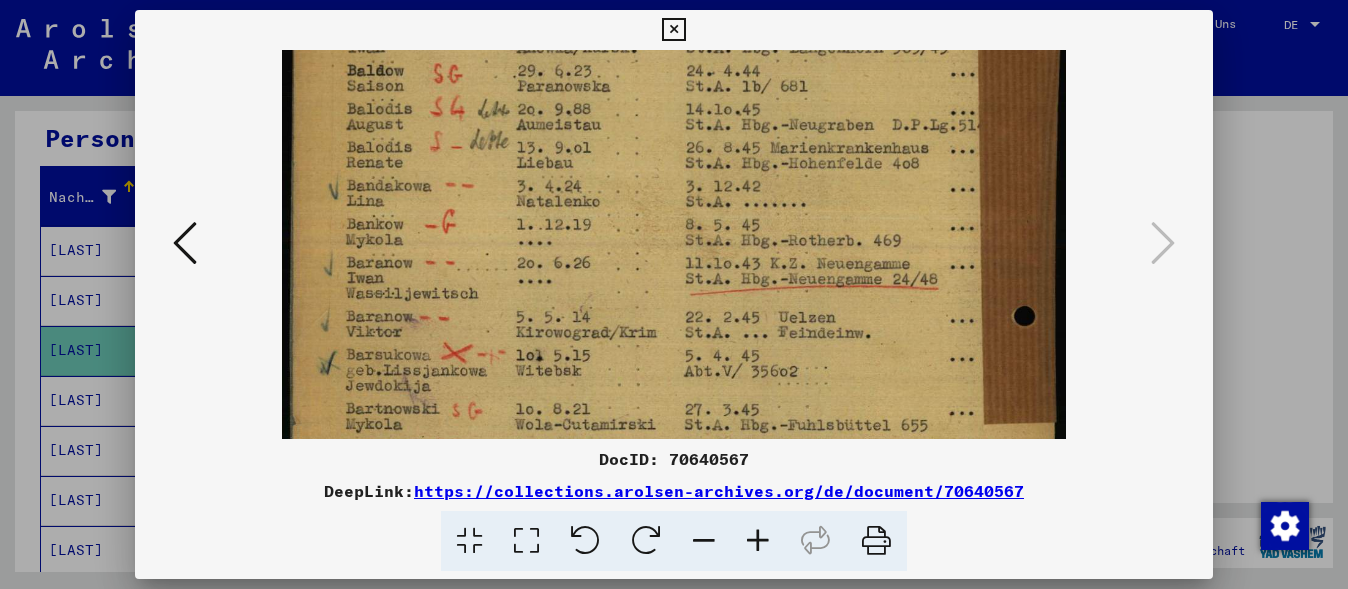 scroll, scrollTop: 478, scrollLeft: 0, axis: vertical 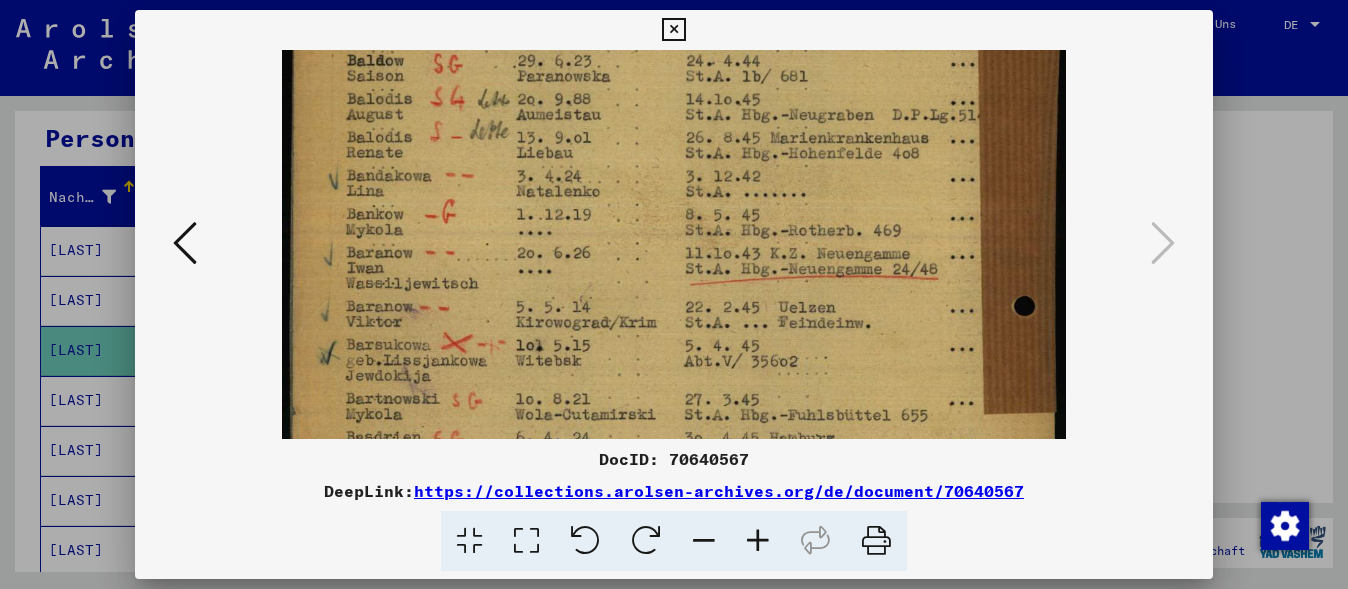 drag, startPoint x: 581, startPoint y: 325, endPoint x: 606, endPoint y: 232, distance: 96.30161 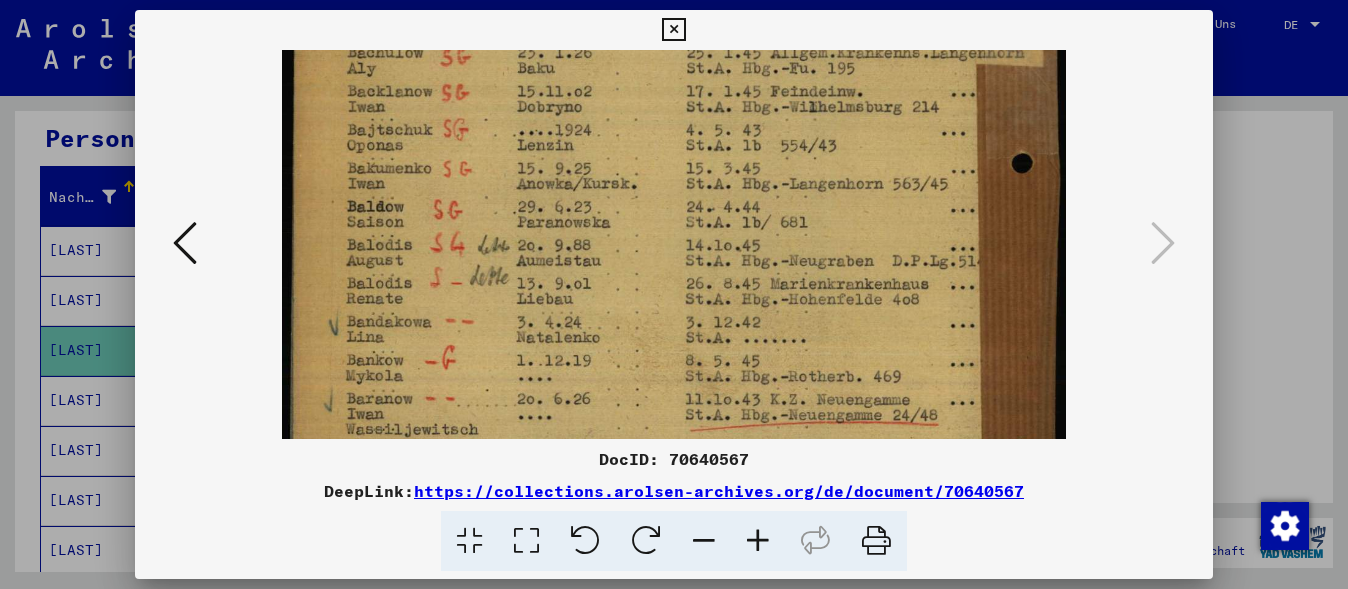 scroll, scrollTop: 330, scrollLeft: 0, axis: vertical 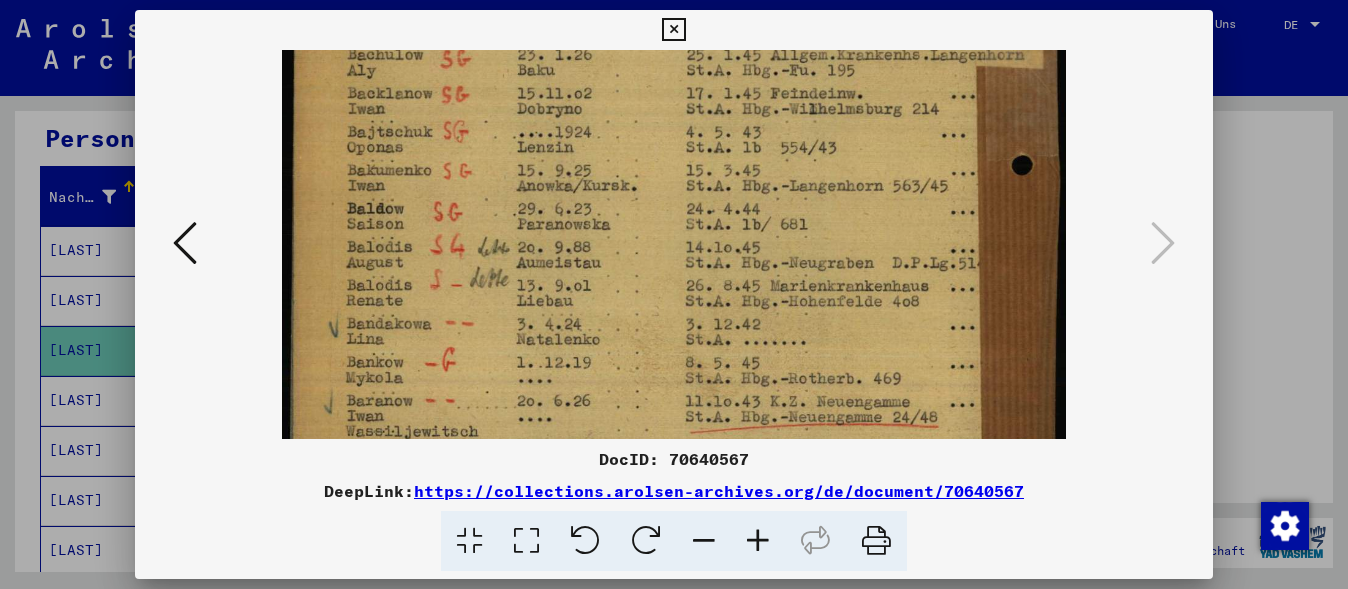 drag, startPoint x: 540, startPoint y: 208, endPoint x: 577, endPoint y: 356, distance: 152.5549 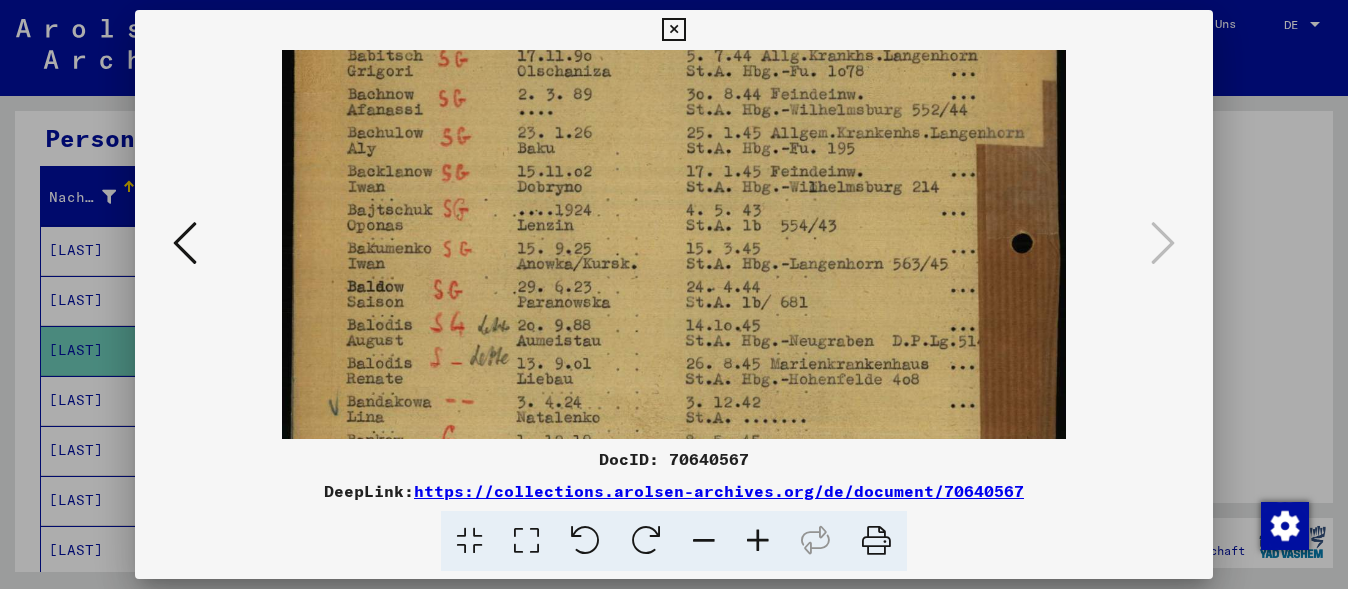 scroll, scrollTop: 248, scrollLeft: 0, axis: vertical 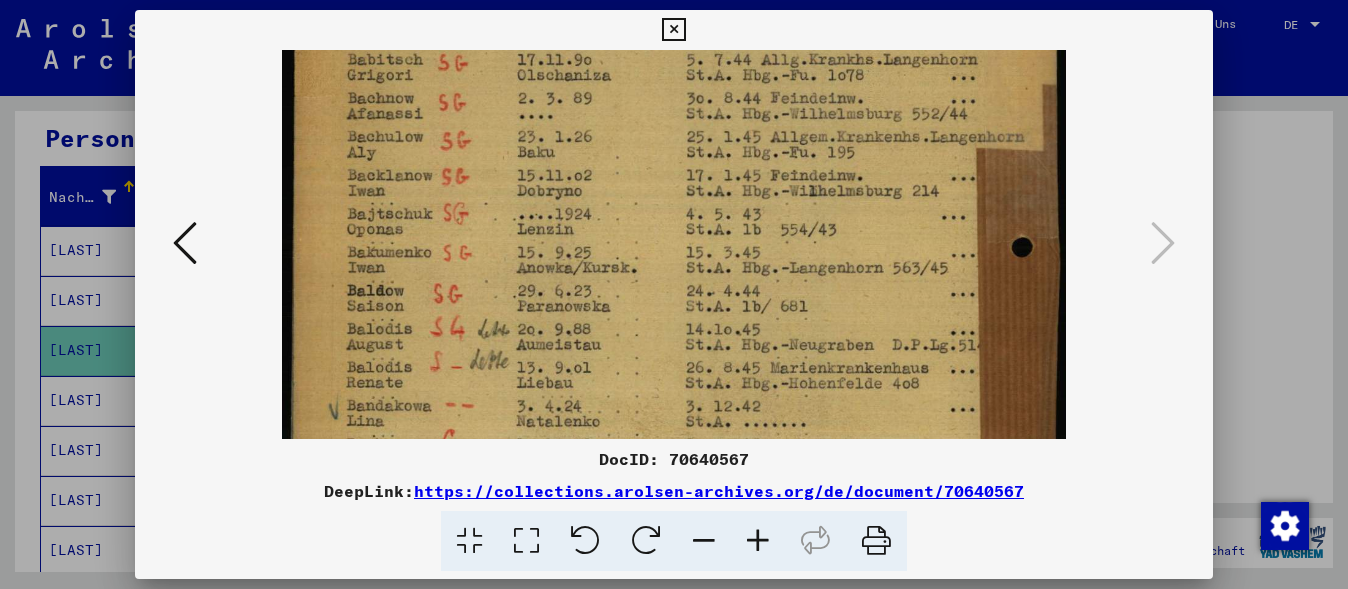 drag, startPoint x: 596, startPoint y: 198, endPoint x: 609, endPoint y: 280, distance: 83.02409 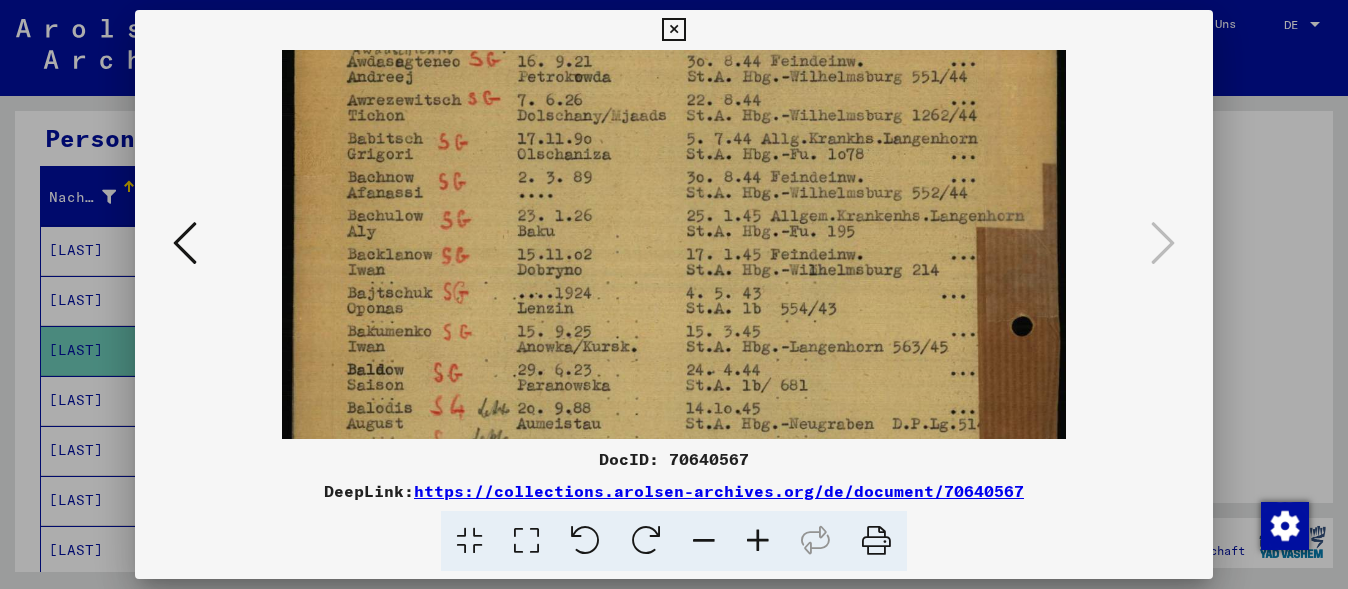 scroll, scrollTop: 157, scrollLeft: 0, axis: vertical 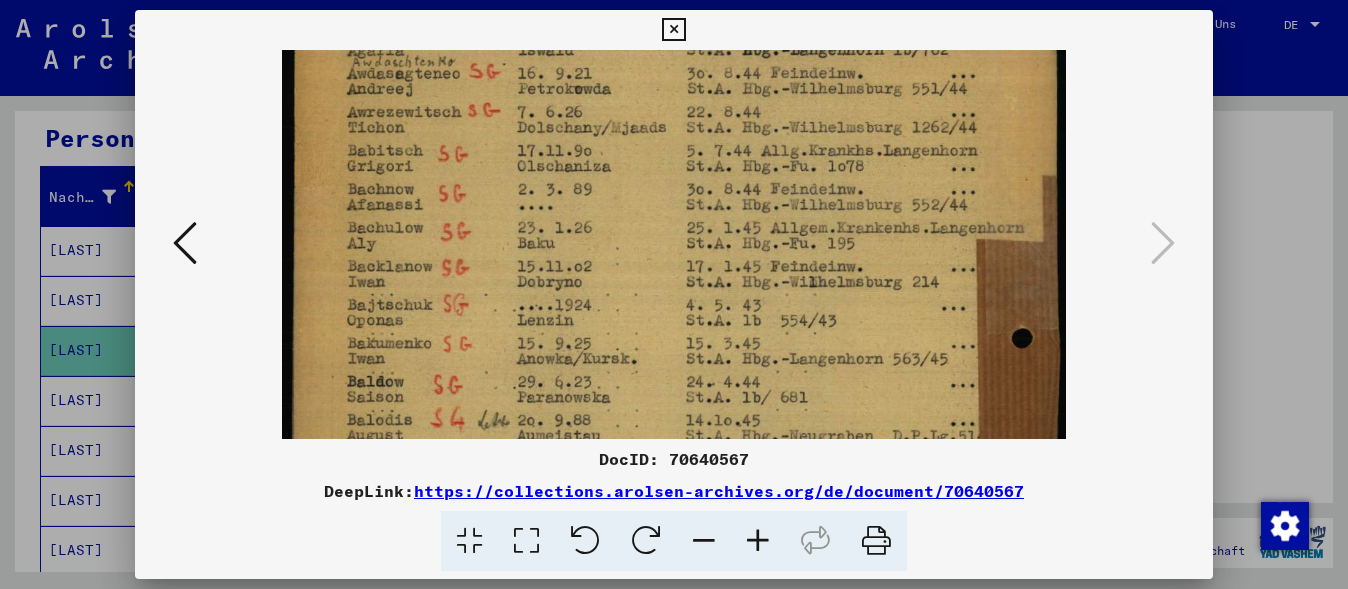 drag, startPoint x: 586, startPoint y: 159, endPoint x: 602, endPoint y: 250, distance: 92.39589 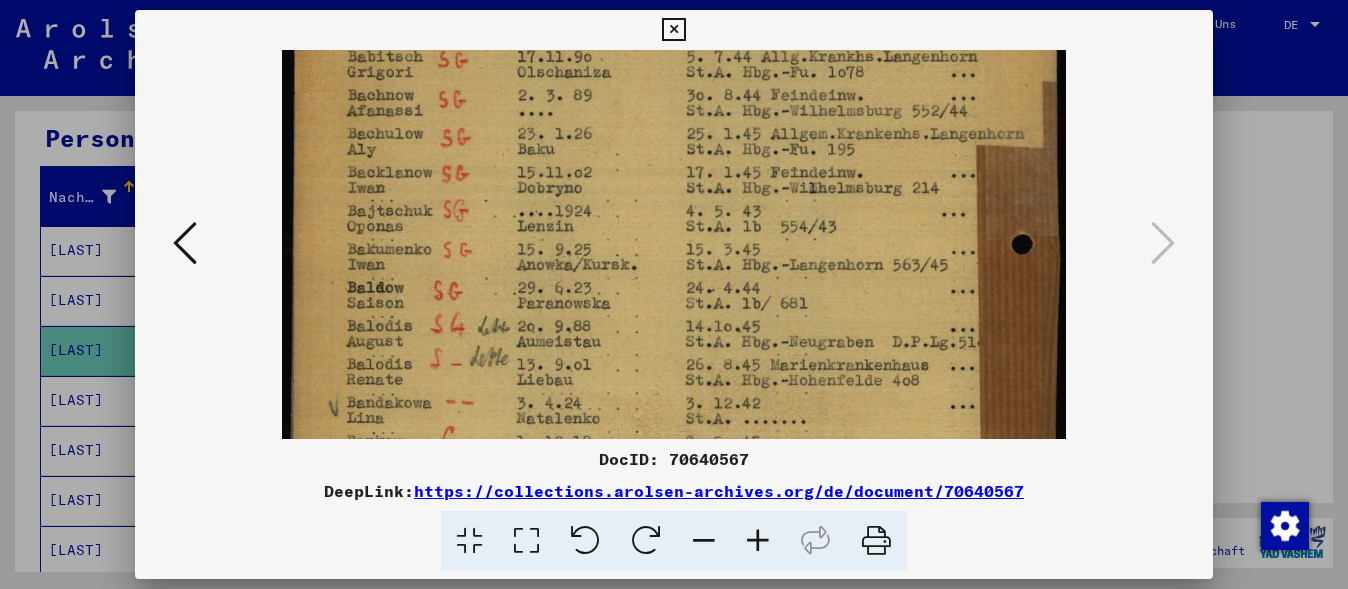 scroll, scrollTop: 256, scrollLeft: 0, axis: vertical 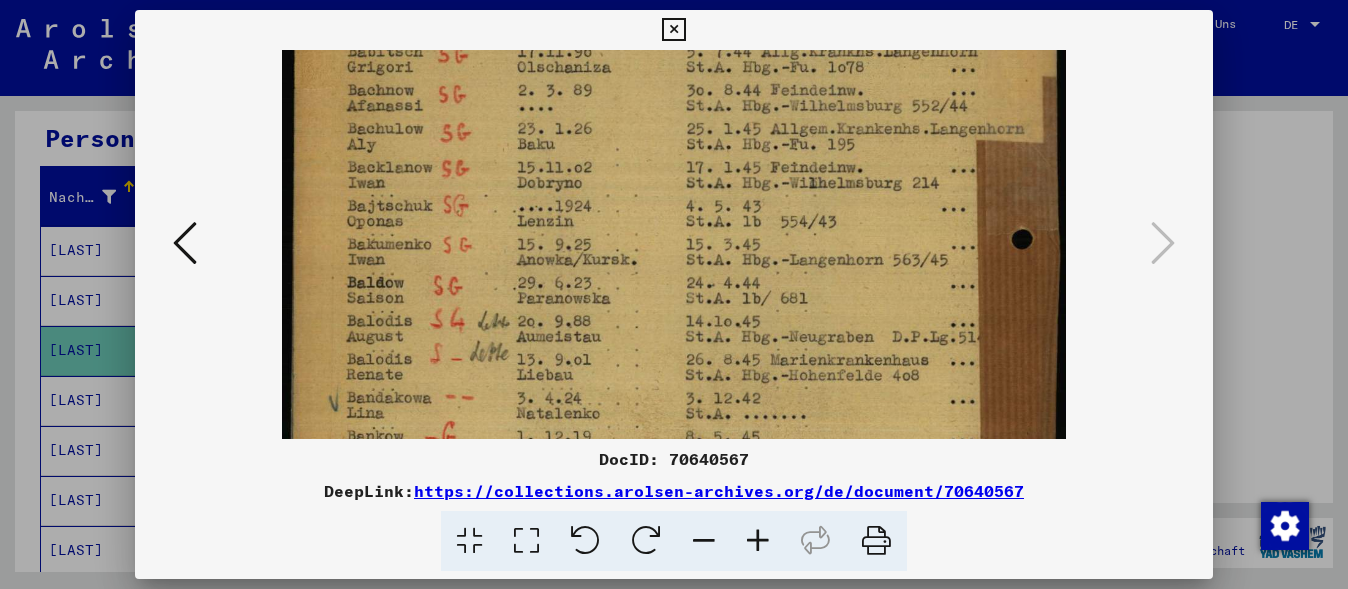 drag, startPoint x: 508, startPoint y: 396, endPoint x: 597, endPoint y: 297, distance: 133.12401 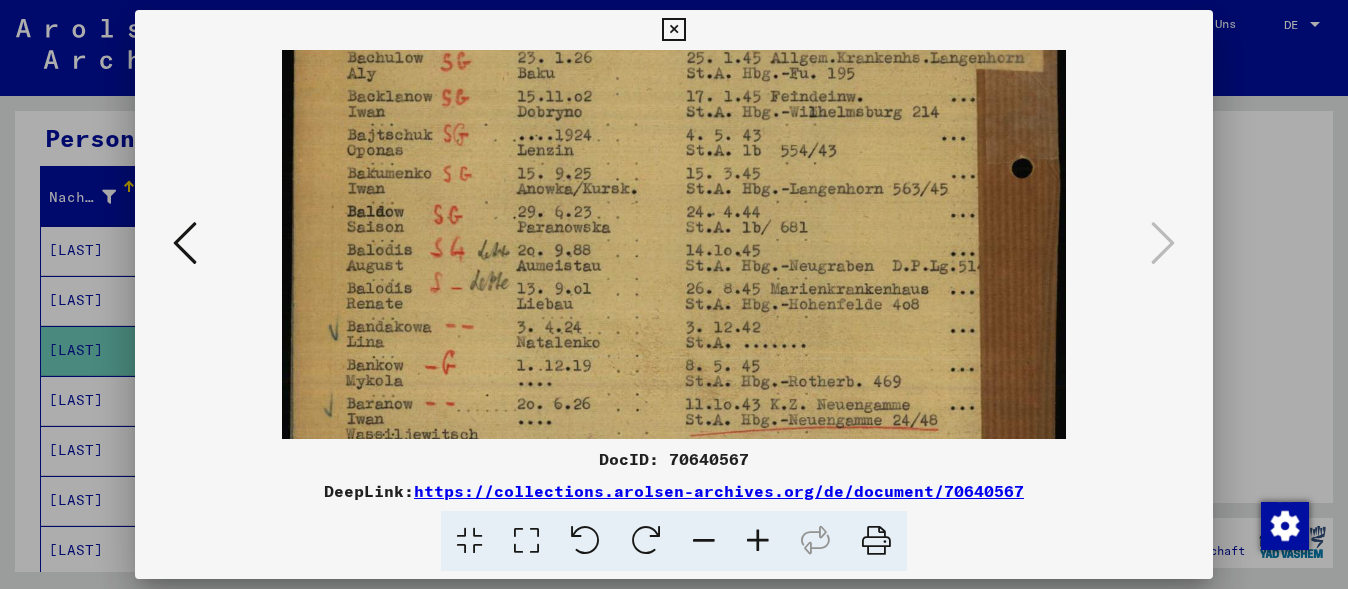 scroll, scrollTop: 347, scrollLeft: 0, axis: vertical 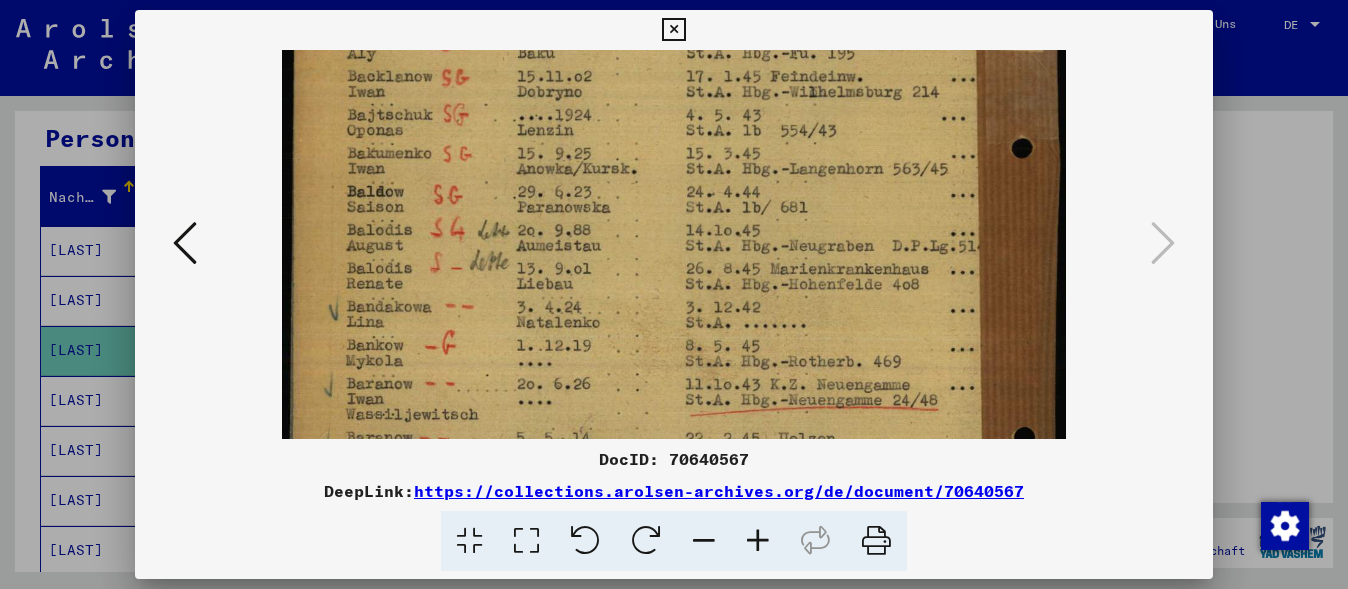 drag, startPoint x: 617, startPoint y: 347, endPoint x: 654, endPoint y: 256, distance: 98.23441 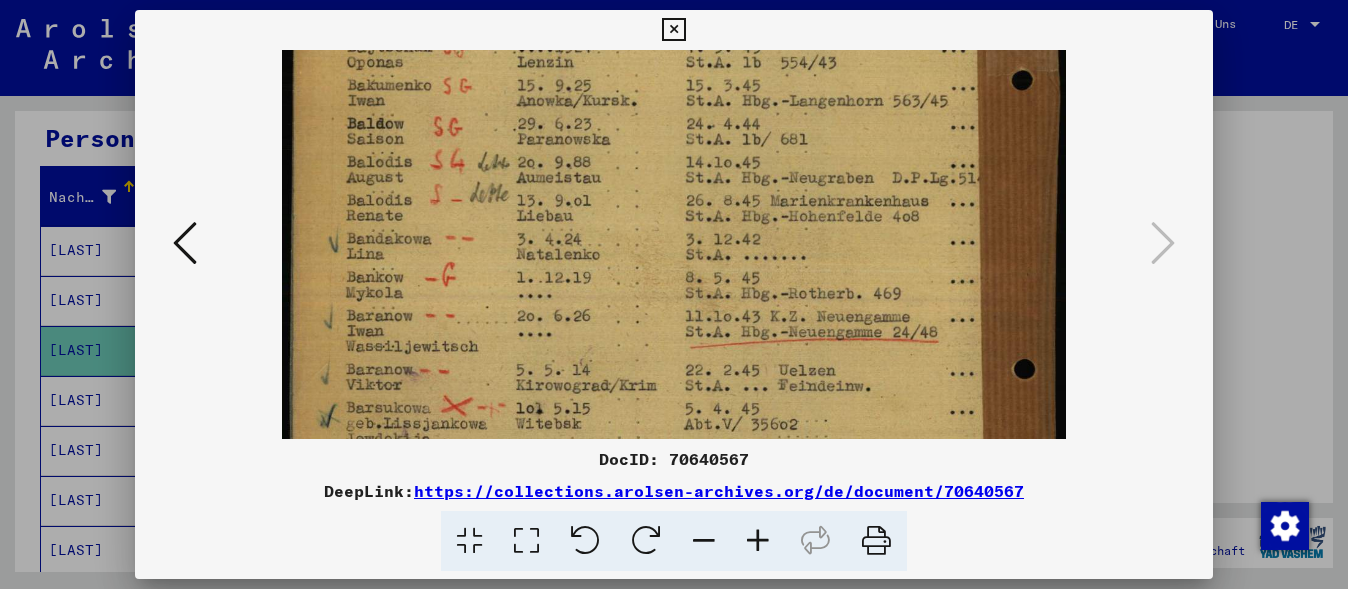 scroll, scrollTop: 424, scrollLeft: 0, axis: vertical 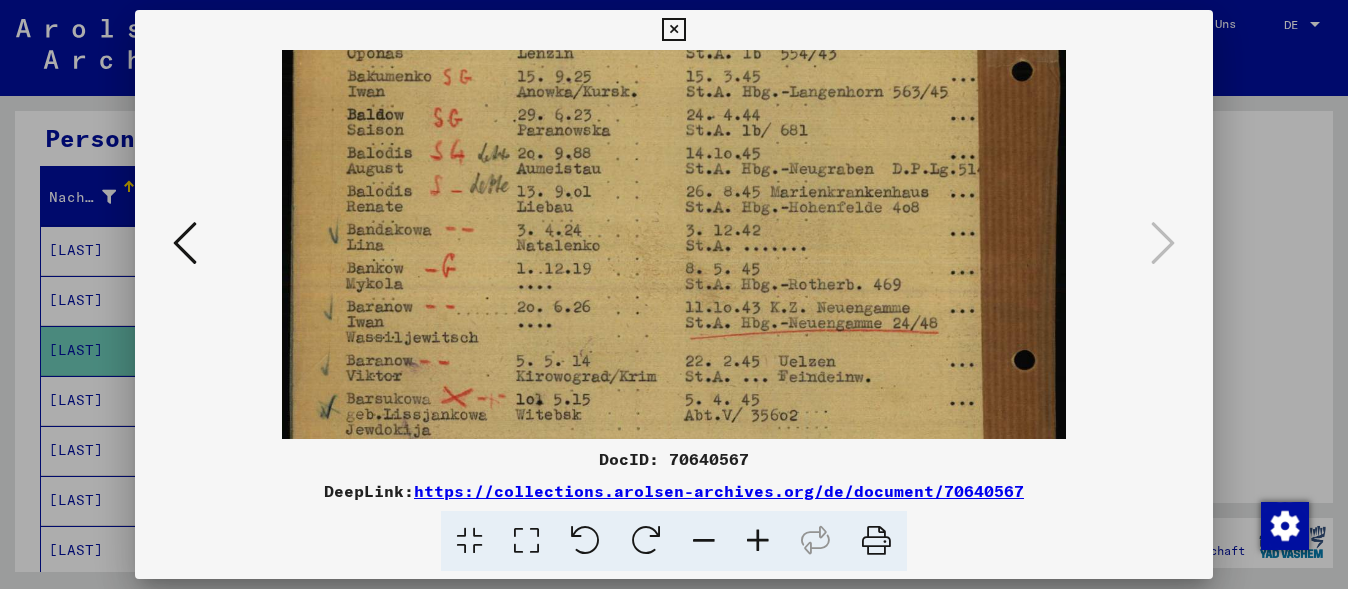 drag, startPoint x: 646, startPoint y: 316, endPoint x: 661, endPoint y: 239, distance: 78.44743 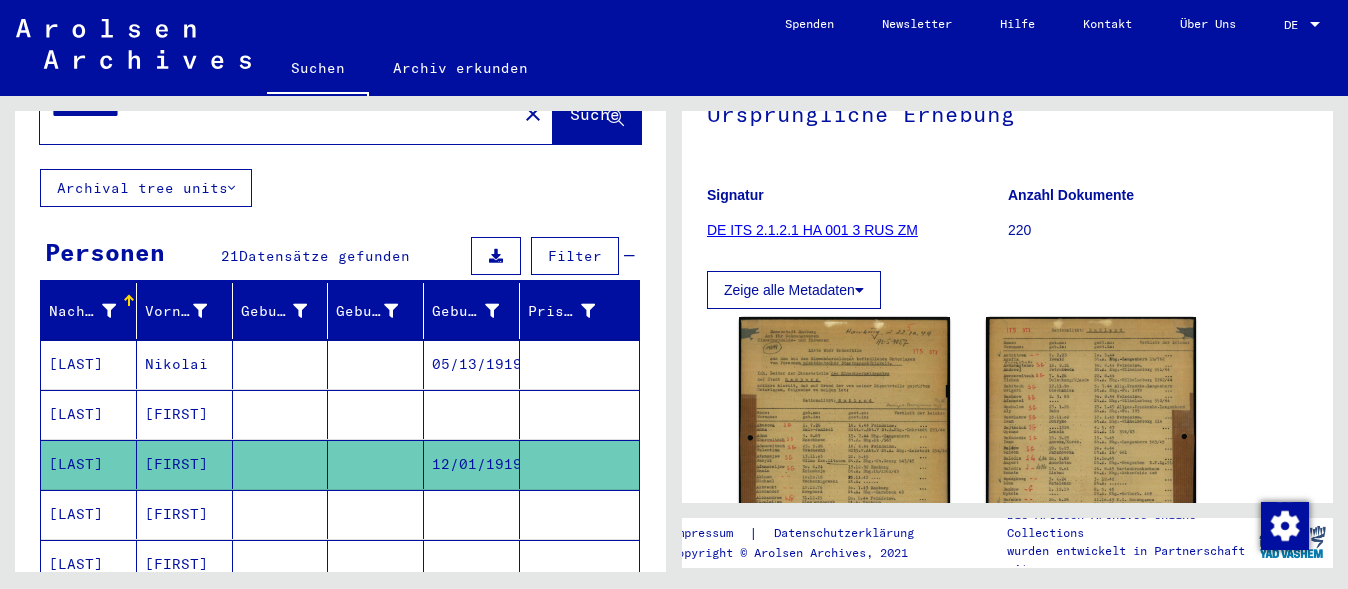 scroll, scrollTop: 0, scrollLeft: 0, axis: both 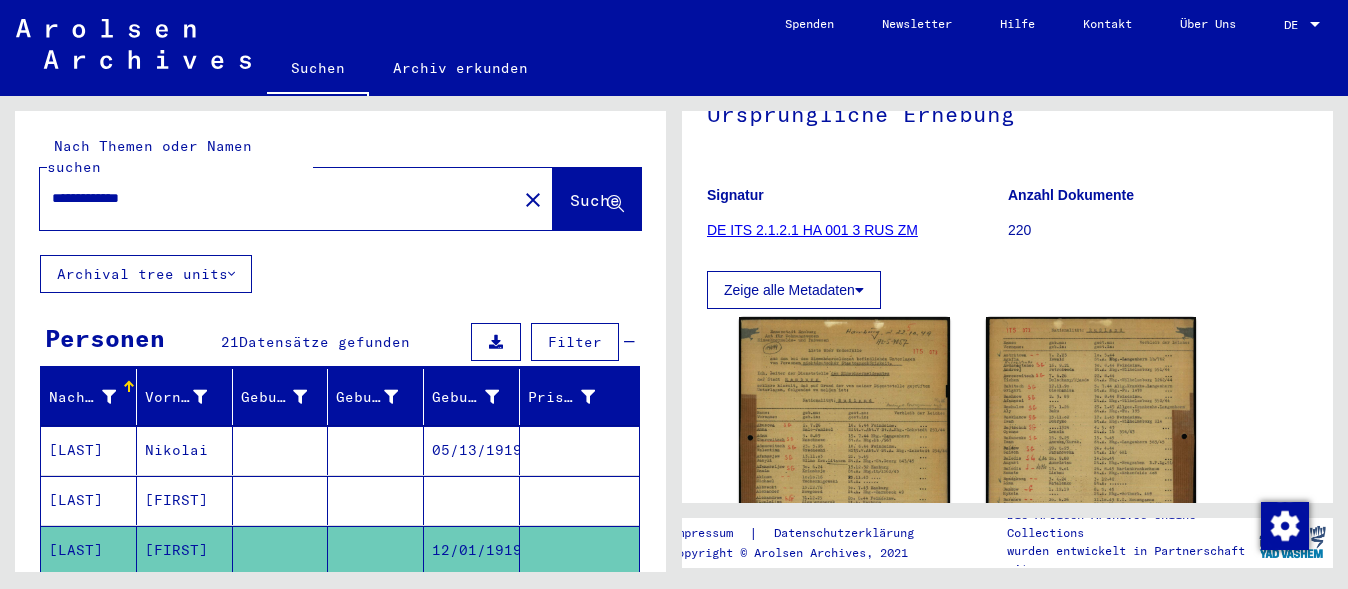 click on "**********" at bounding box center (278, 198) 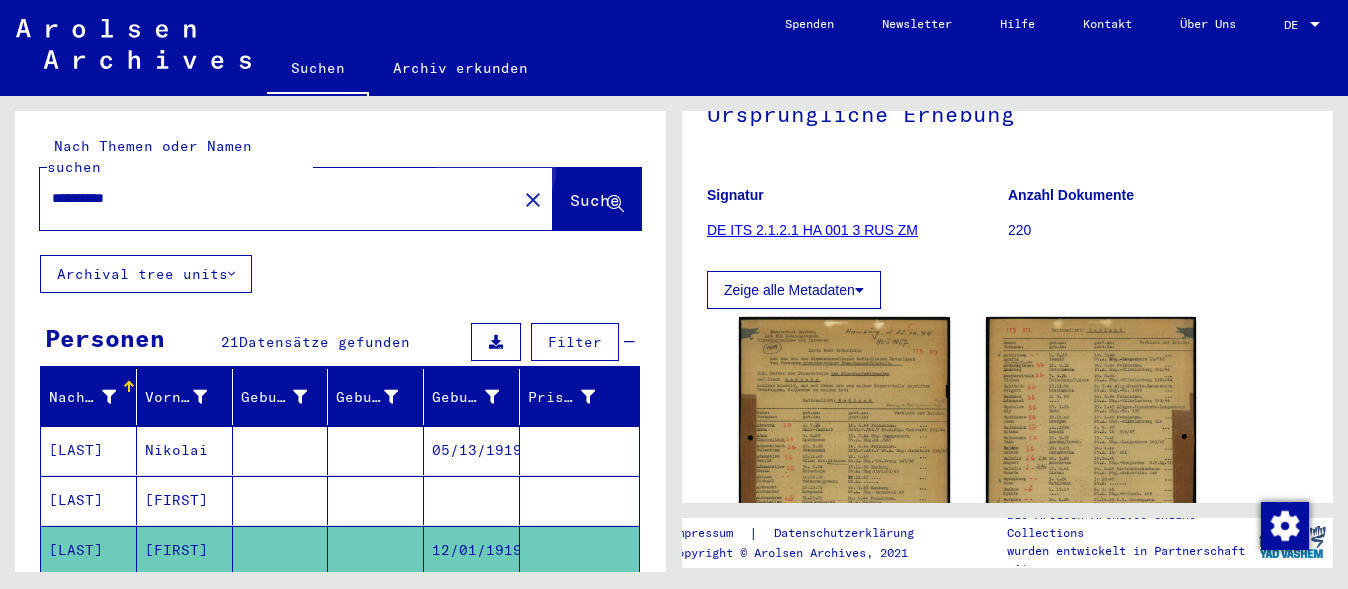 click on "Suche" 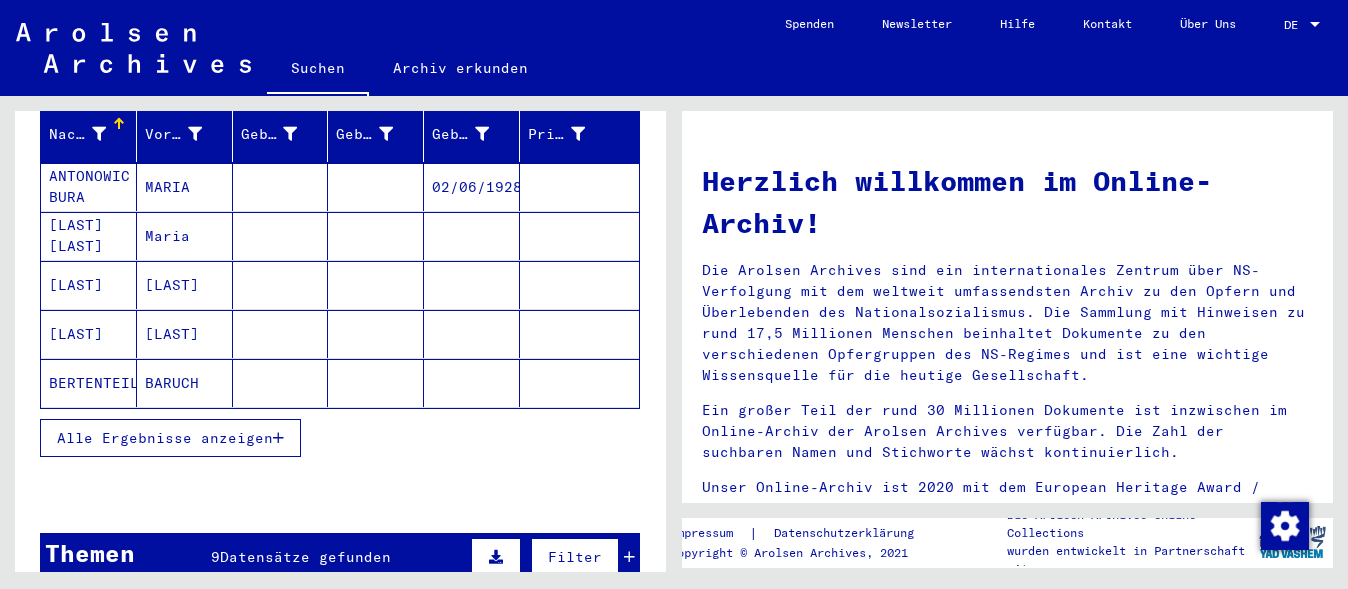 scroll, scrollTop: 300, scrollLeft: 0, axis: vertical 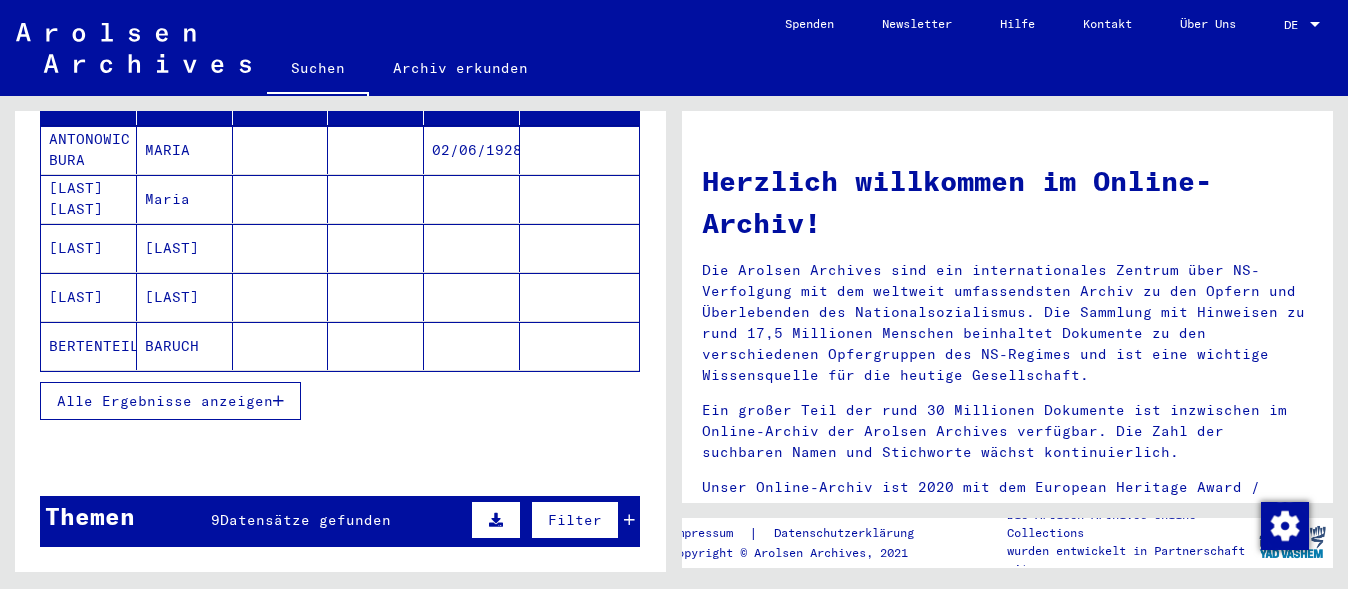 click on "Alle Ergebnisse anzeigen" at bounding box center (165, 401) 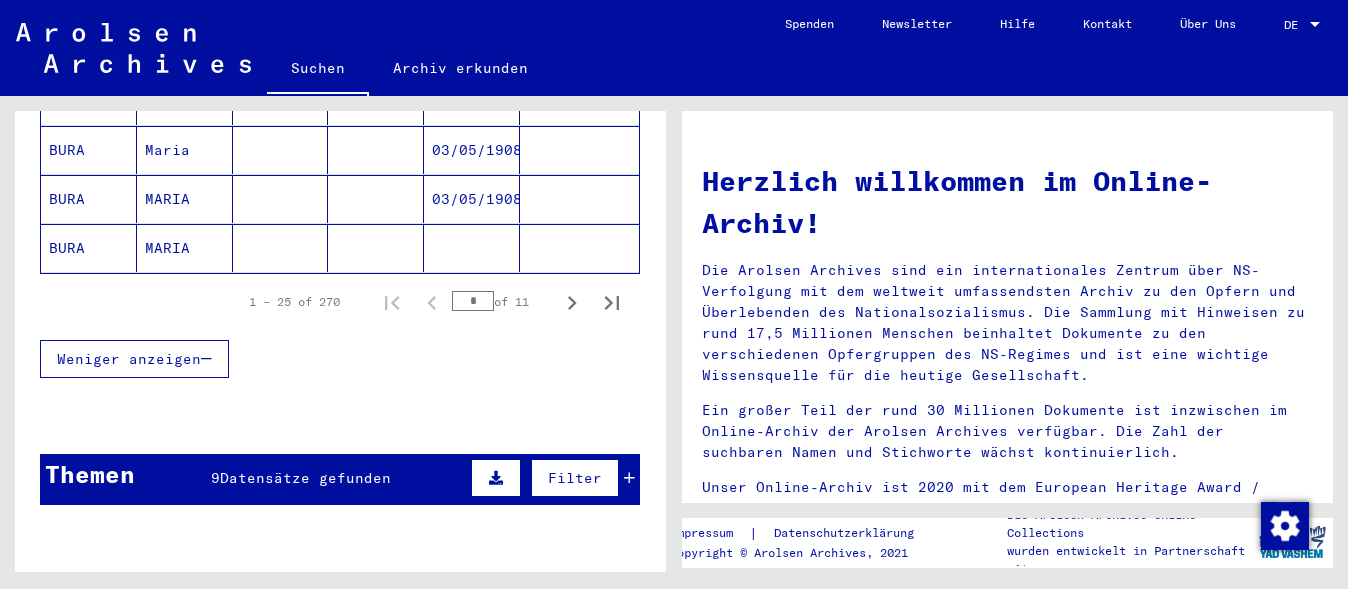 scroll, scrollTop: 1400, scrollLeft: 0, axis: vertical 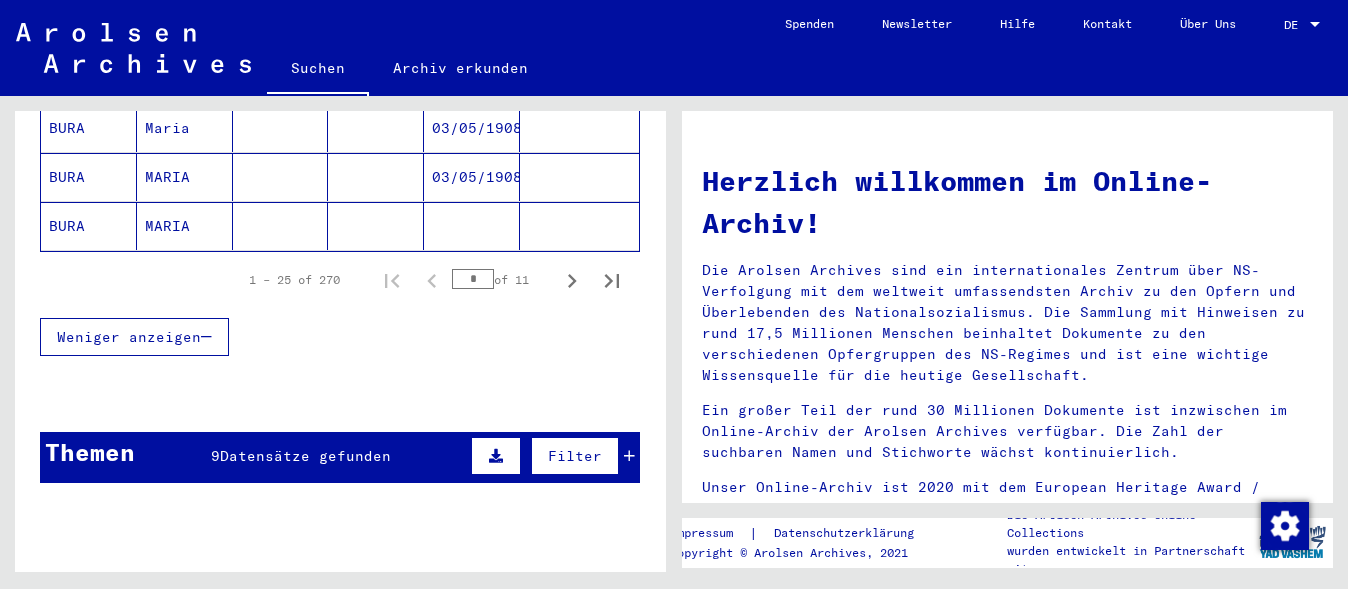 click on "MARIA" 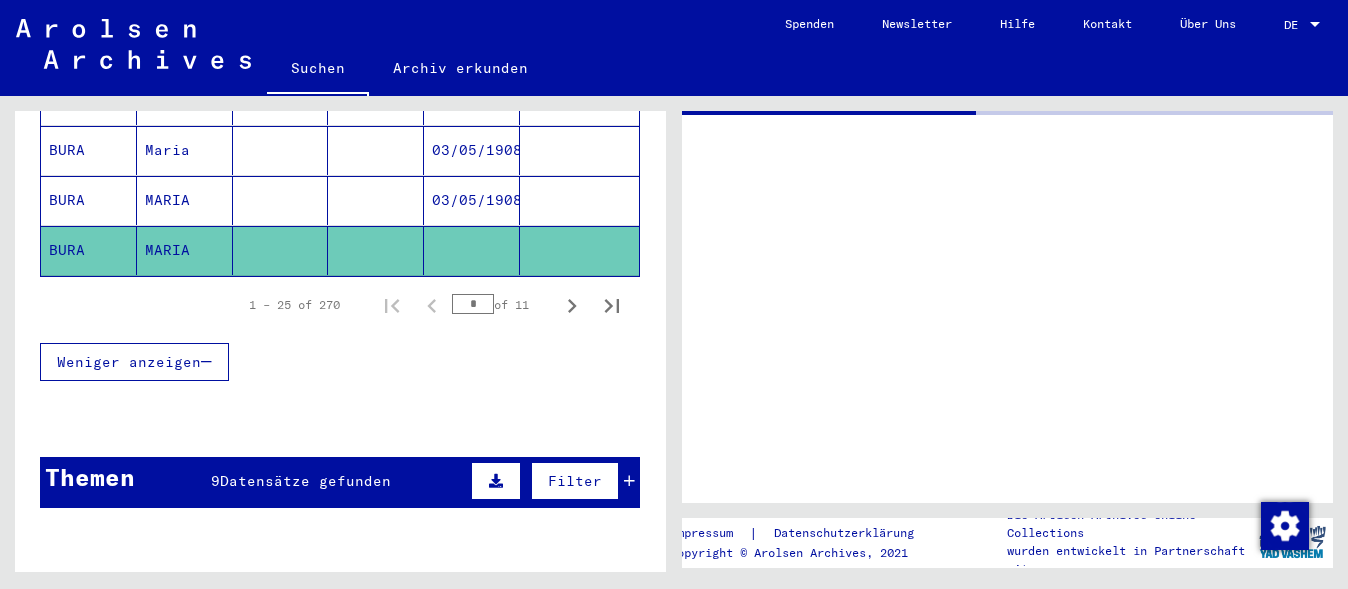 scroll, scrollTop: 1422, scrollLeft: 0, axis: vertical 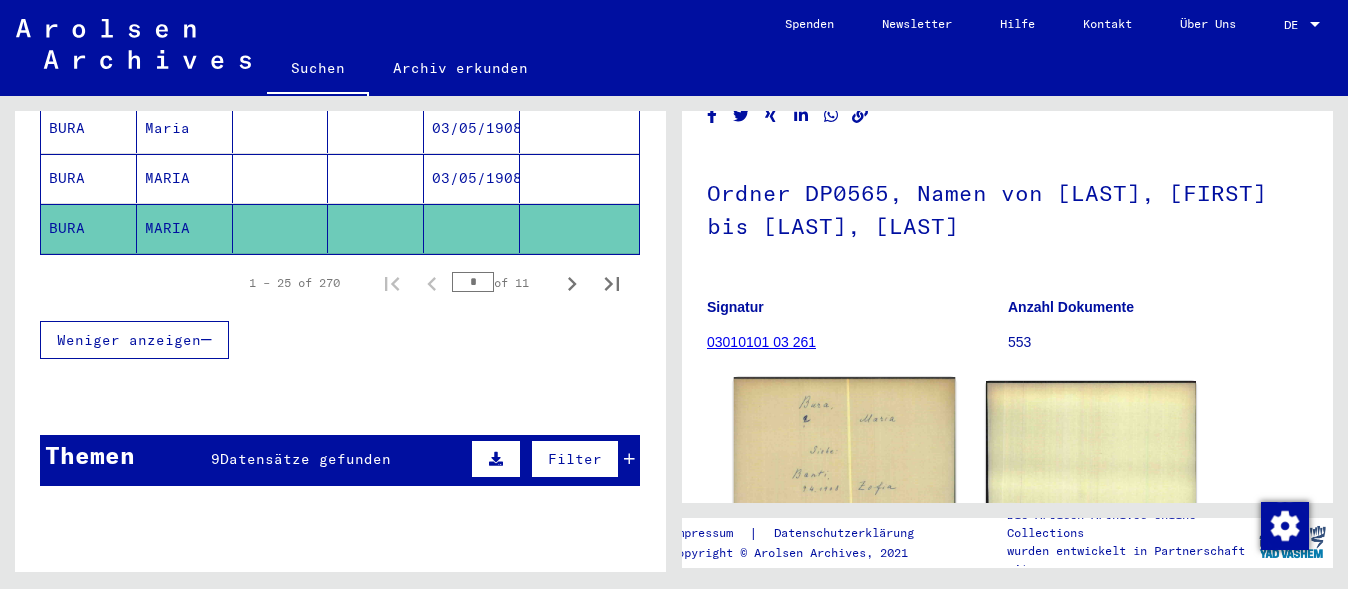 click 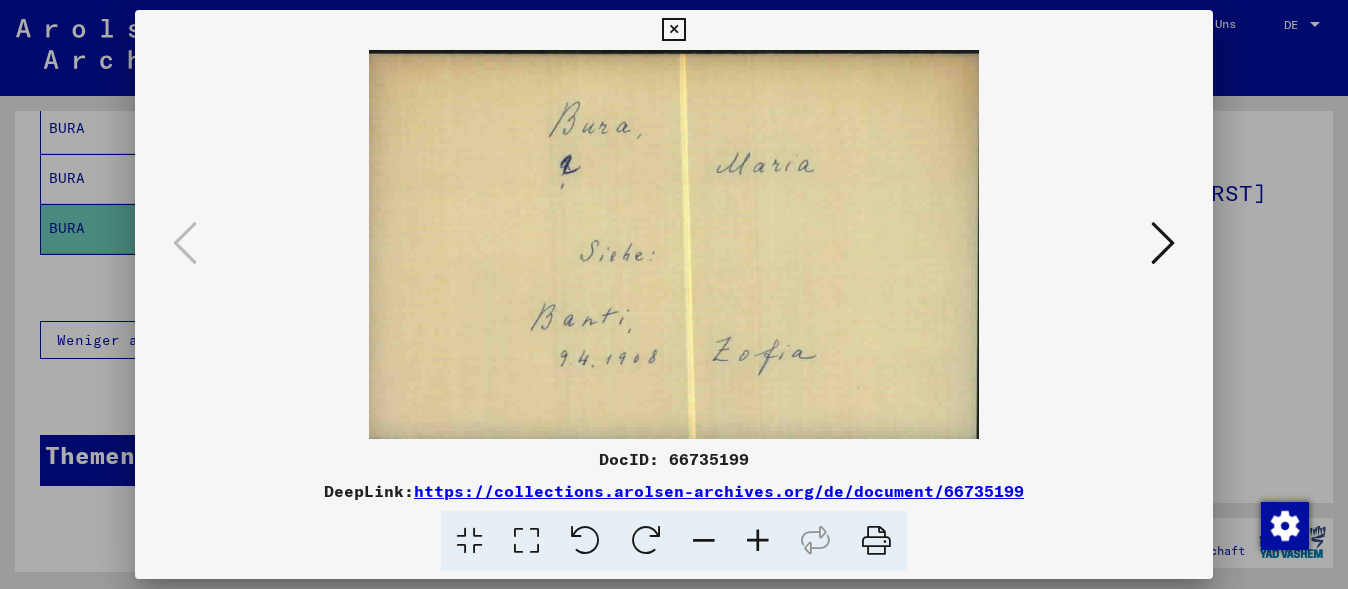 click at bounding box center (674, 294) 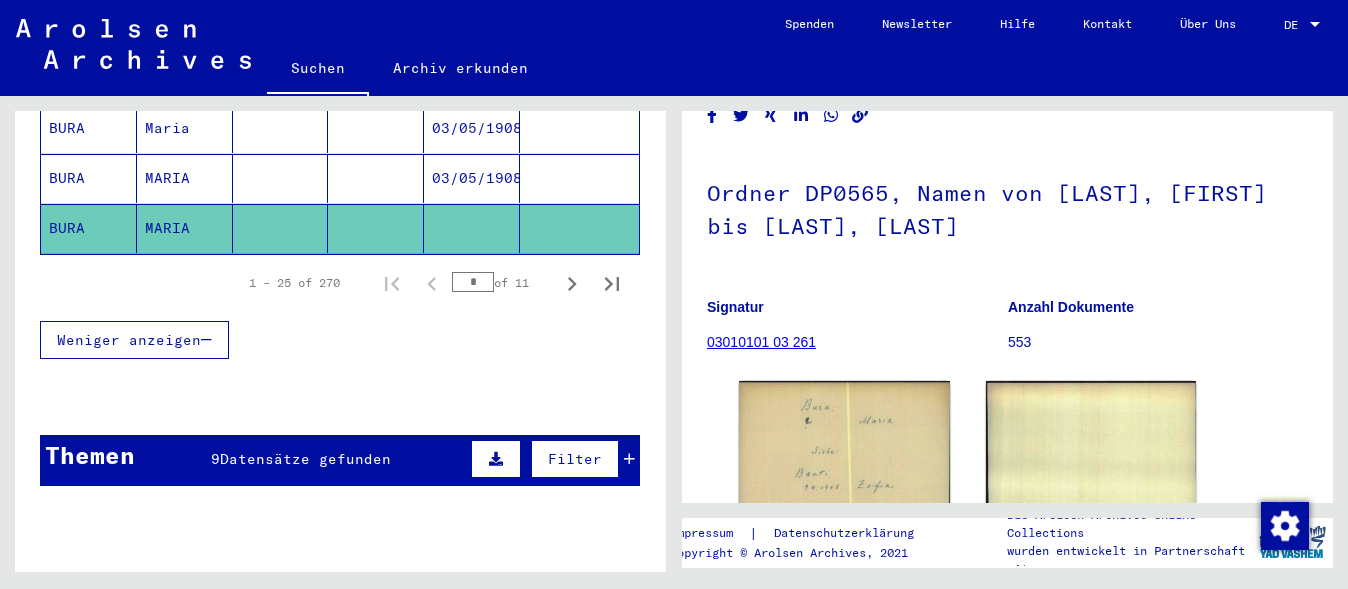scroll, scrollTop: 1322, scrollLeft: 0, axis: vertical 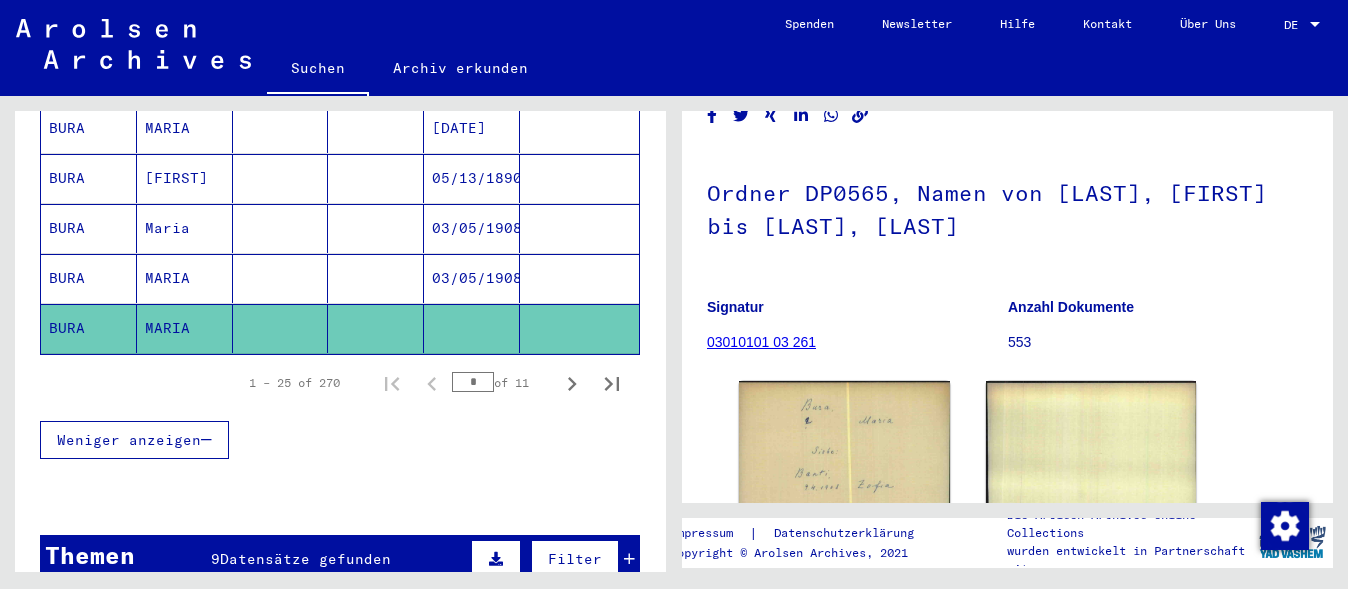 click on "MARIA" at bounding box center (185, 328) 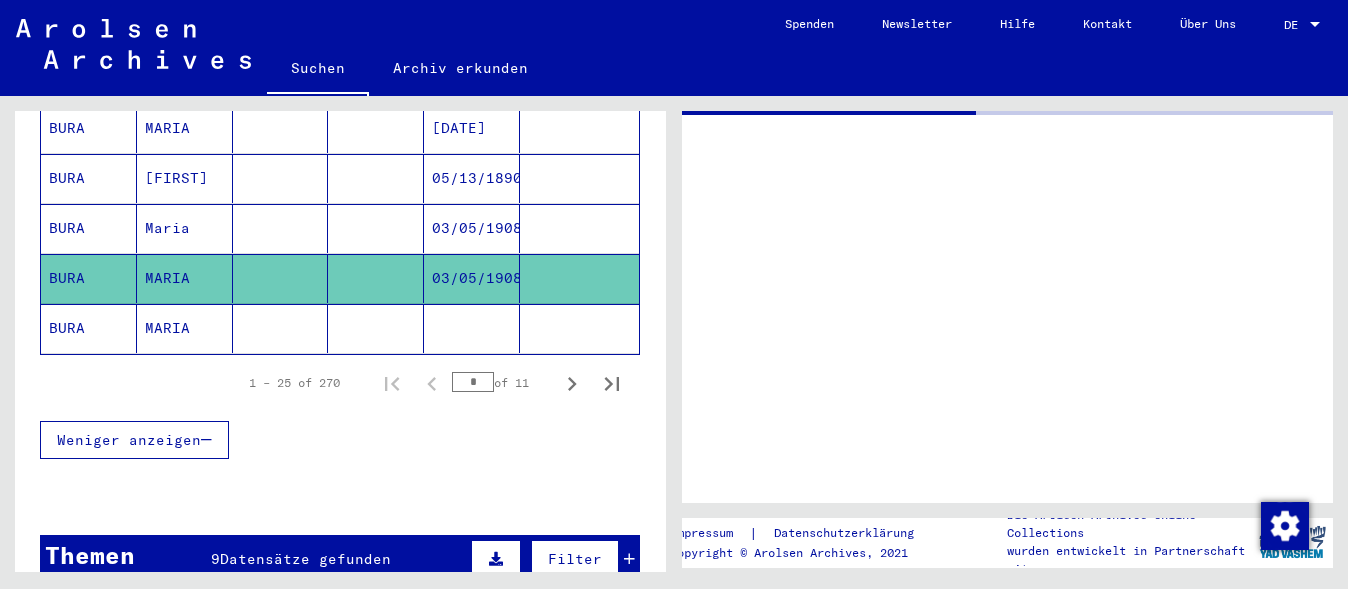 scroll, scrollTop: 0, scrollLeft: 0, axis: both 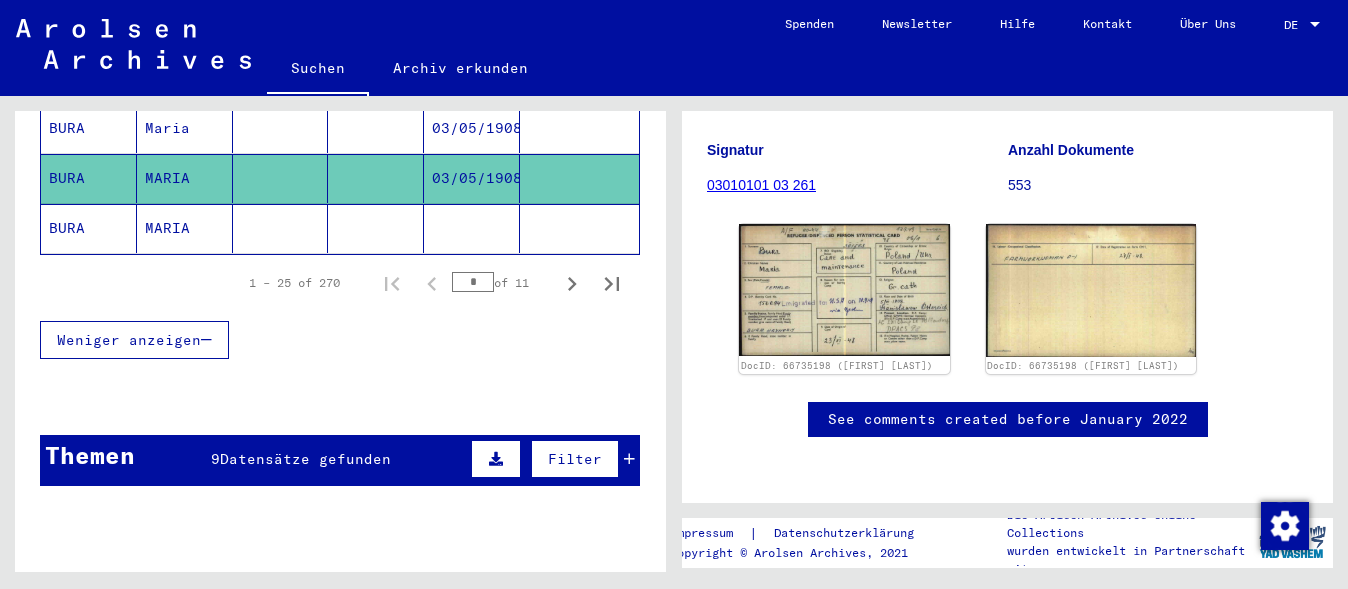 click on "Datensätze gefunden" at bounding box center (305, 459) 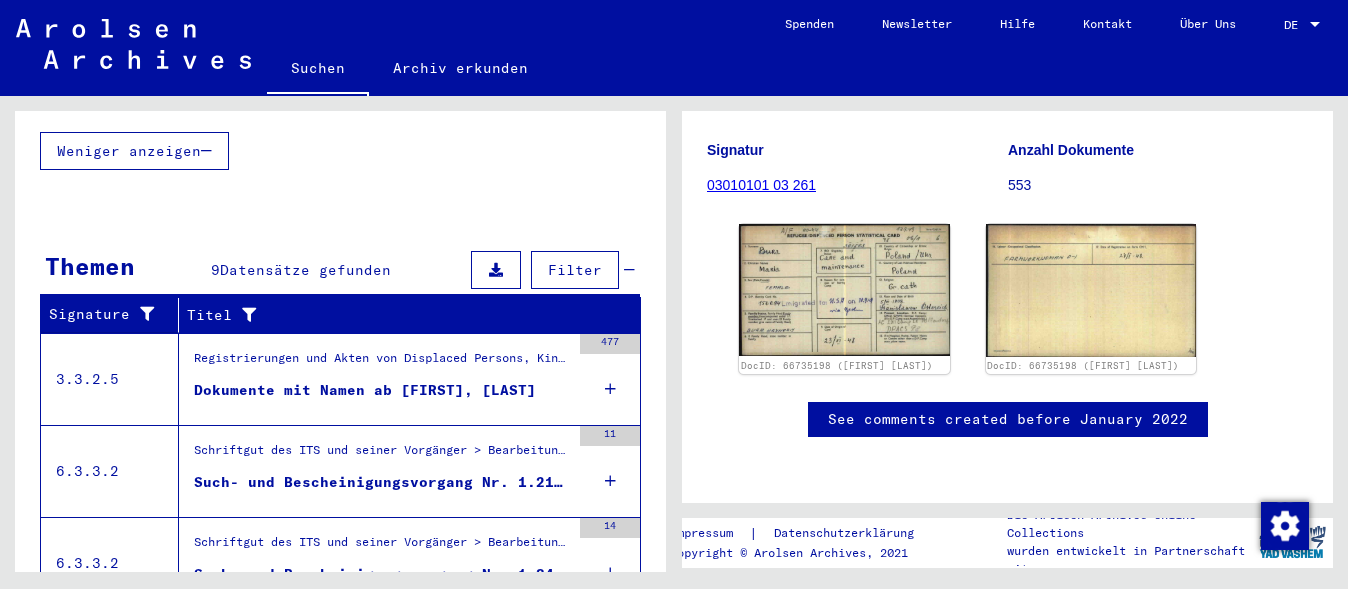 scroll, scrollTop: 1822, scrollLeft: 0, axis: vertical 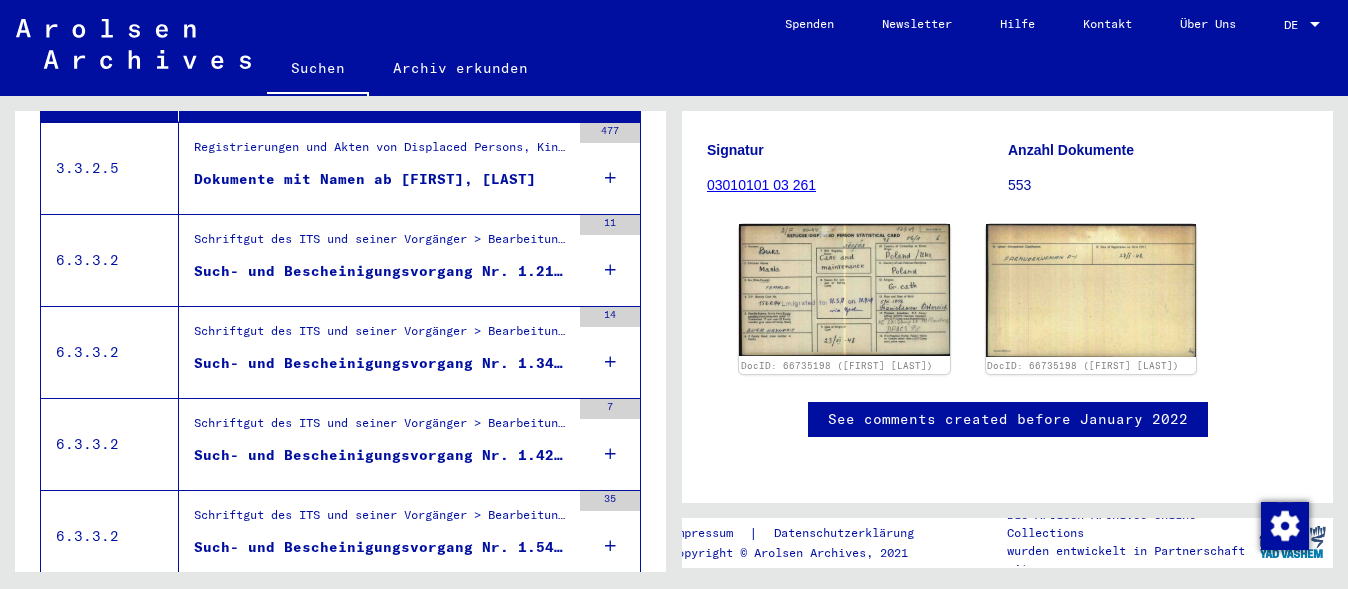 click on "Dokumente mit Namen ab [FIRST], [LAST]" at bounding box center (365, 179) 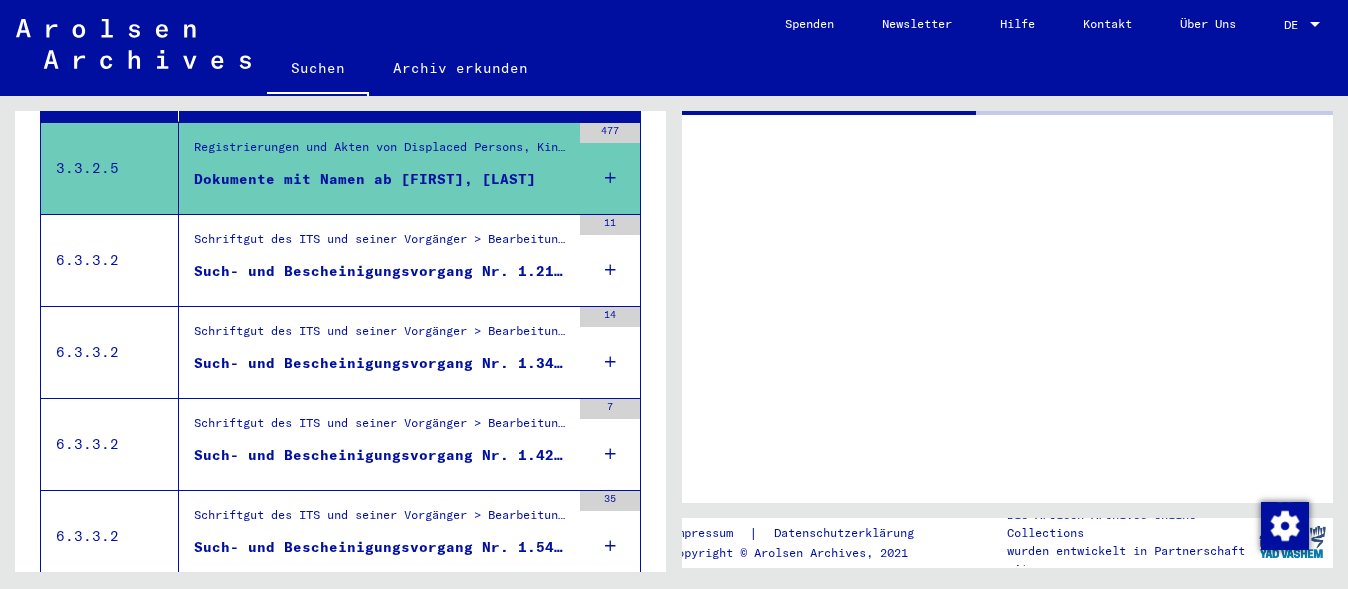 scroll, scrollTop: 0, scrollLeft: 0, axis: both 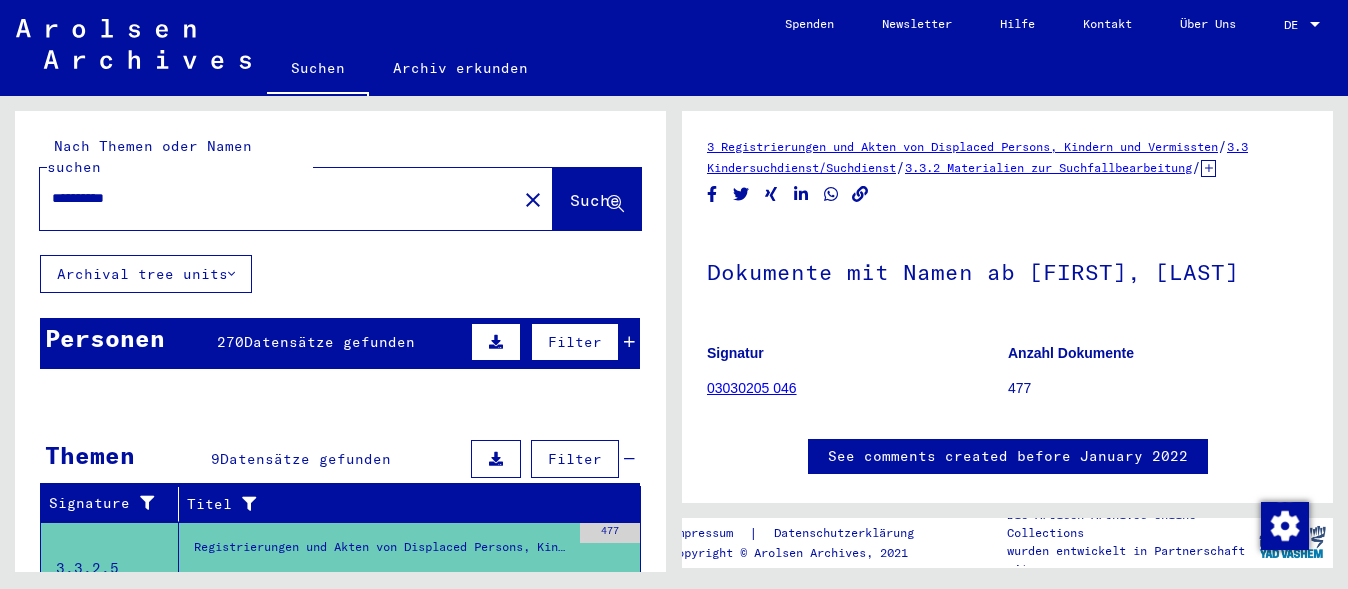 click on "Datensätze gefunden" at bounding box center [329, 342] 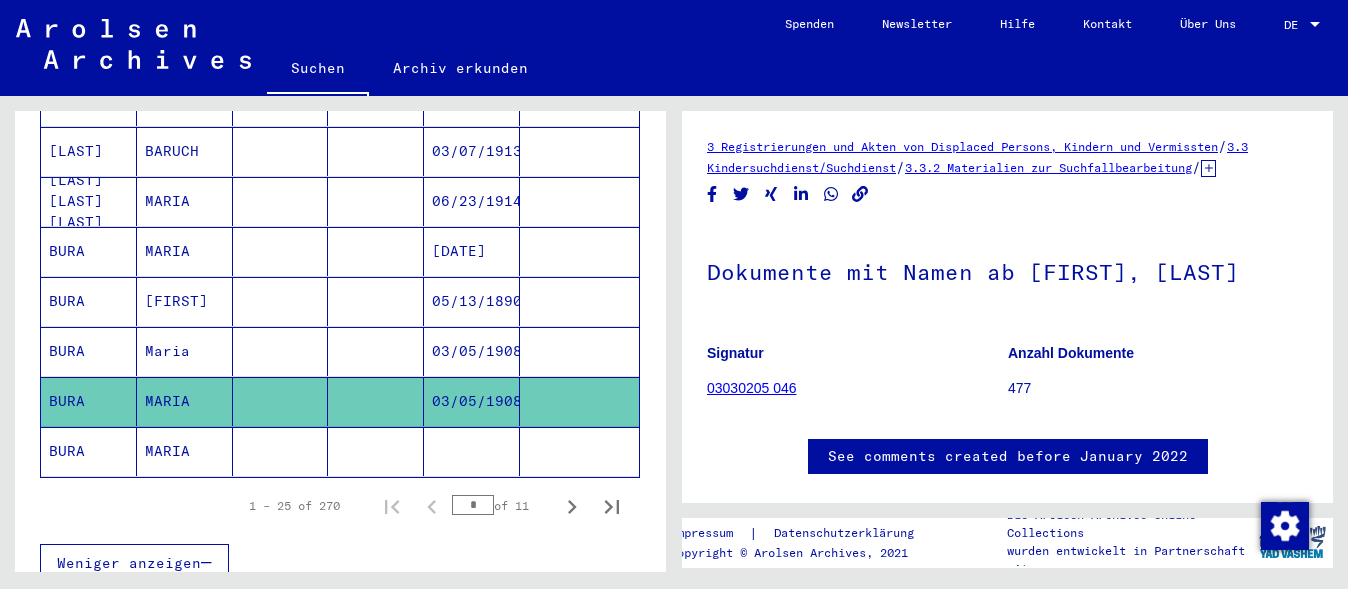 scroll, scrollTop: 1200, scrollLeft: 0, axis: vertical 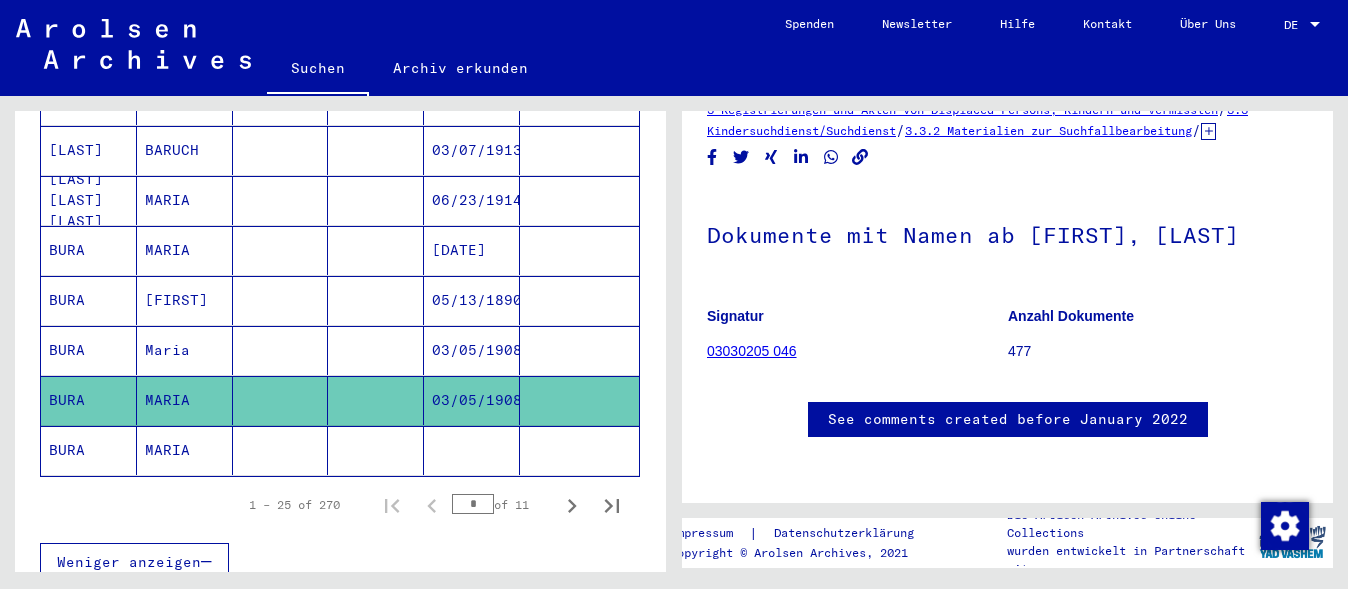 click on "MARIA" 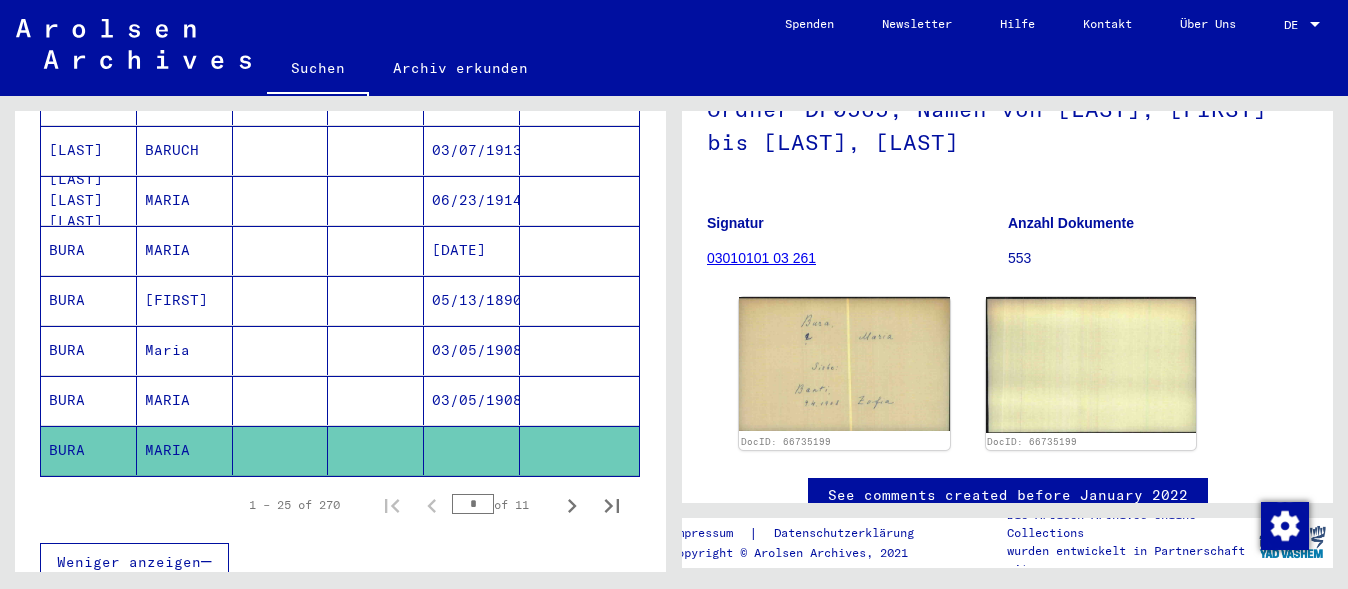 scroll, scrollTop: 300, scrollLeft: 0, axis: vertical 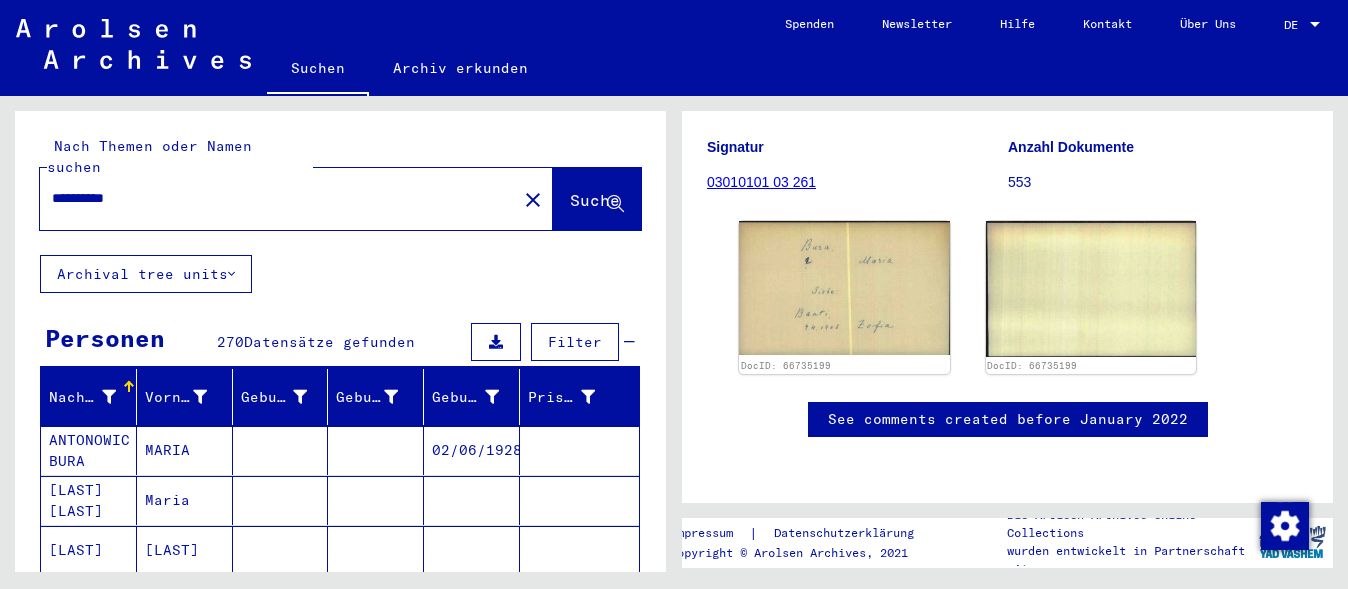 click on "**********" at bounding box center (278, 198) 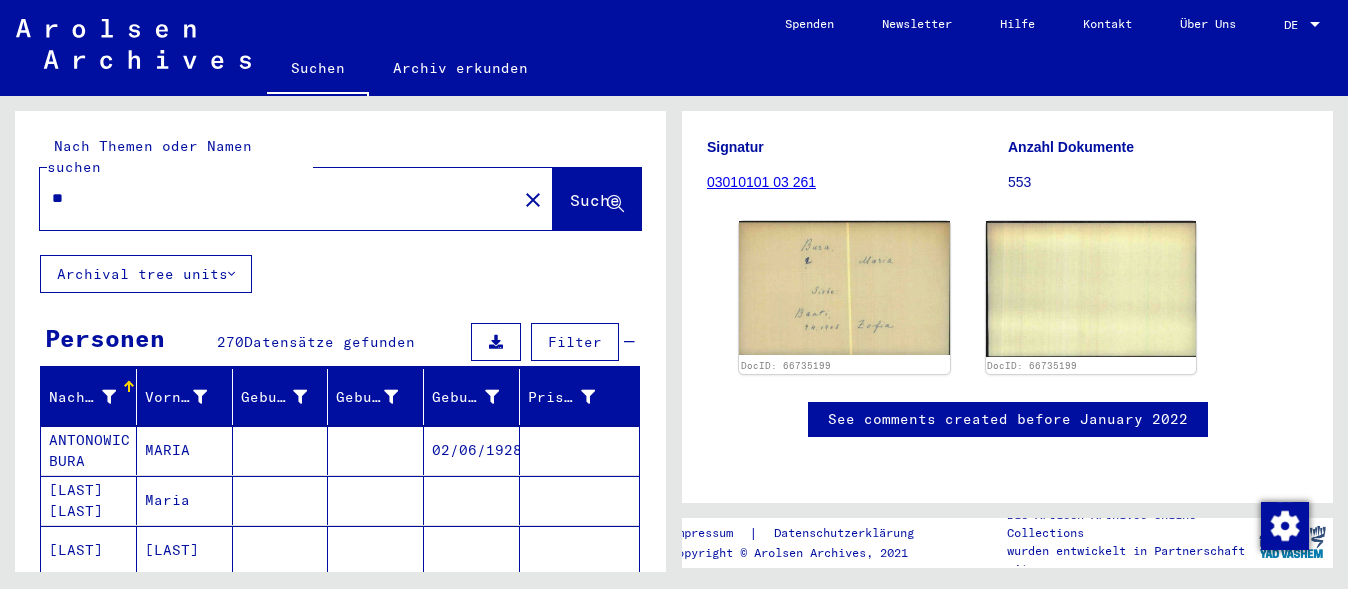 type on "*" 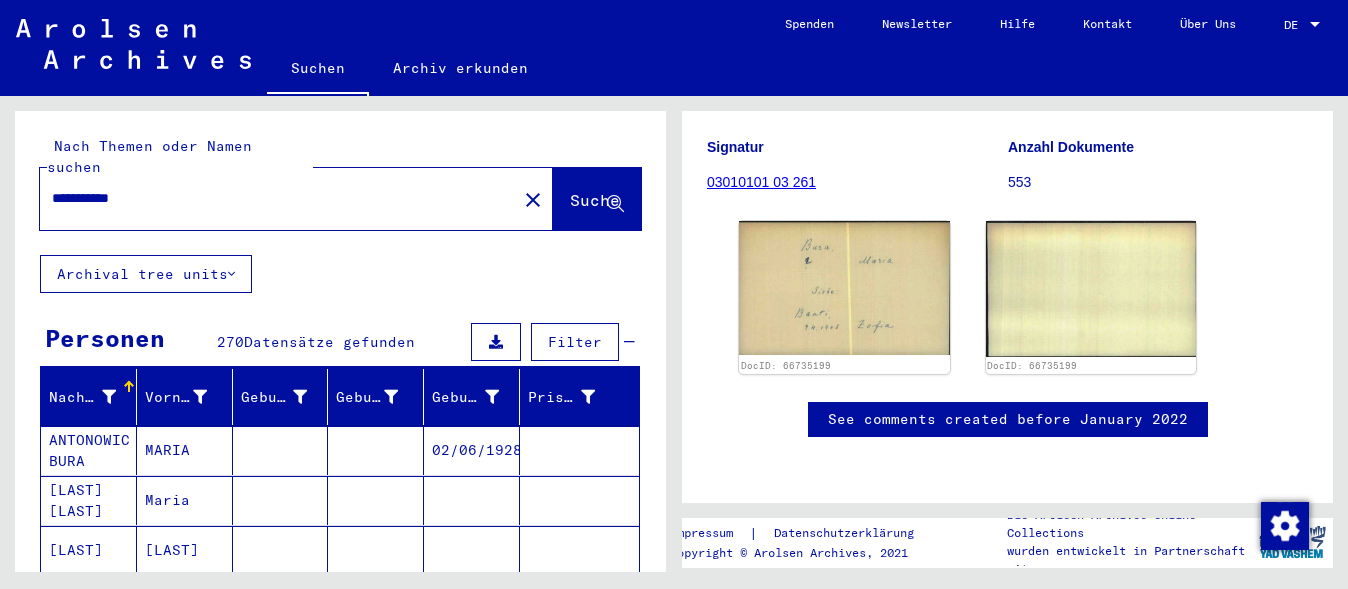 type on "**********" 